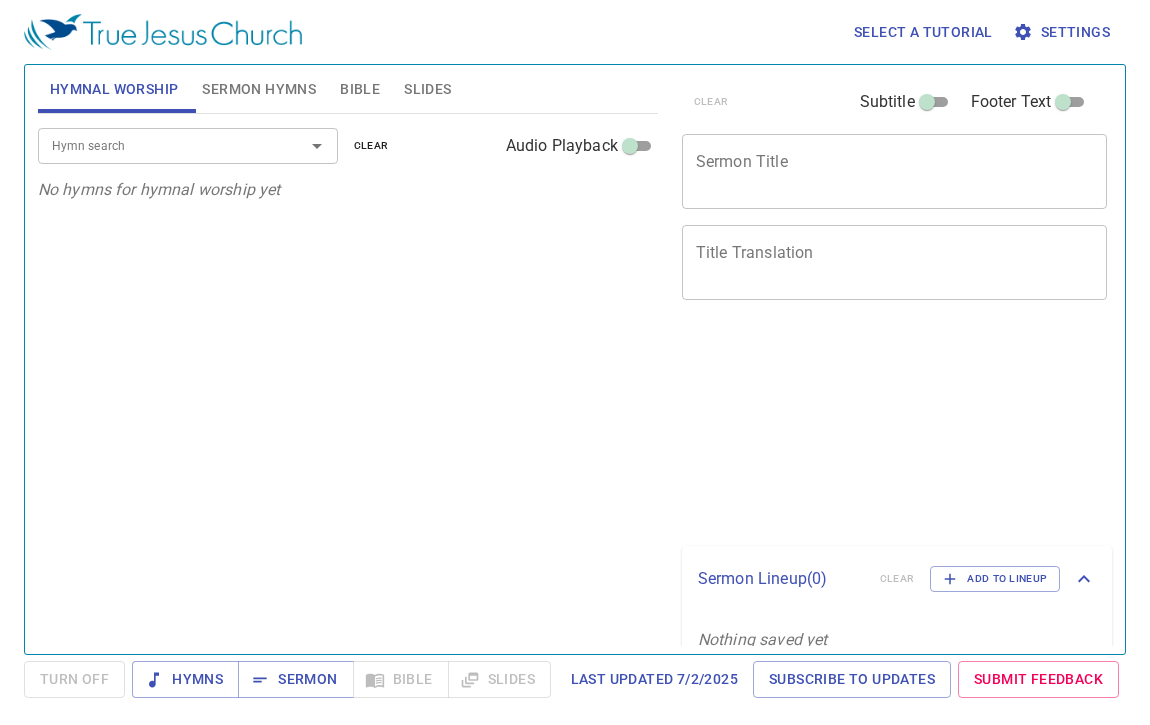 scroll, scrollTop: 0, scrollLeft: 0, axis: both 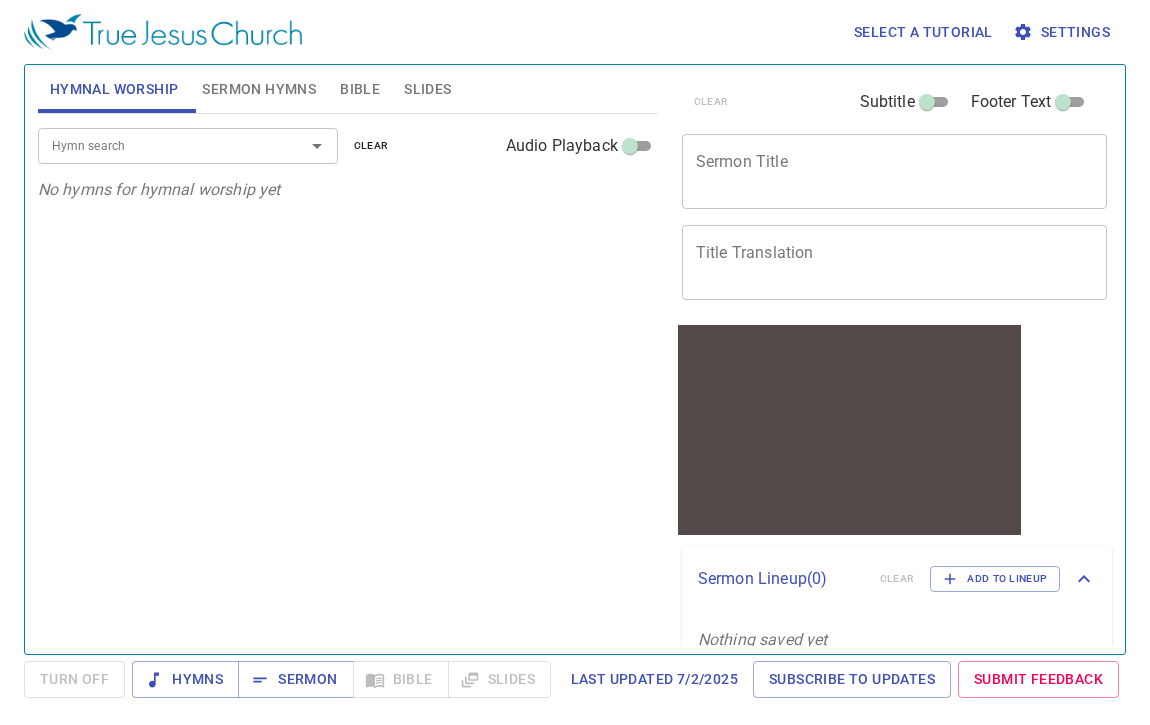 click on "Bible" at bounding box center (360, 89) 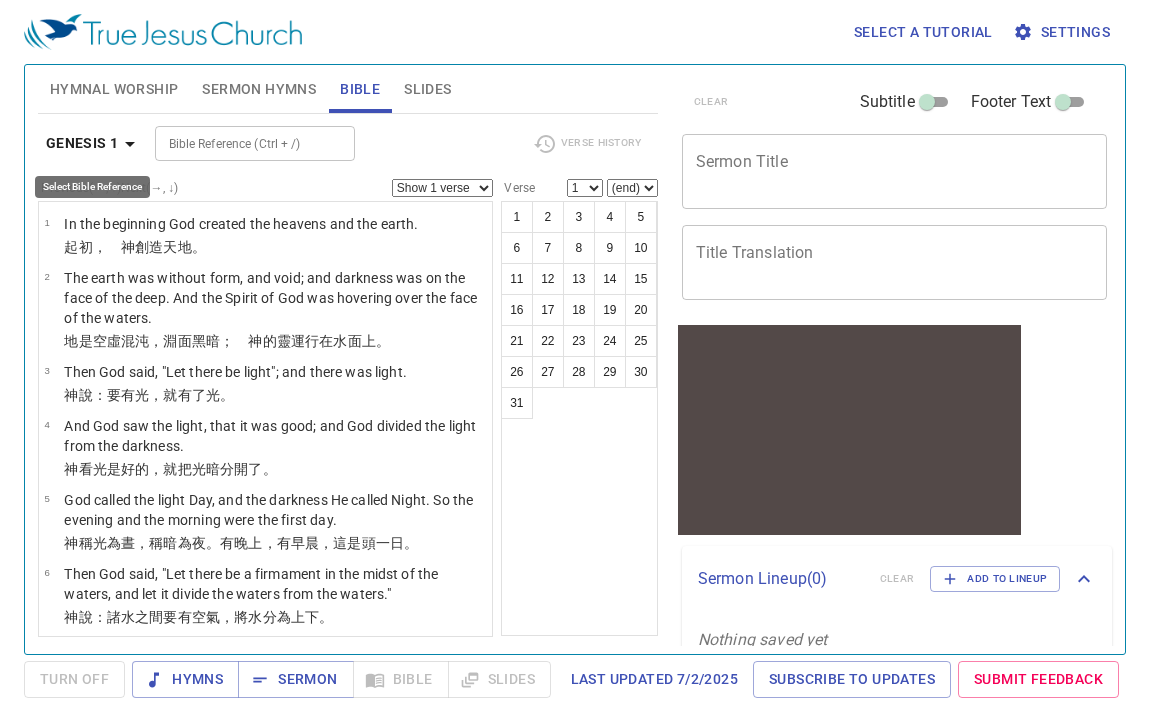 click 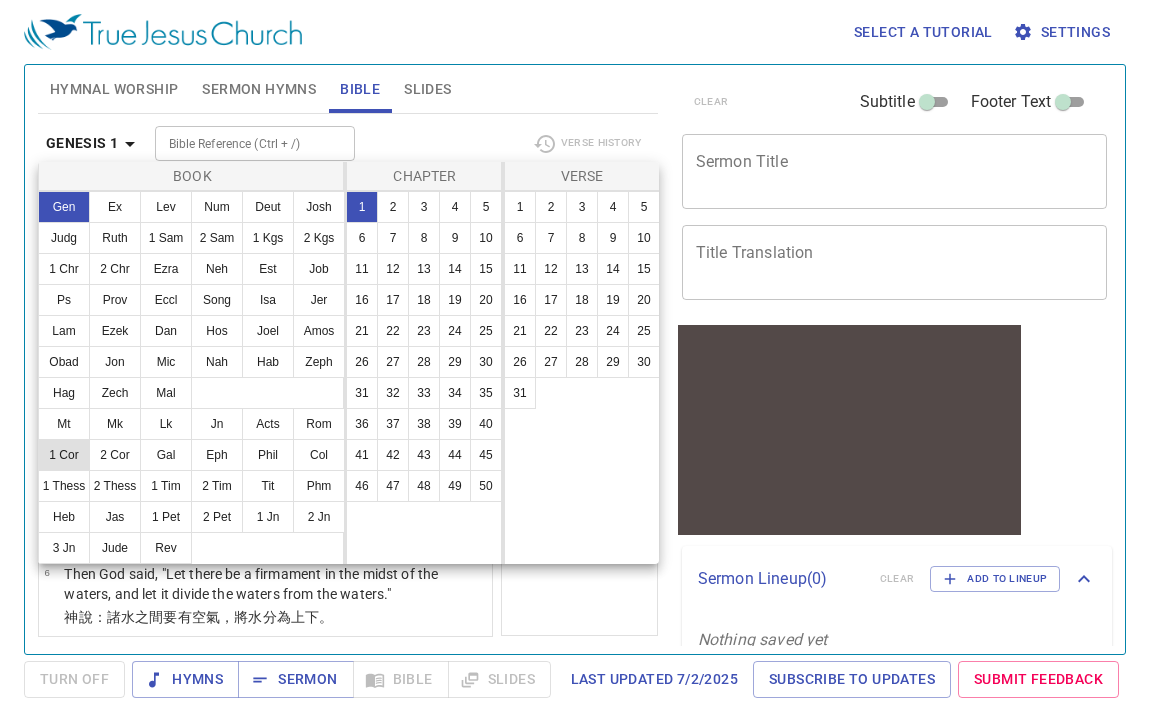 click on "1 Cor" at bounding box center (64, 455) 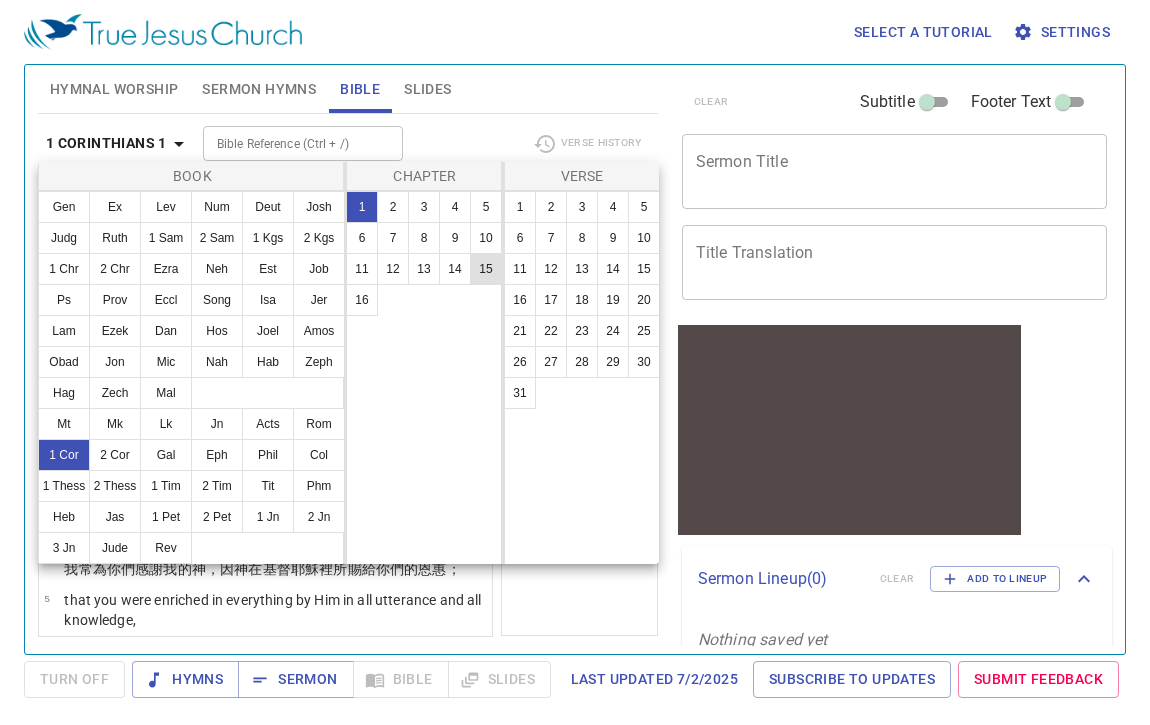 click on "15" at bounding box center [486, 269] 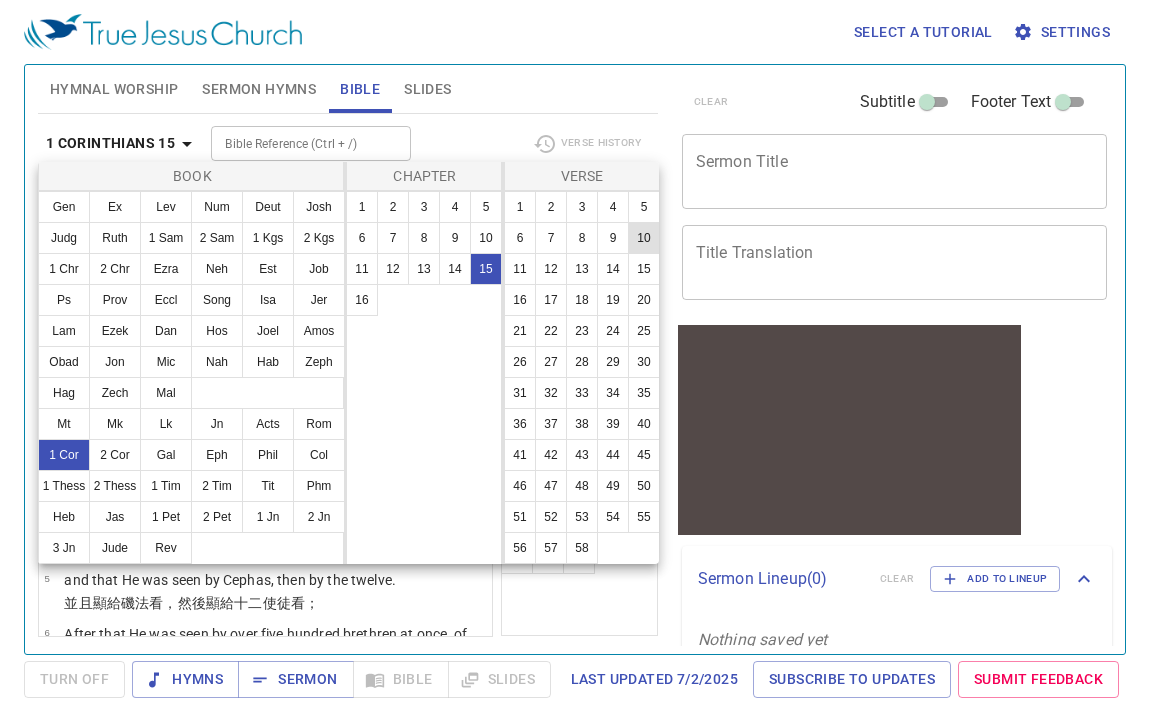 click on "10" at bounding box center [644, 238] 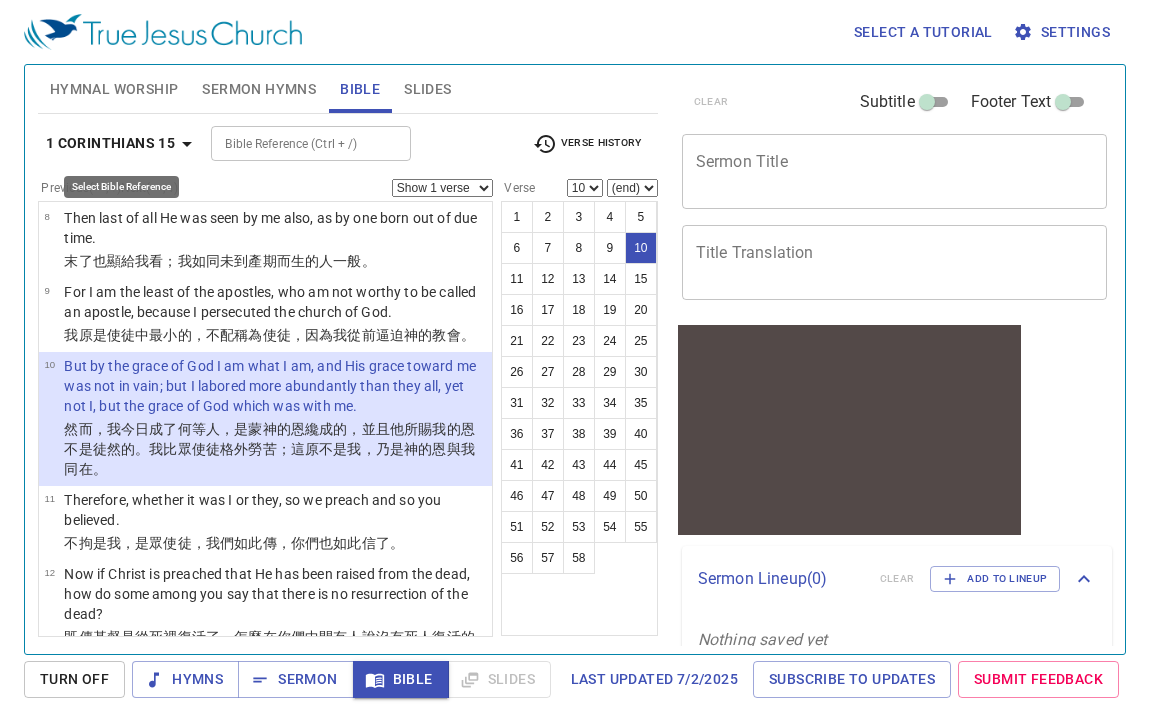 click on "1 Corinthians 15" at bounding box center (110, 143) 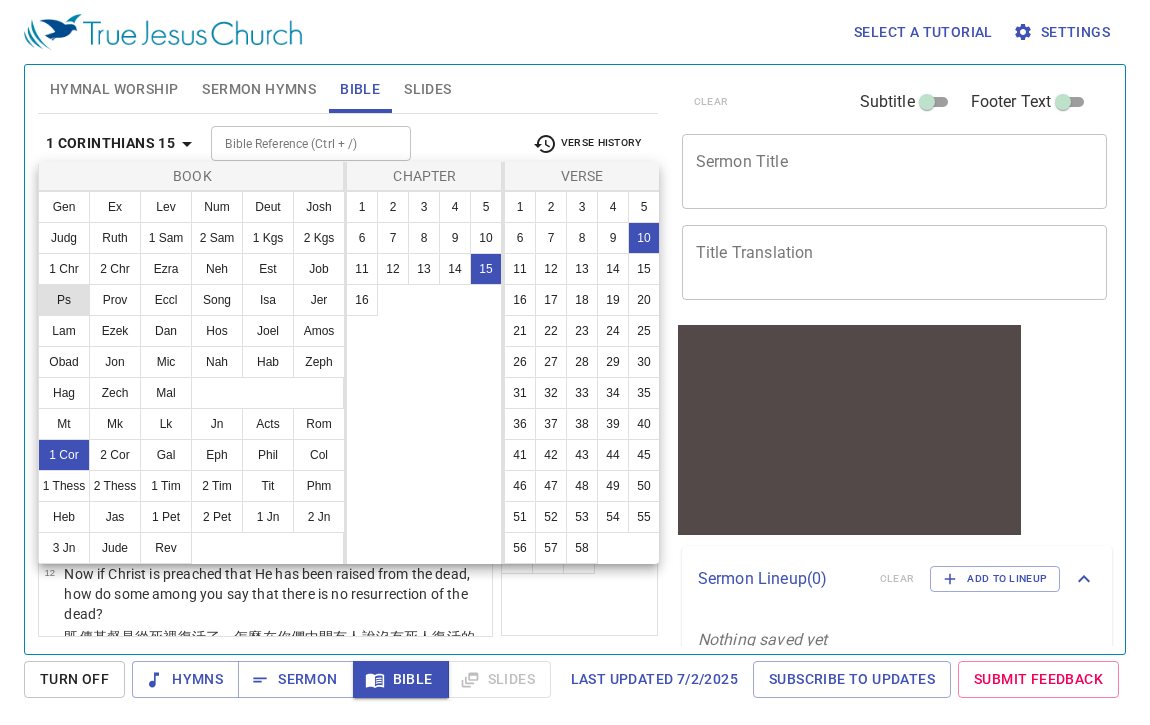 click on "Ps" at bounding box center [64, 300] 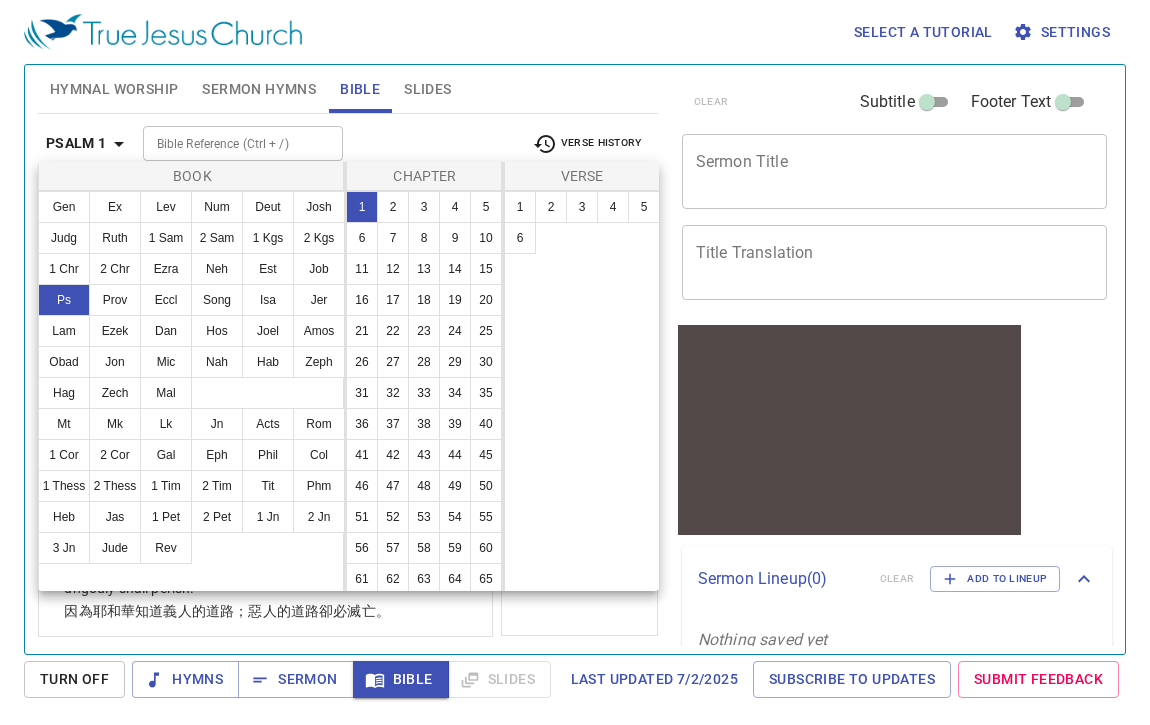 scroll, scrollTop: 0, scrollLeft: 0, axis: both 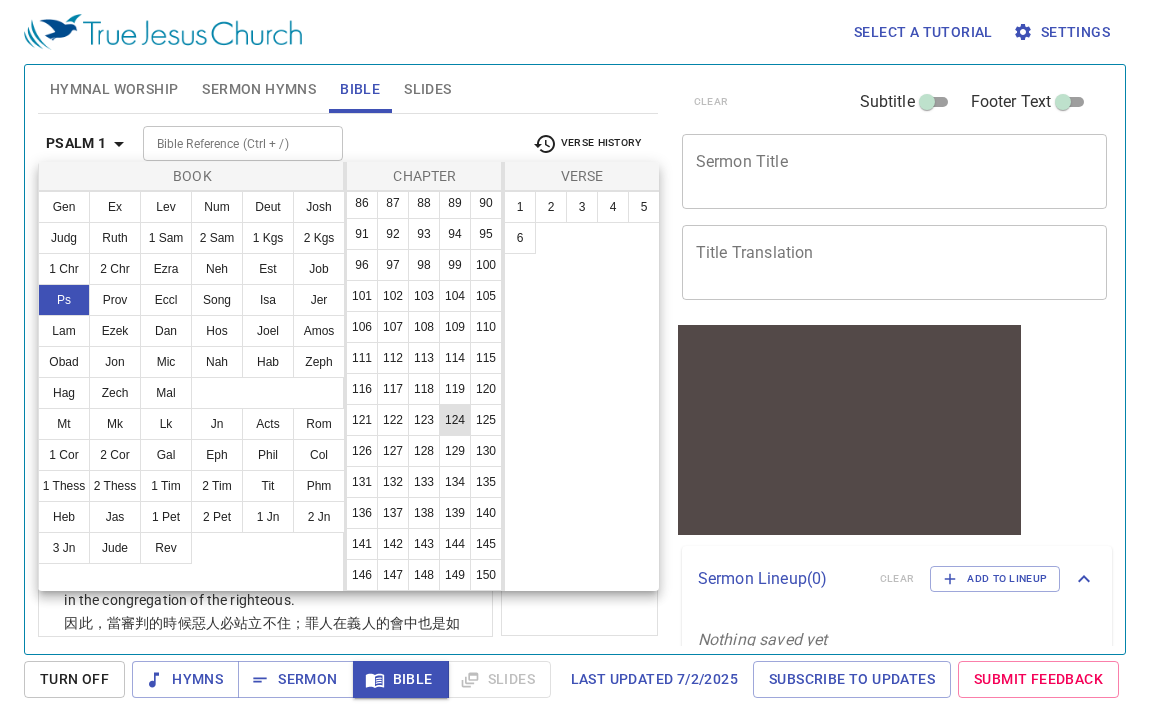 click on "124" at bounding box center [455, 420] 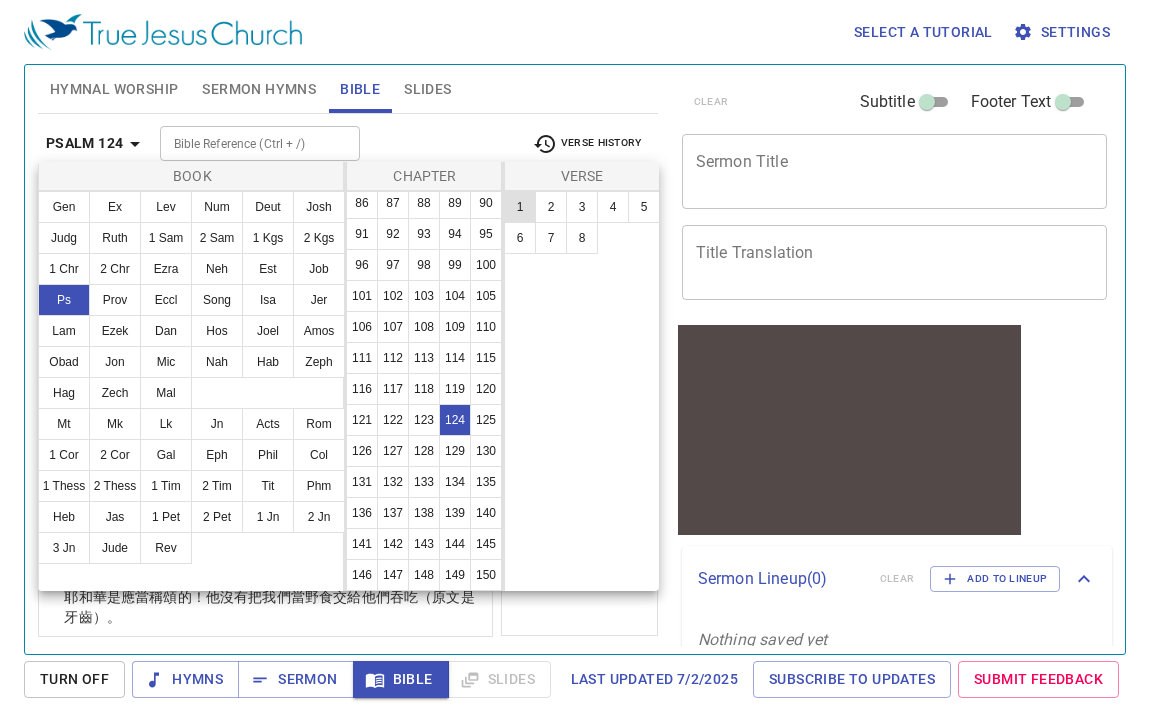 click on "1" at bounding box center [520, 207] 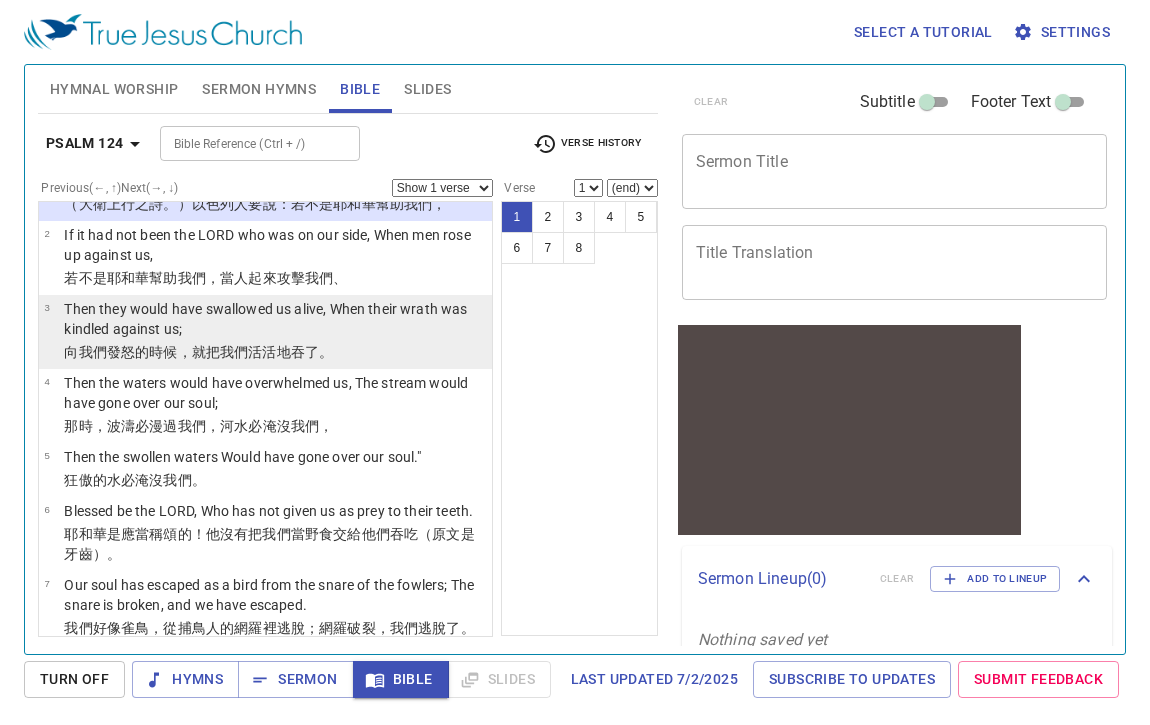 scroll, scrollTop: 0, scrollLeft: 0, axis: both 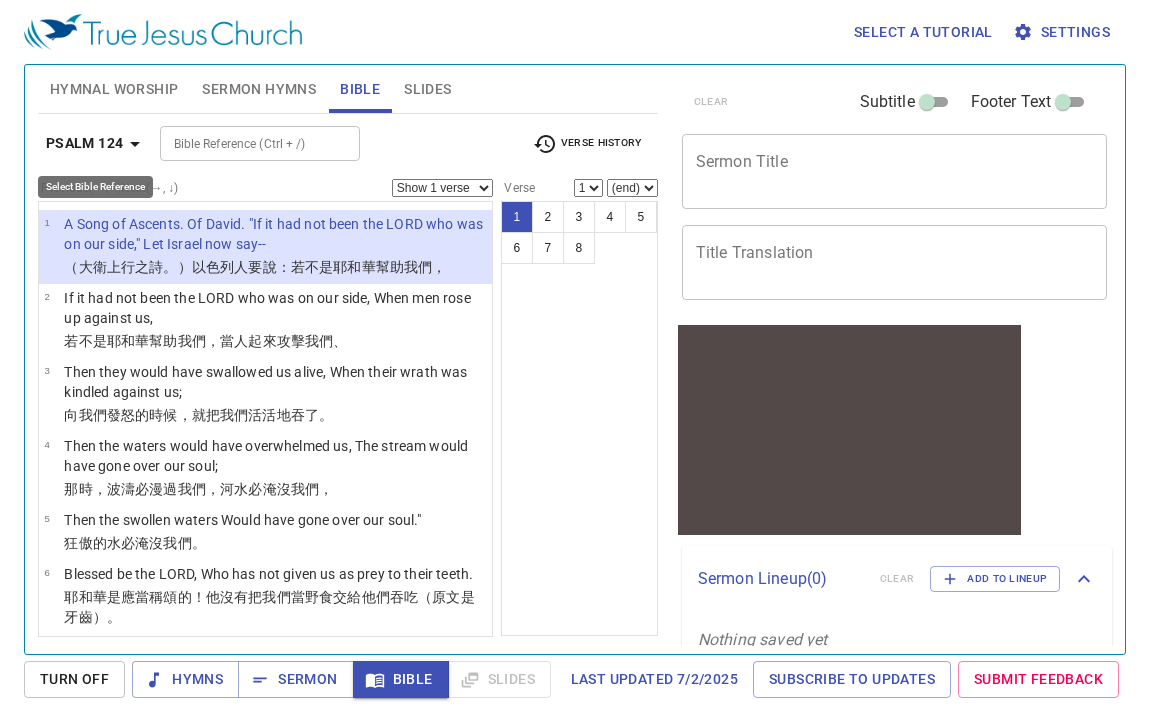 click 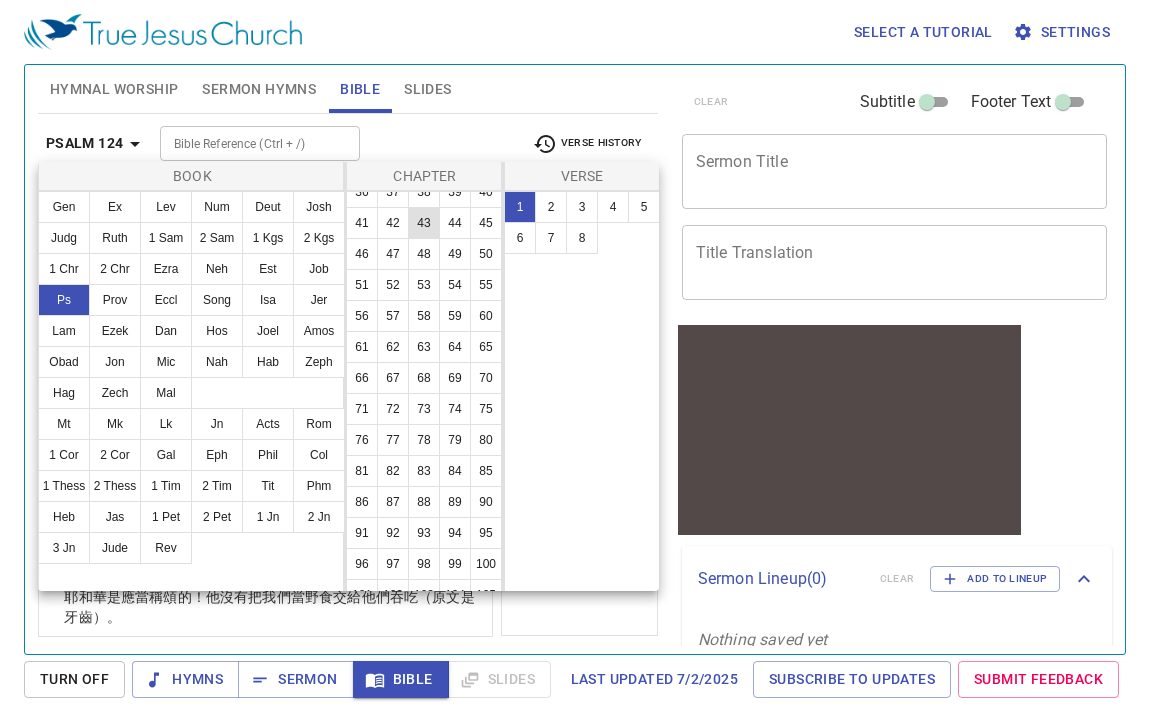 scroll, scrollTop: 235, scrollLeft: 0, axis: vertical 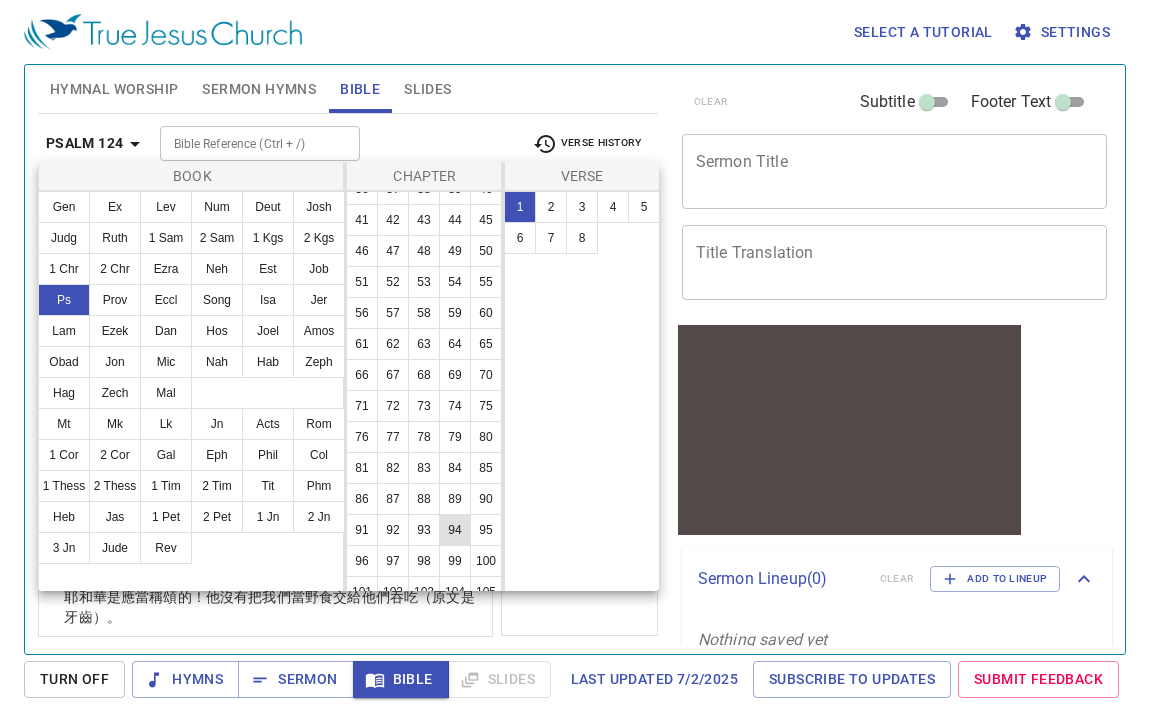 click on "94" at bounding box center [455, 530] 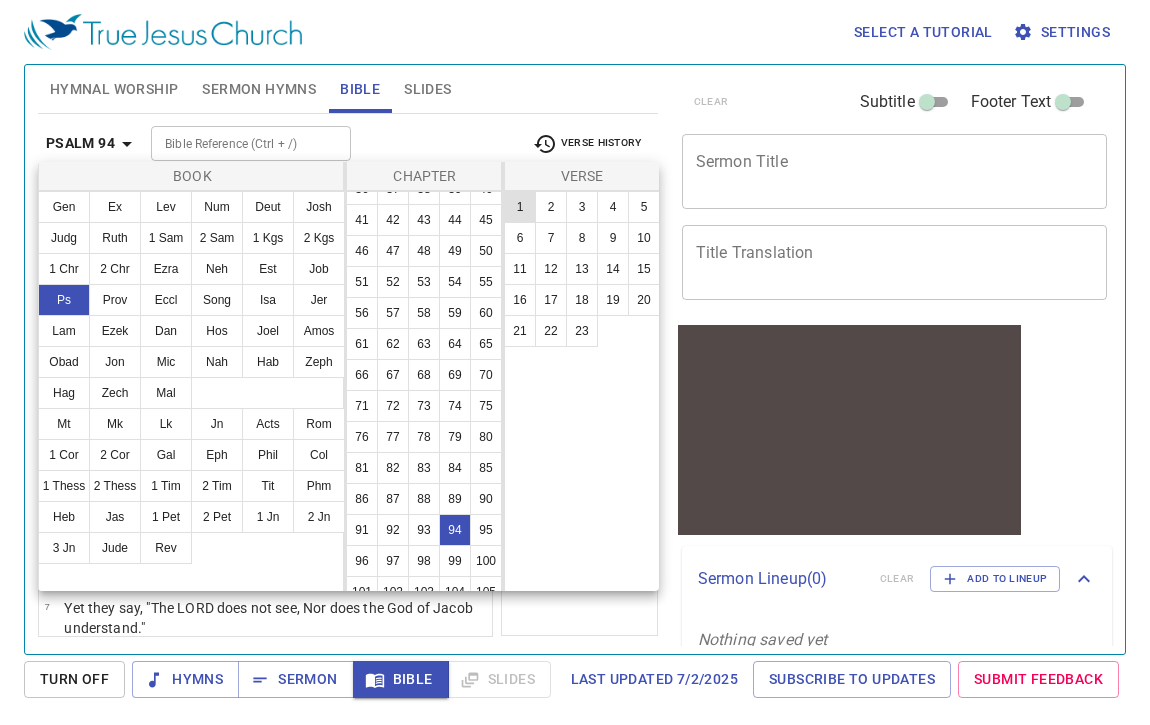 click on "1" at bounding box center [520, 207] 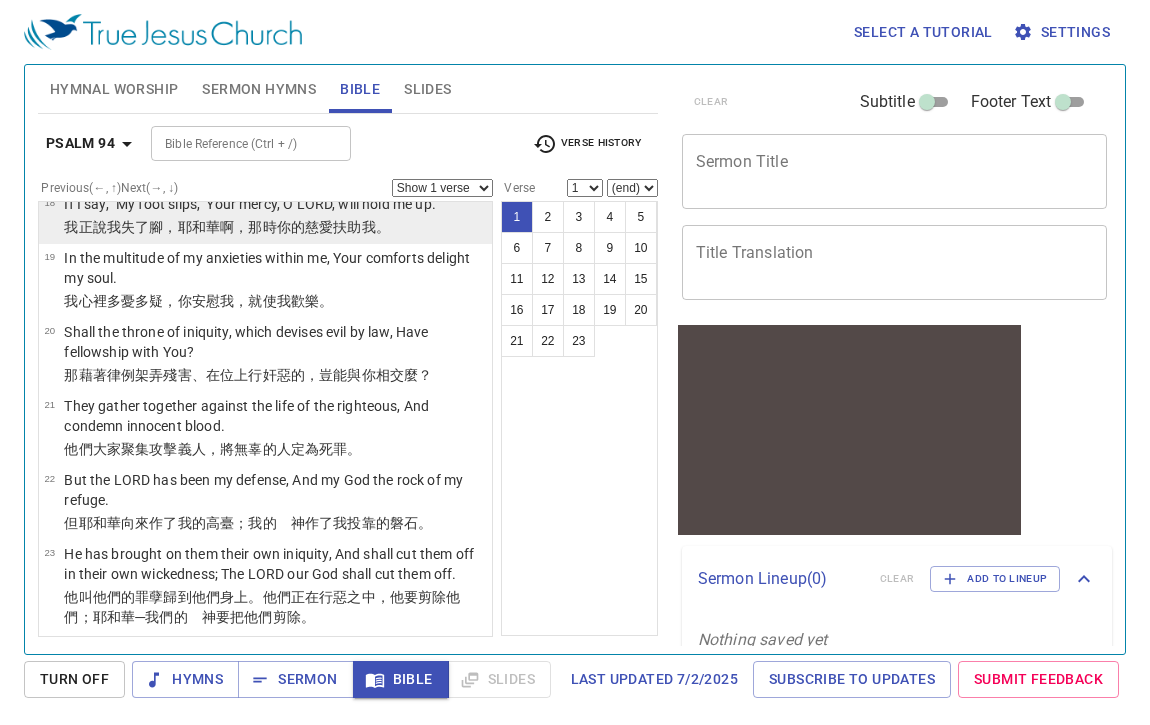 scroll, scrollTop: 1204, scrollLeft: 0, axis: vertical 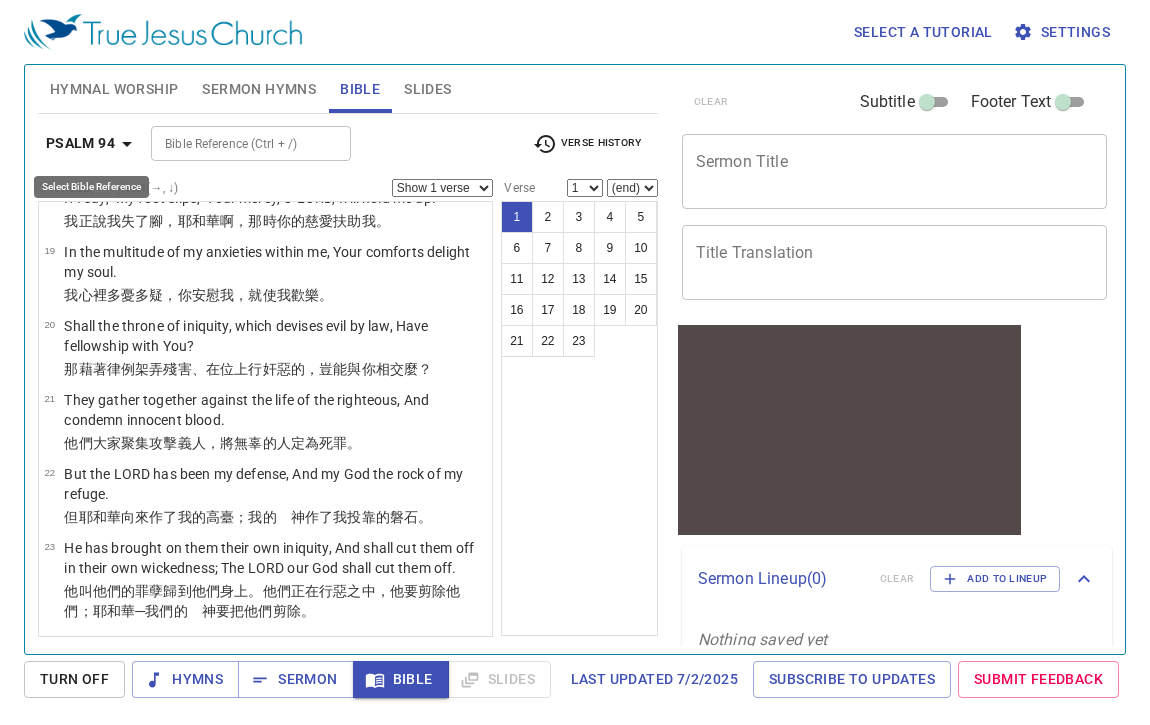 click 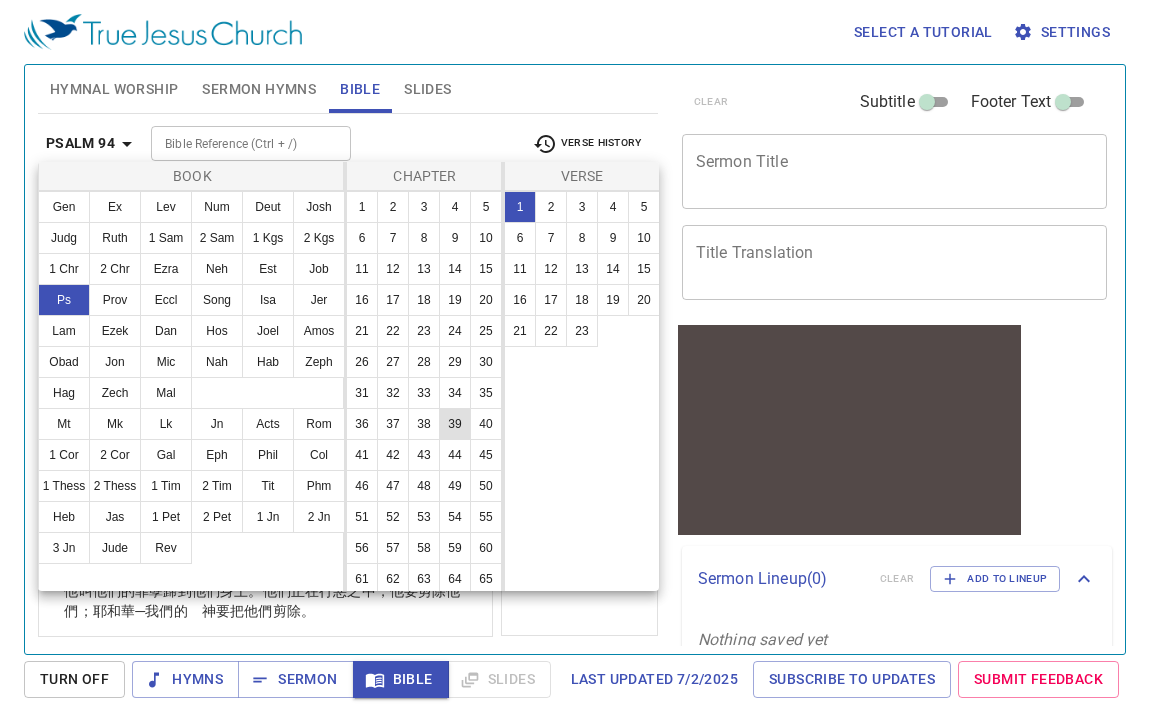 scroll, scrollTop: 531, scrollLeft: 0, axis: vertical 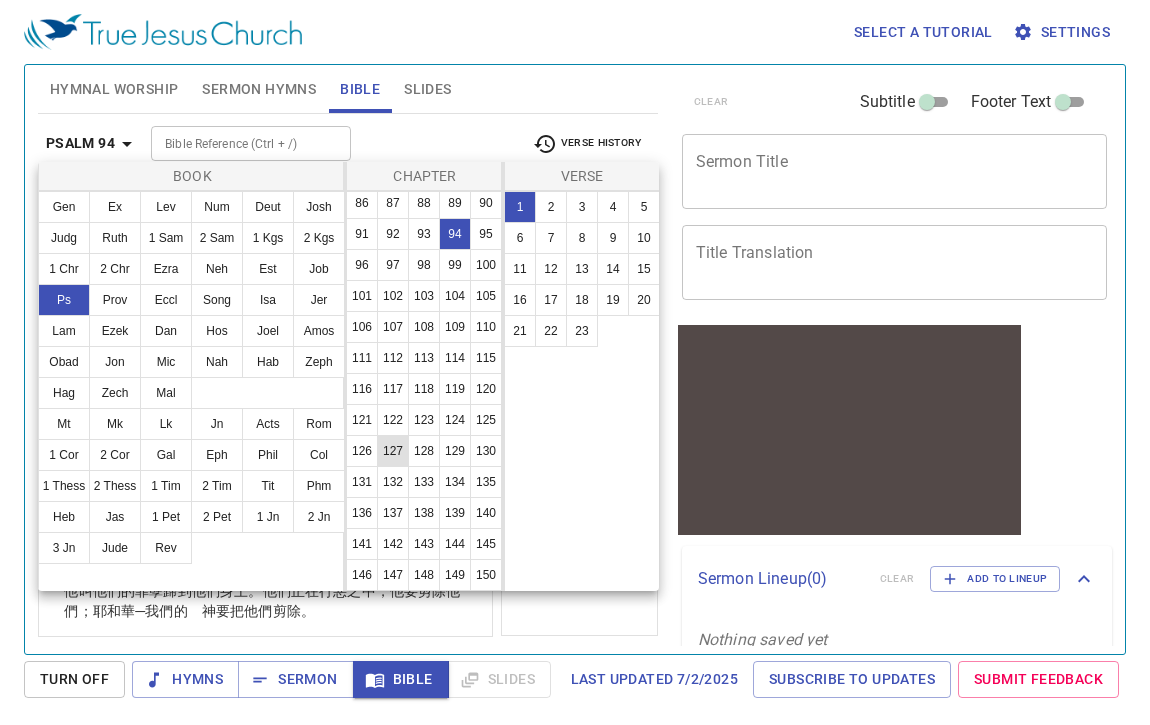 click on "127" at bounding box center (393, 451) 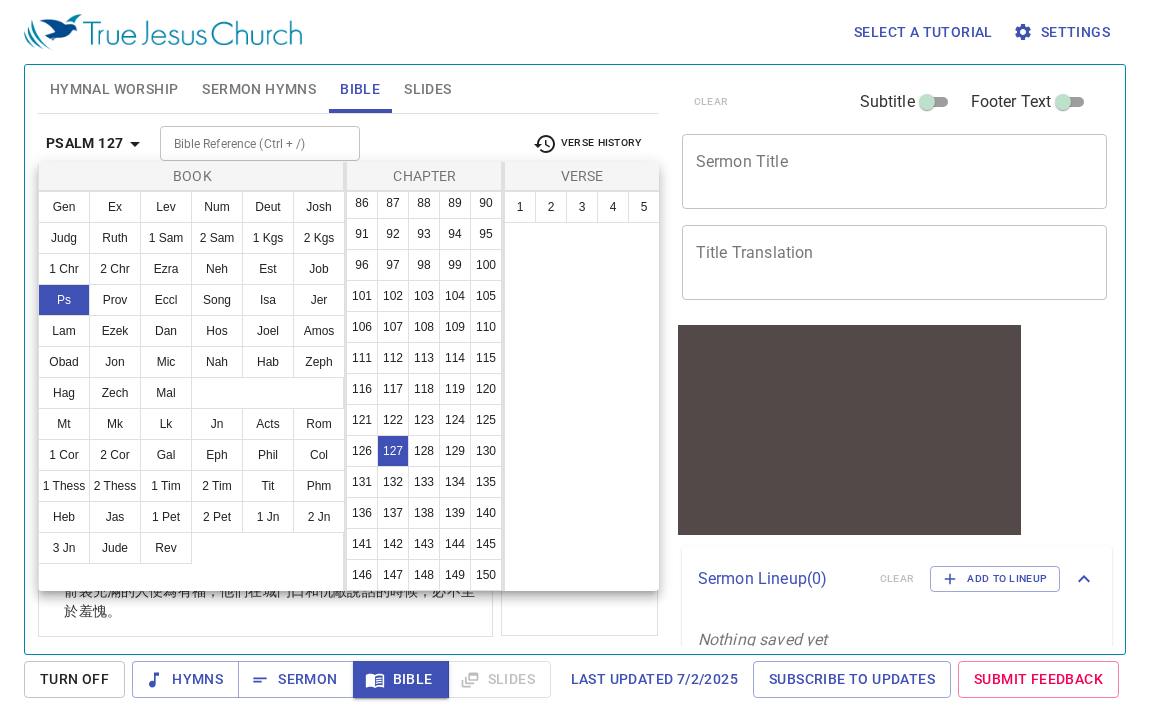 scroll, scrollTop: 0, scrollLeft: 0, axis: both 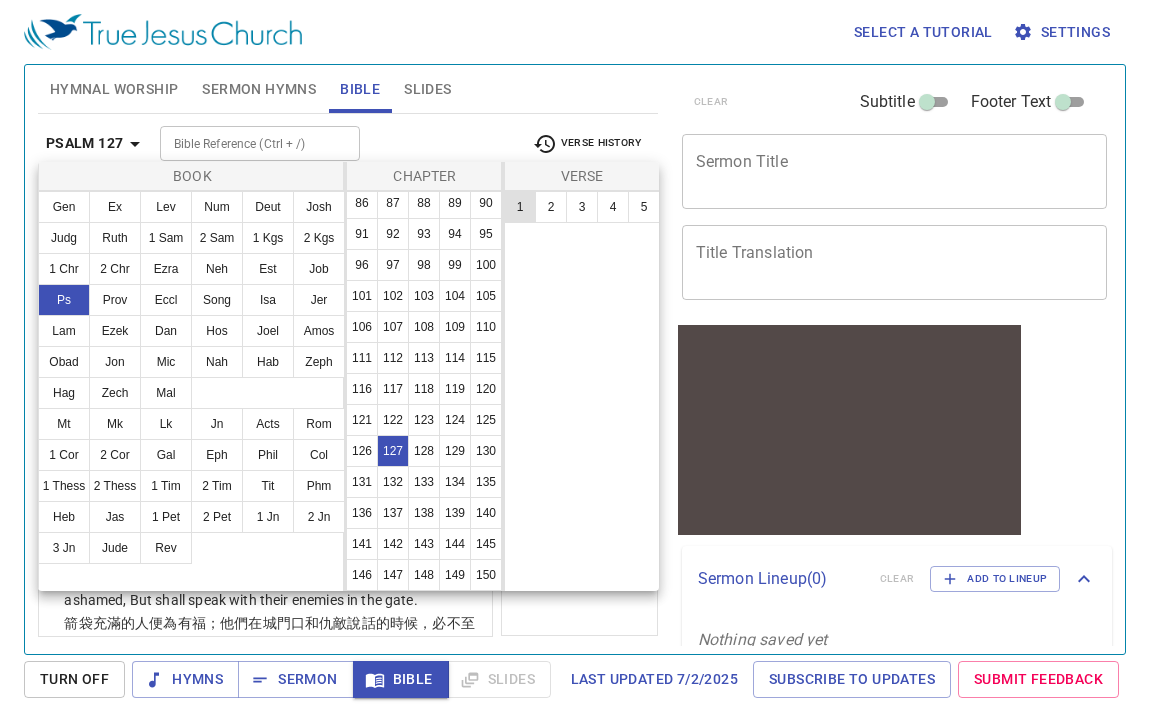 click on "1" at bounding box center (520, 207) 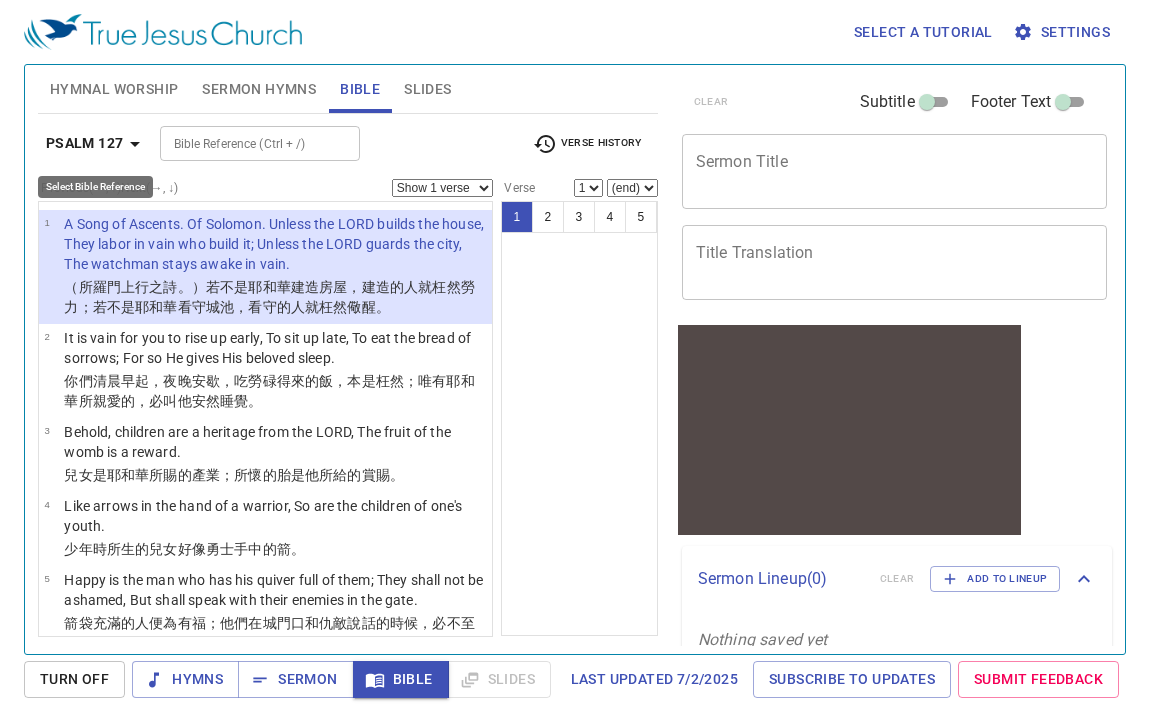 click 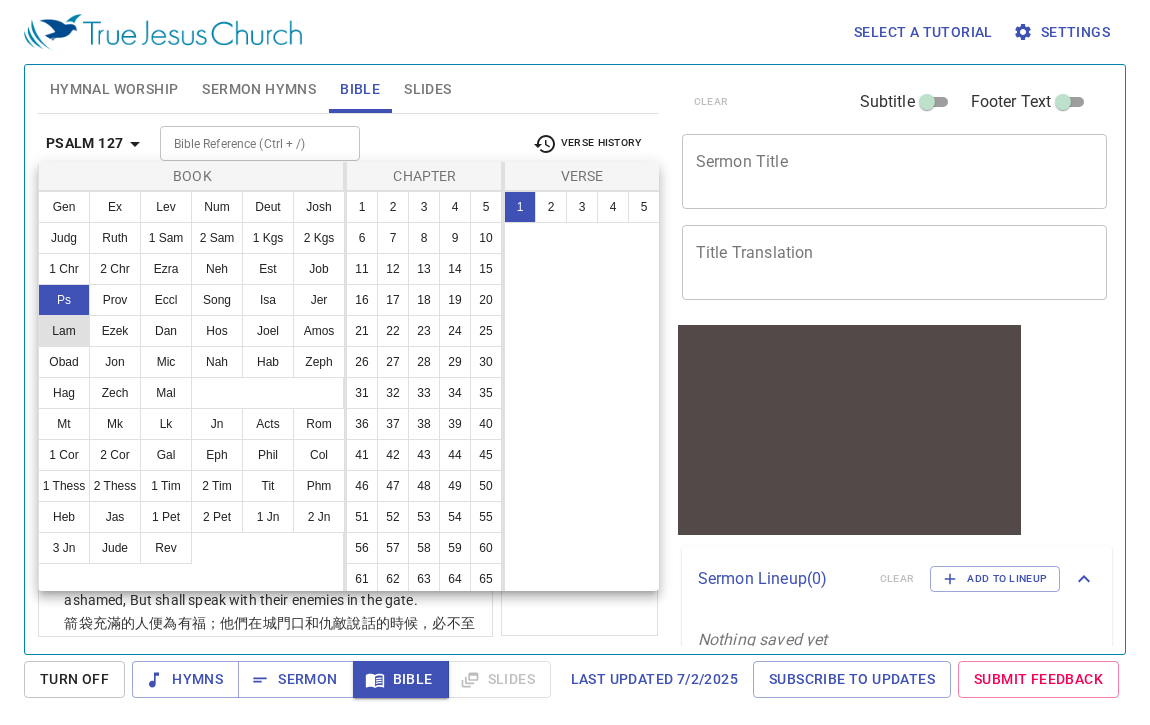 click on "Lam" at bounding box center [64, 331] 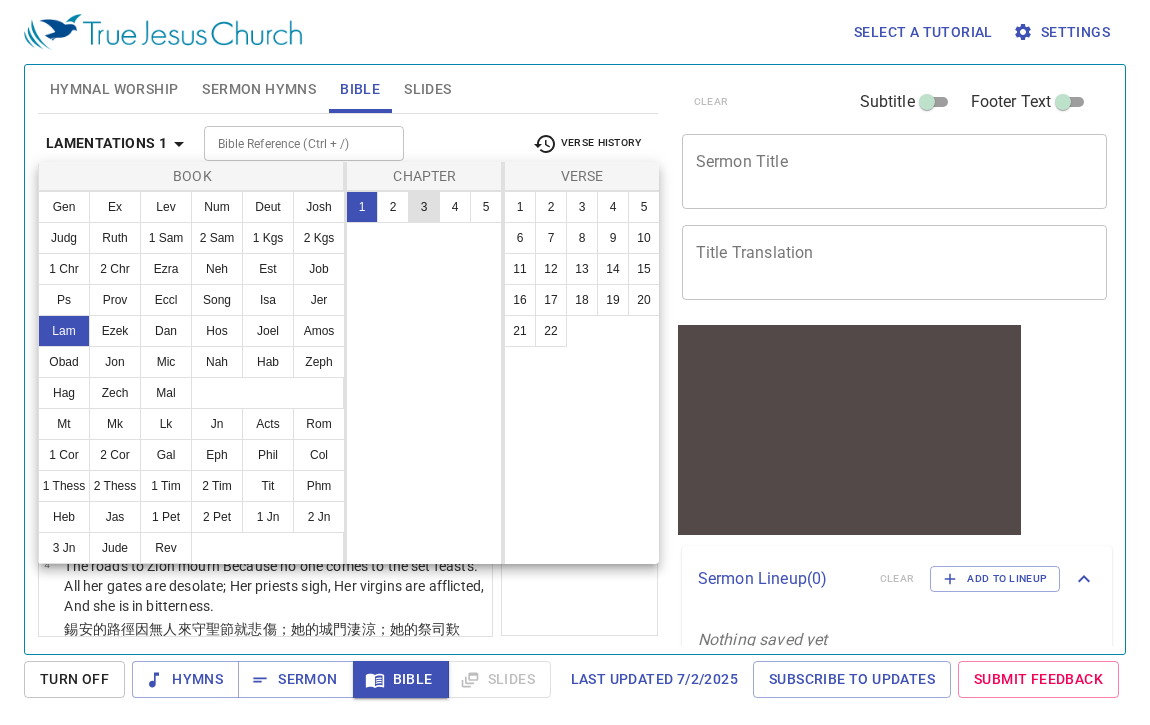 click on "3" at bounding box center [424, 207] 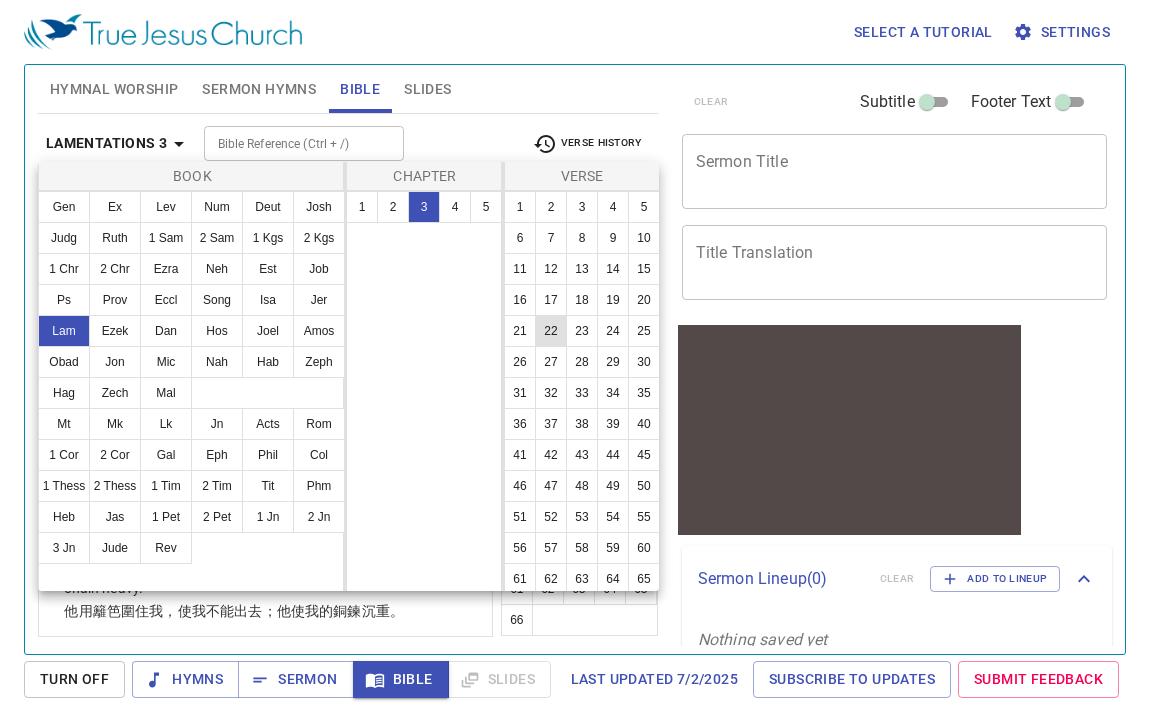 click on "22" at bounding box center [551, 331] 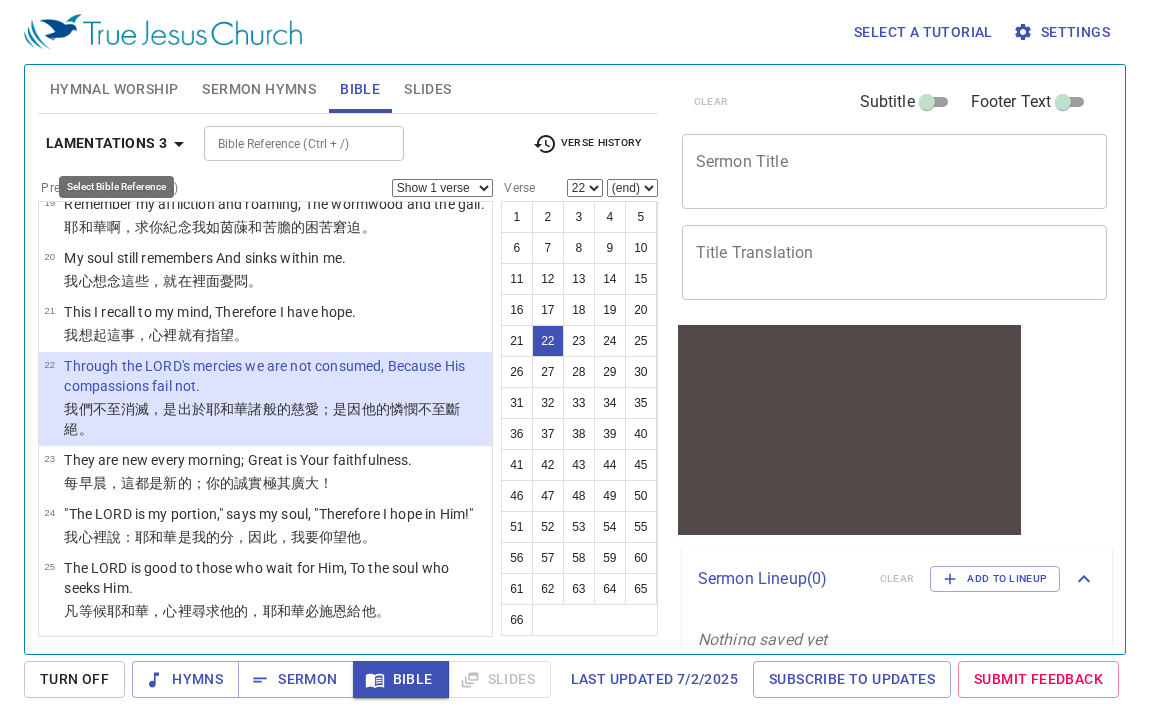 click 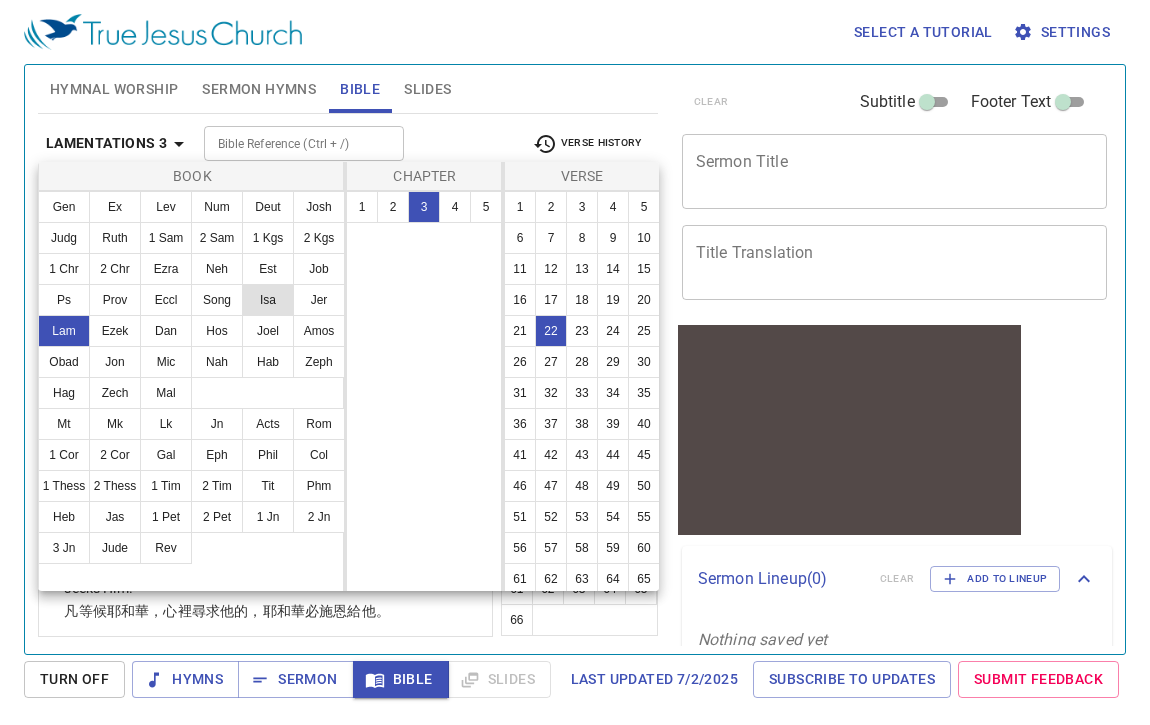 click on "Isa" at bounding box center [268, 300] 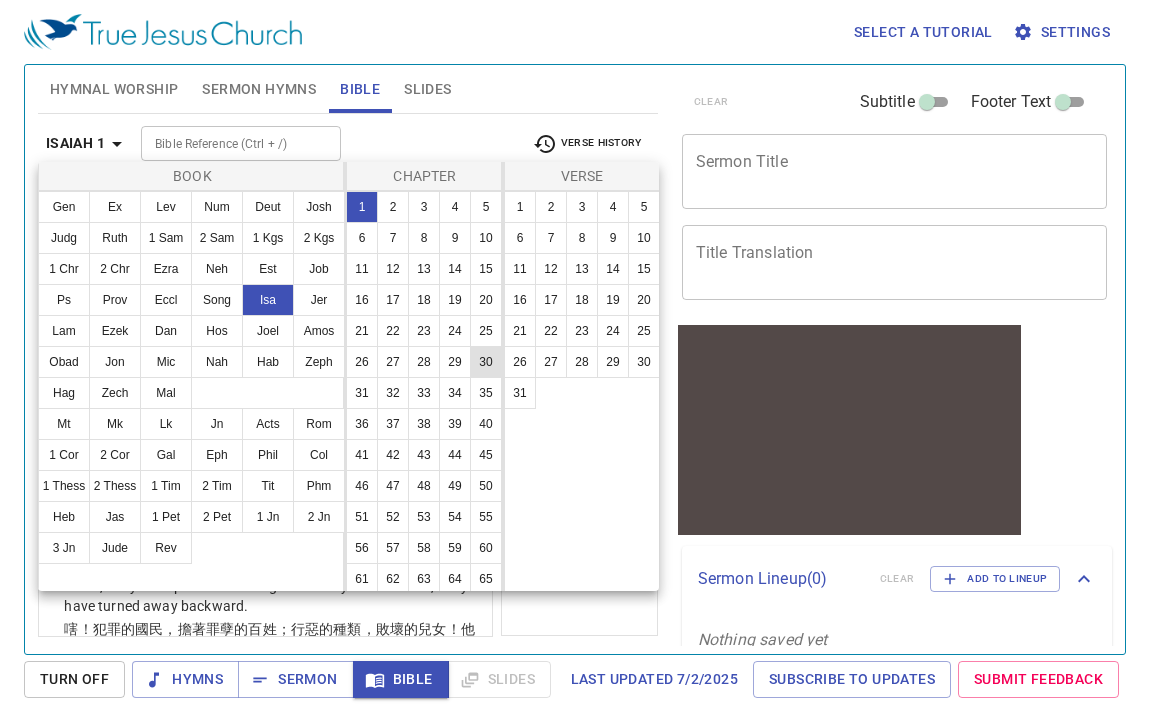 click on "30" at bounding box center (486, 362) 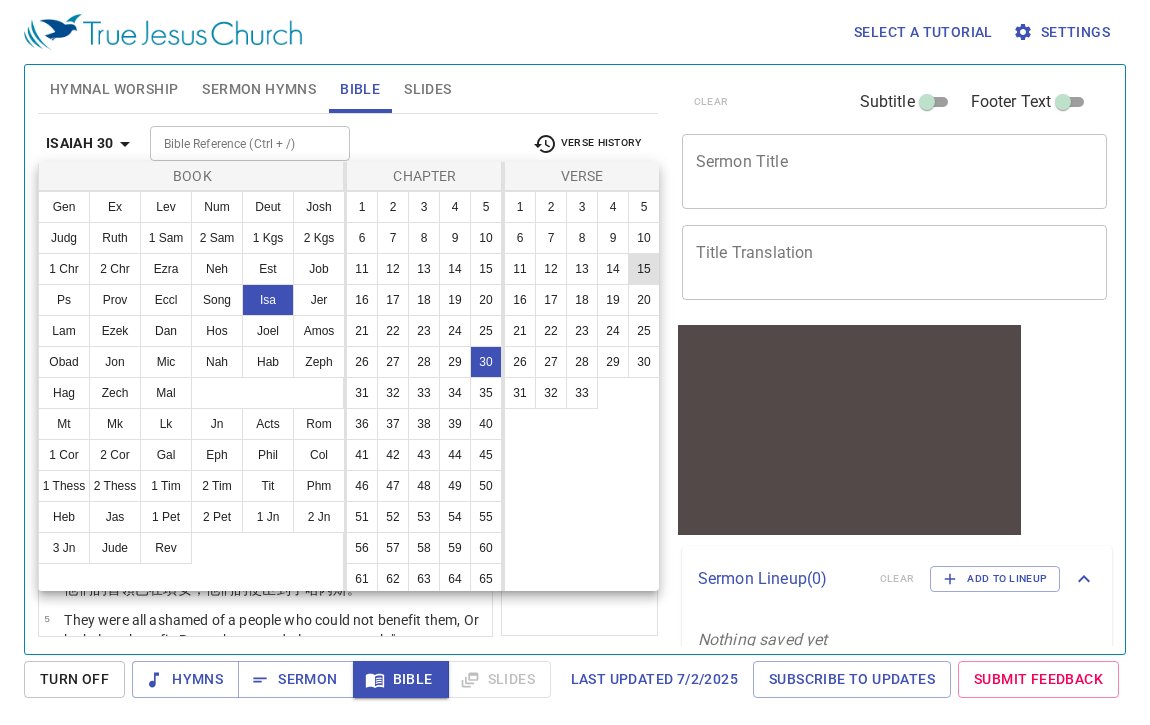 click on "15" at bounding box center (644, 269) 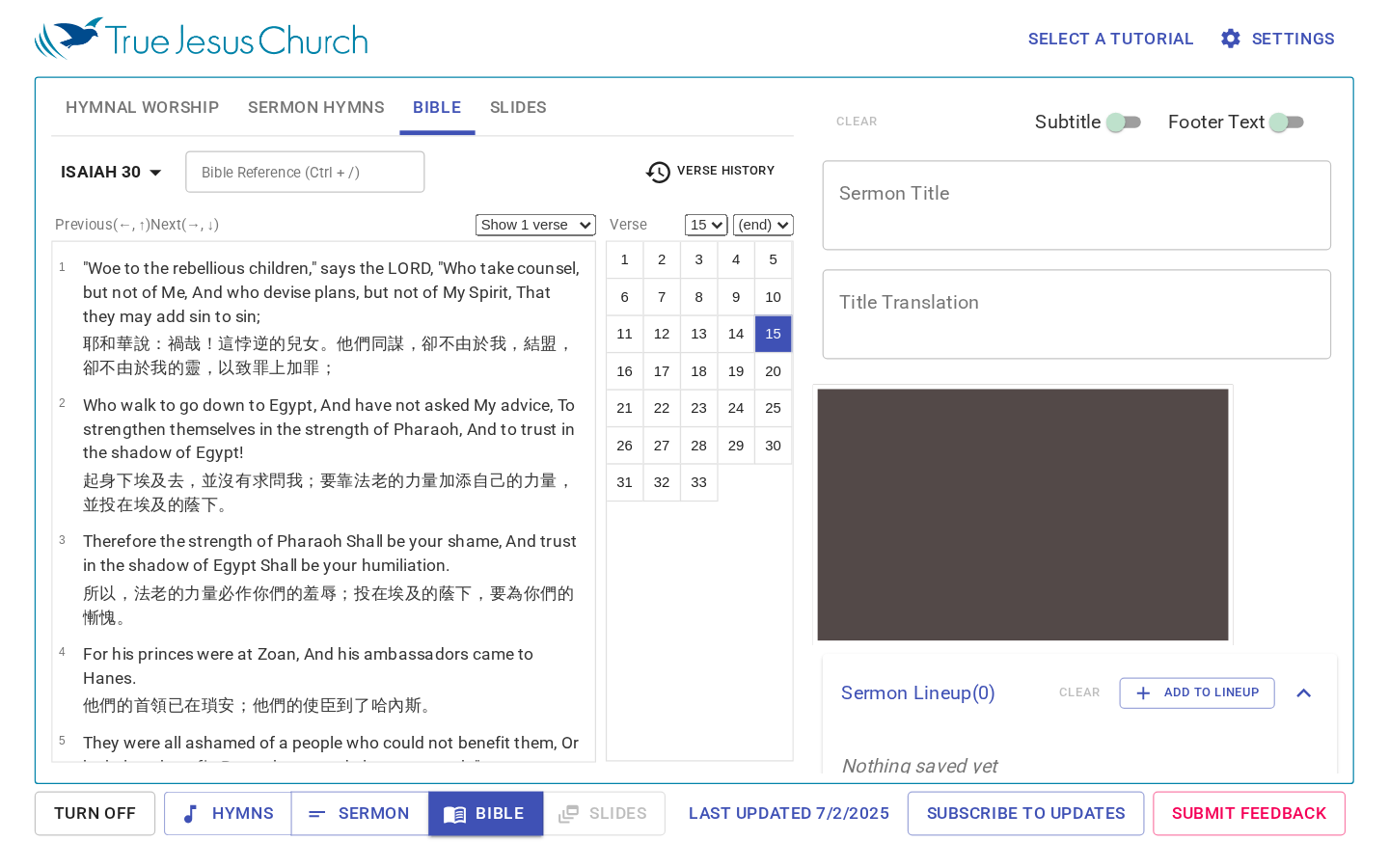 scroll, scrollTop: 1297, scrollLeft: 0, axis: vertical 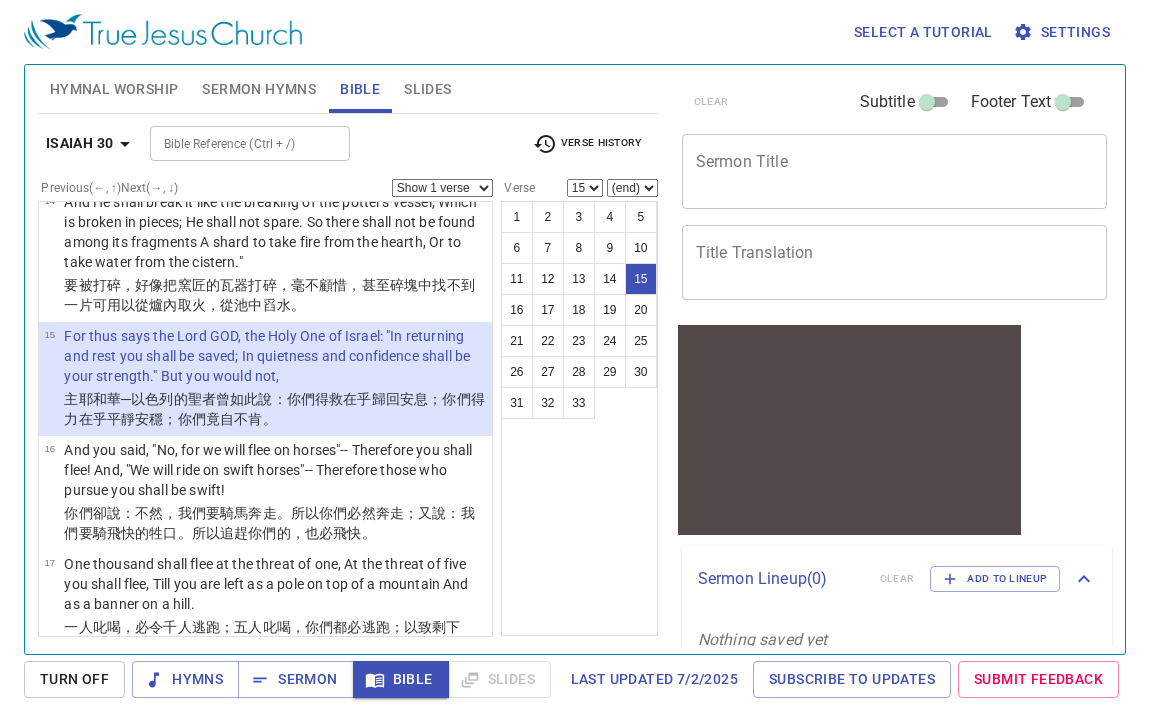 click on "Show 1 verse Show 2 verses Show 3 verses Show 4 verses Show 5 verses" at bounding box center (442, 188) 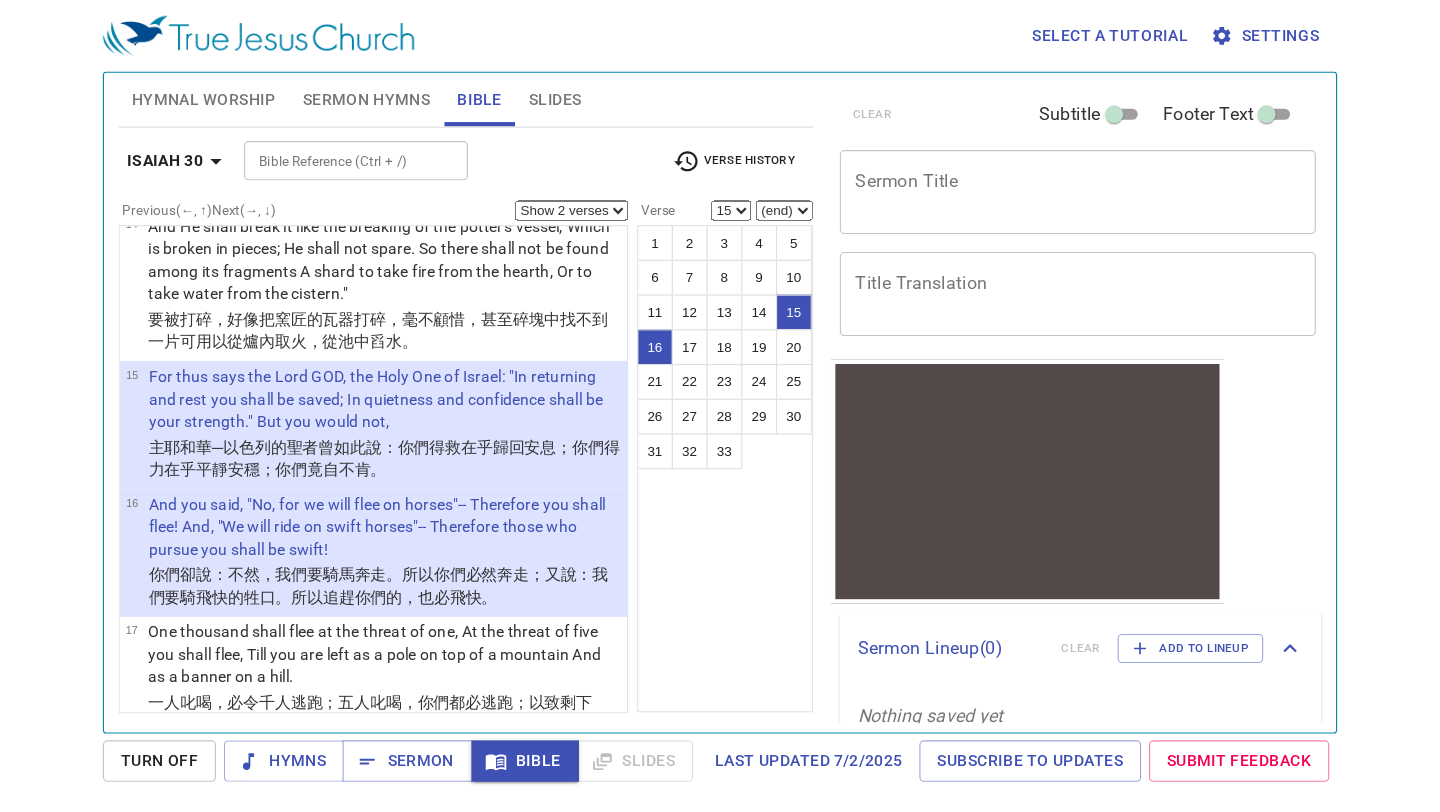 scroll, scrollTop: 1025, scrollLeft: 0, axis: vertical 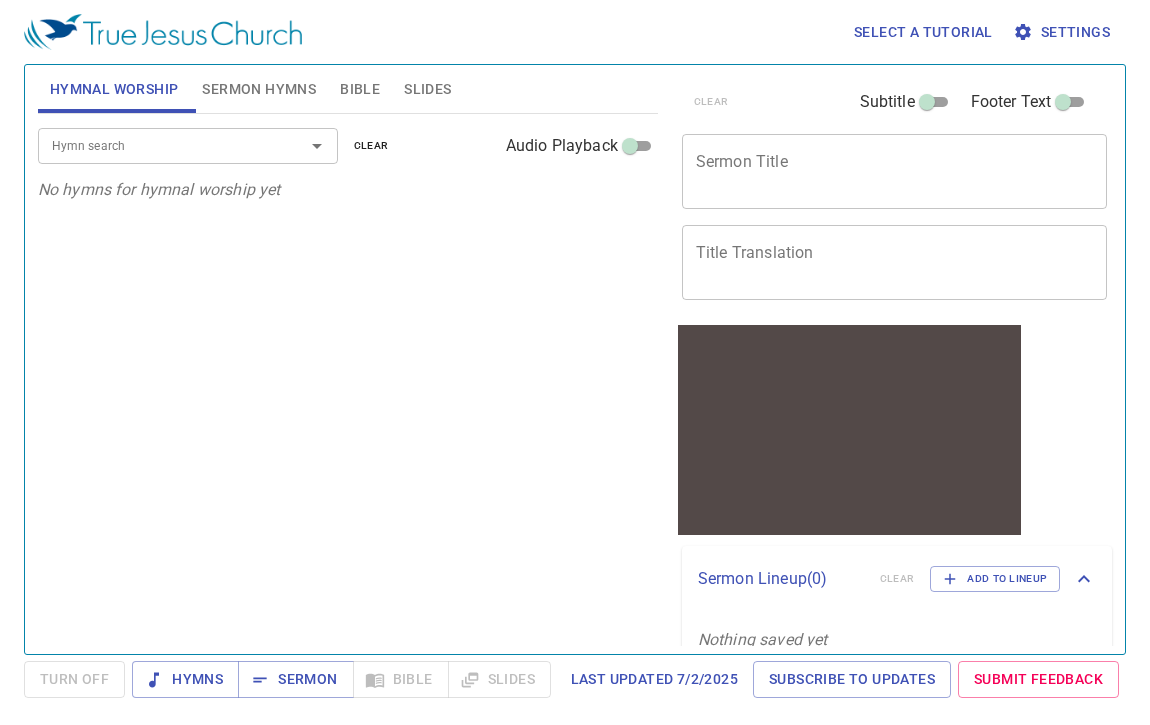 click on "Bible" at bounding box center [360, 89] 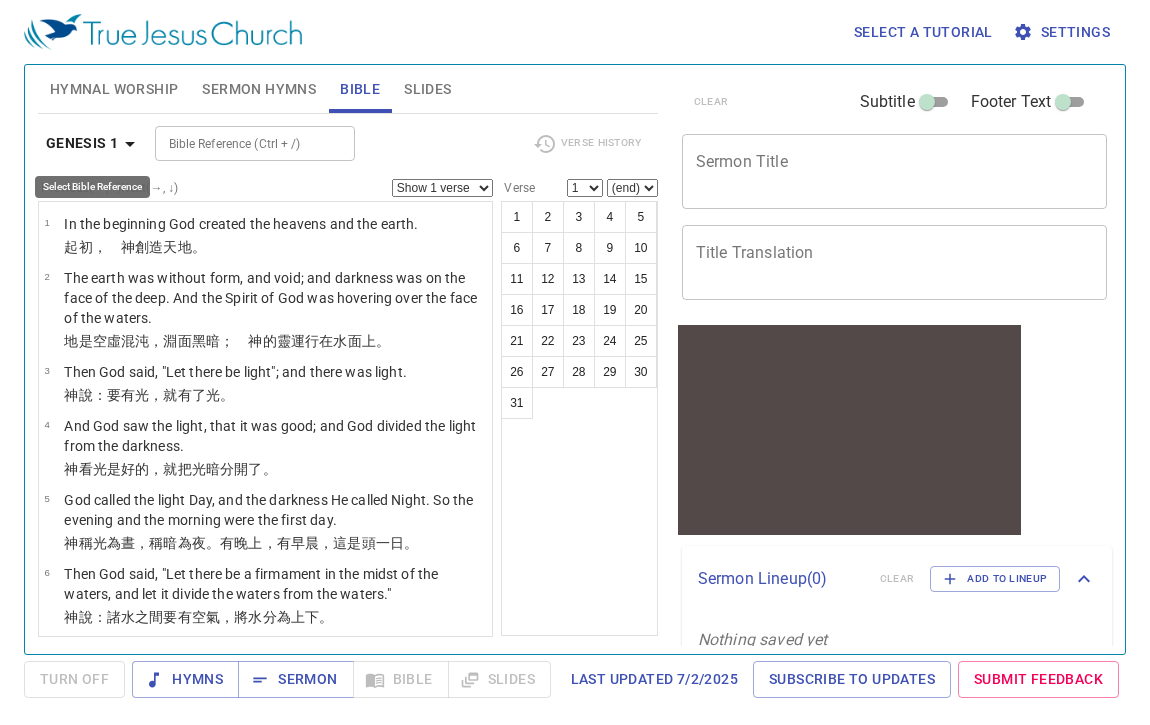 click 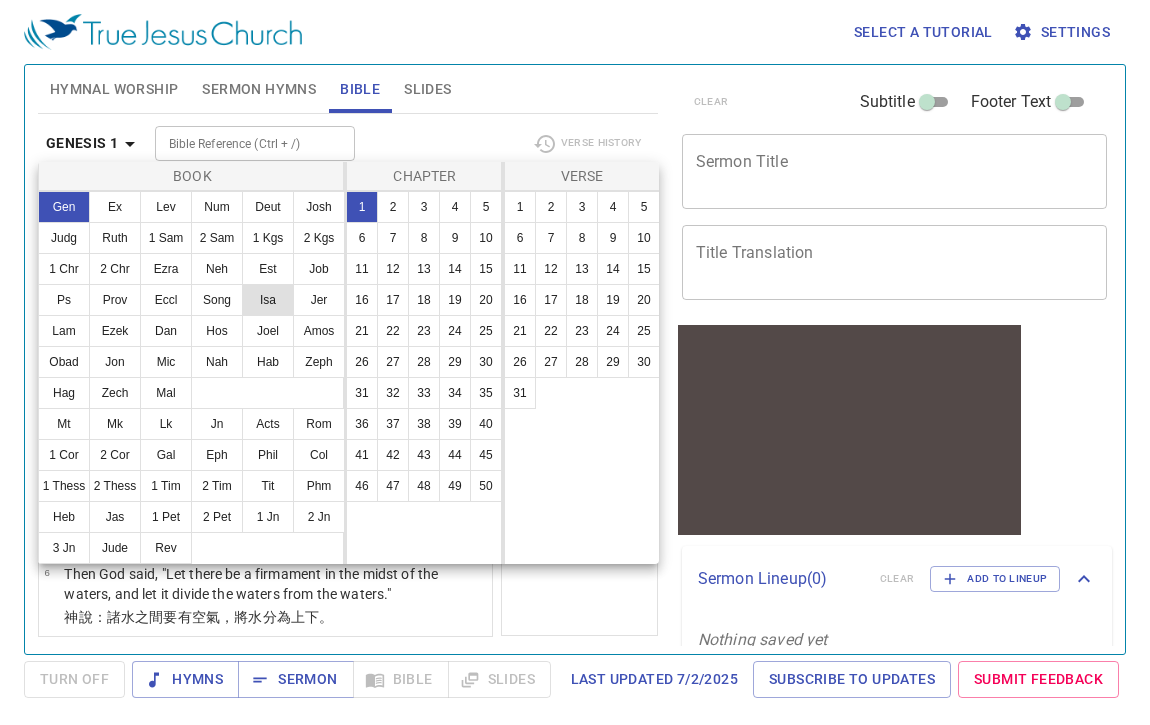 click on "Isa" at bounding box center (268, 300) 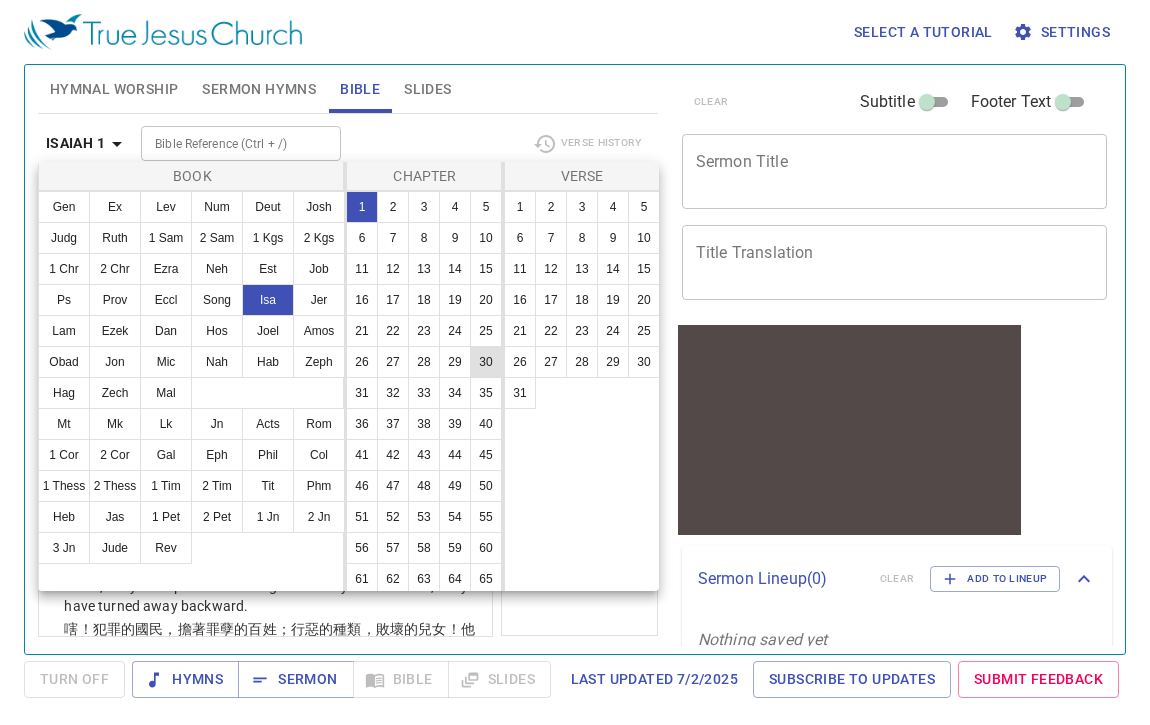 click on "30" at bounding box center (486, 362) 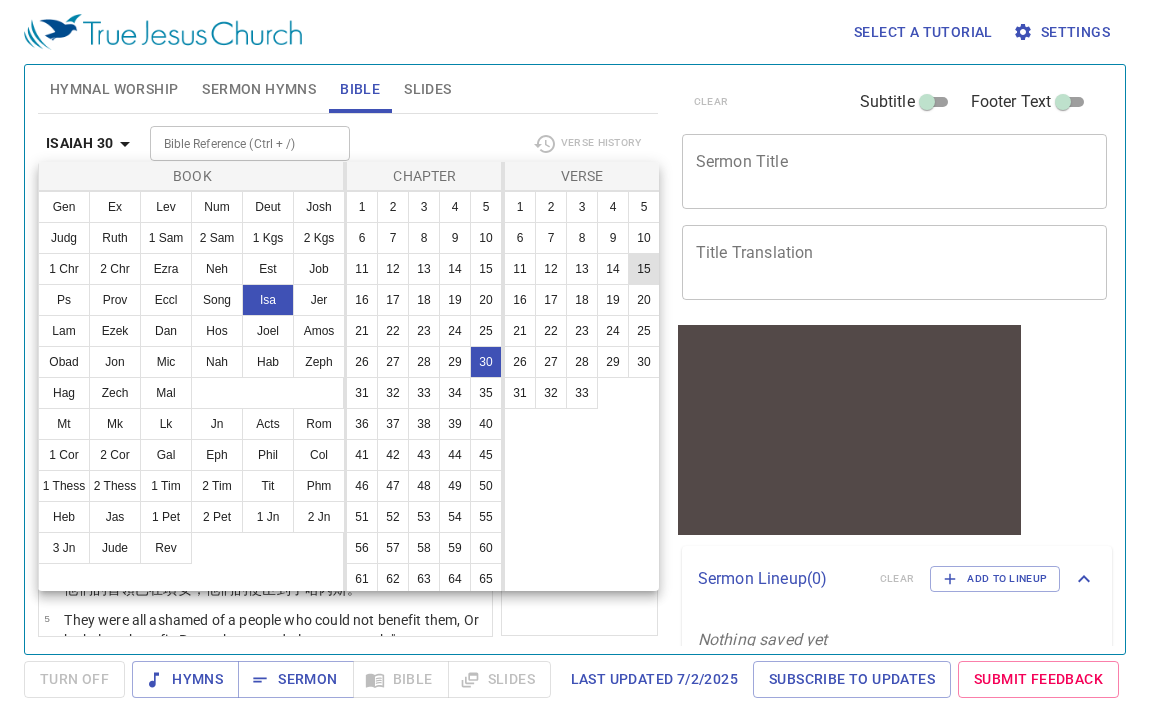 click on "15" at bounding box center [644, 269] 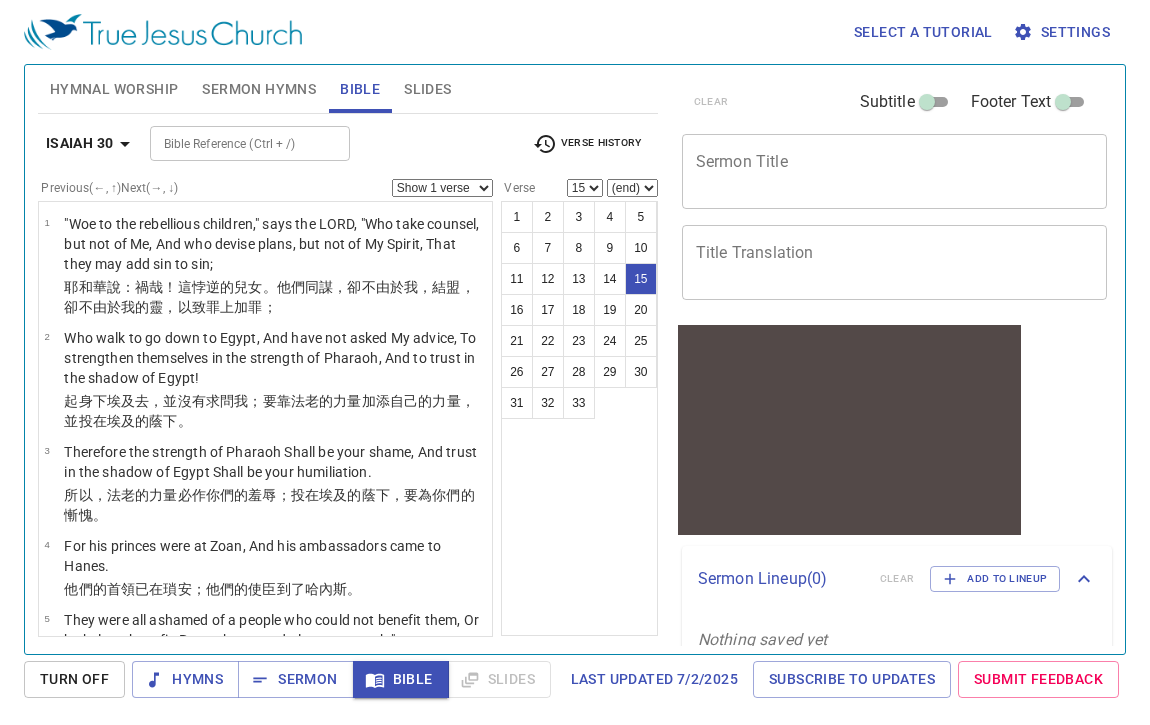 scroll, scrollTop: 1345, scrollLeft: 0, axis: vertical 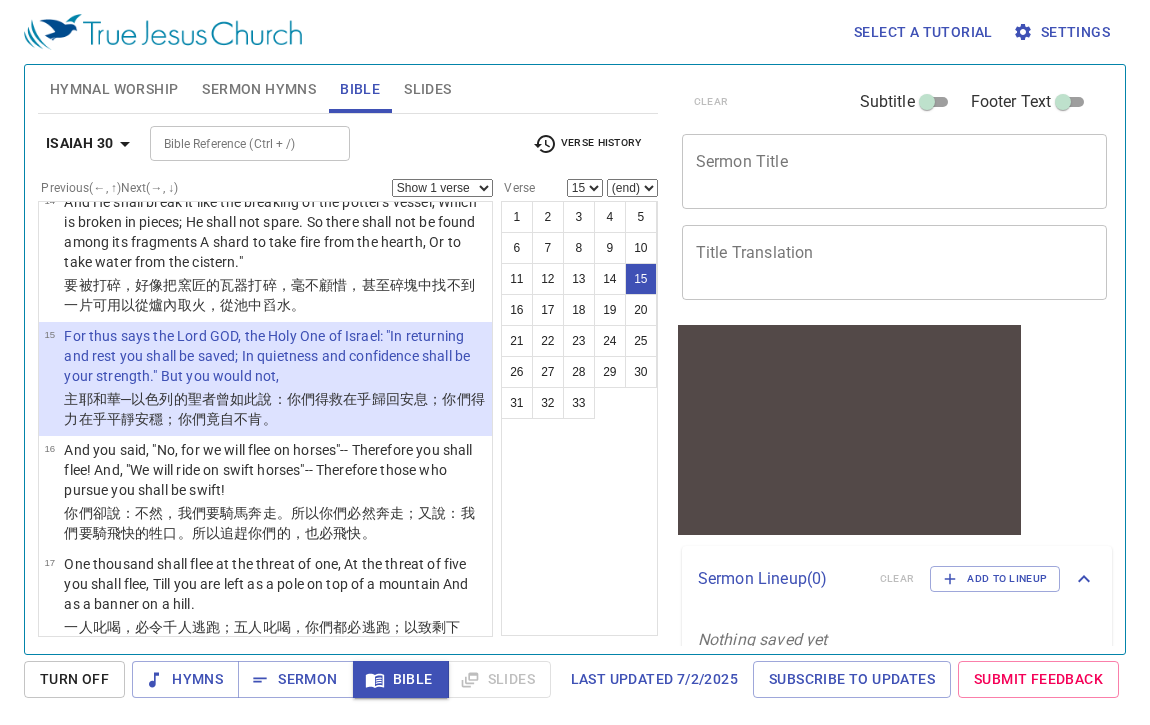 click on "Show 1 verse Show 2 verses Show 3 verses Show 4 verses Show 5 verses" at bounding box center (442, 188) 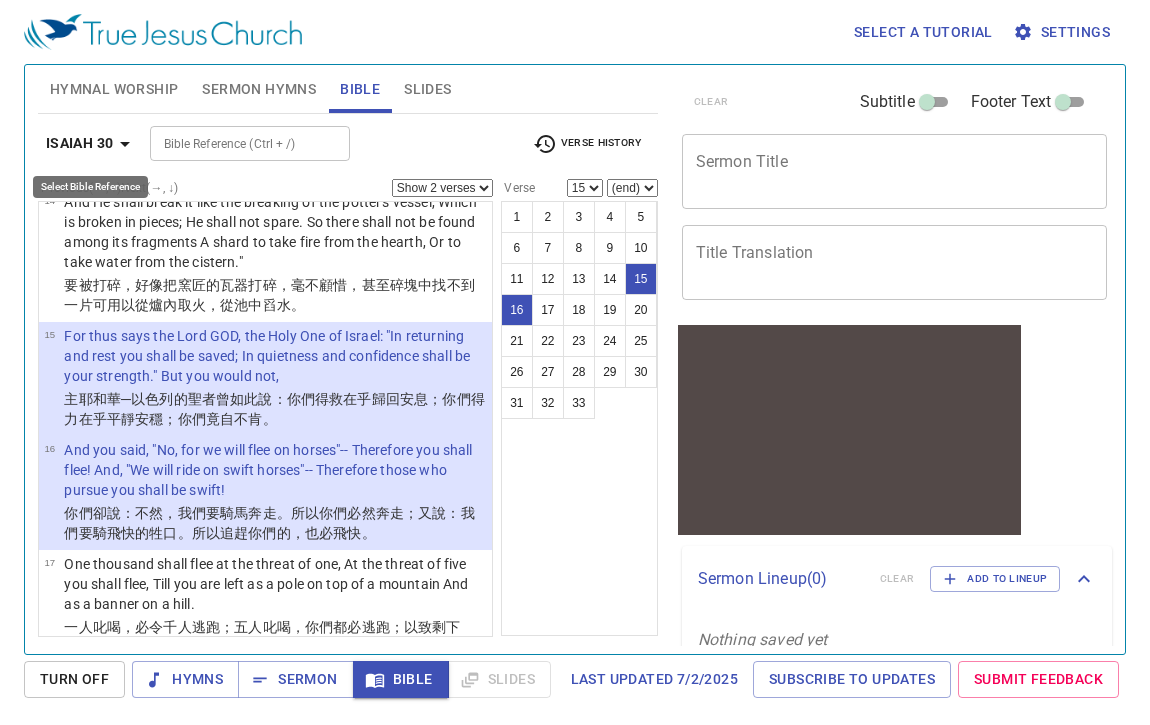 click 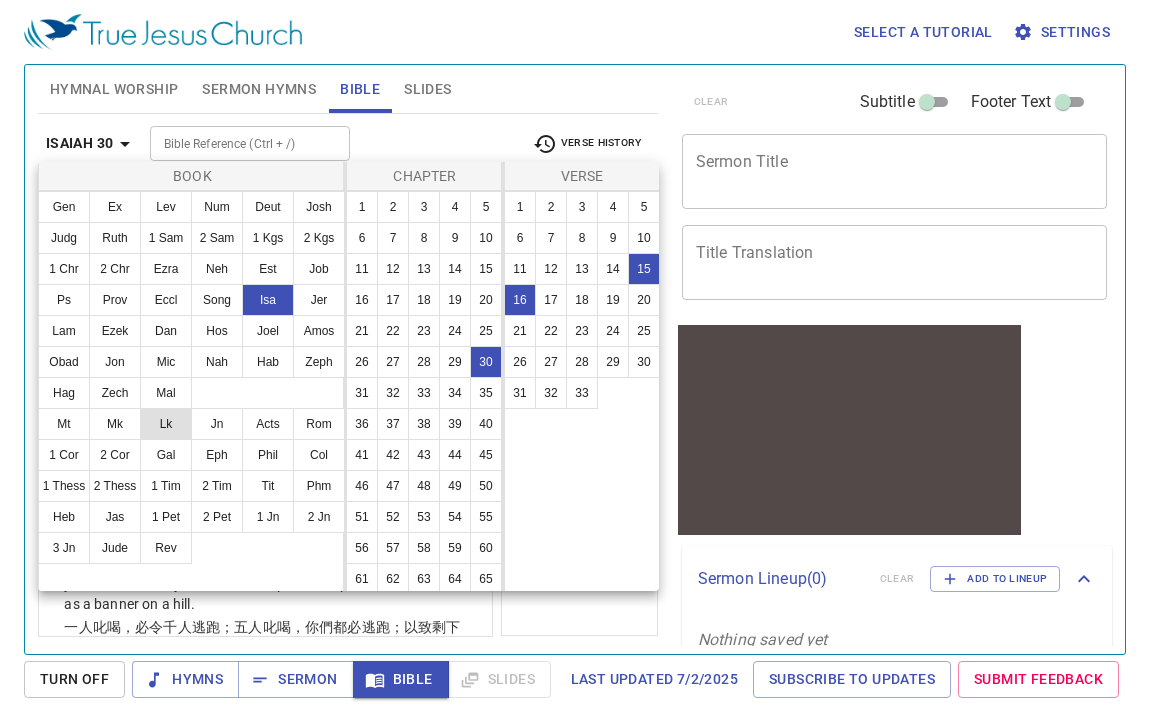 click on "Lk" at bounding box center [166, 424] 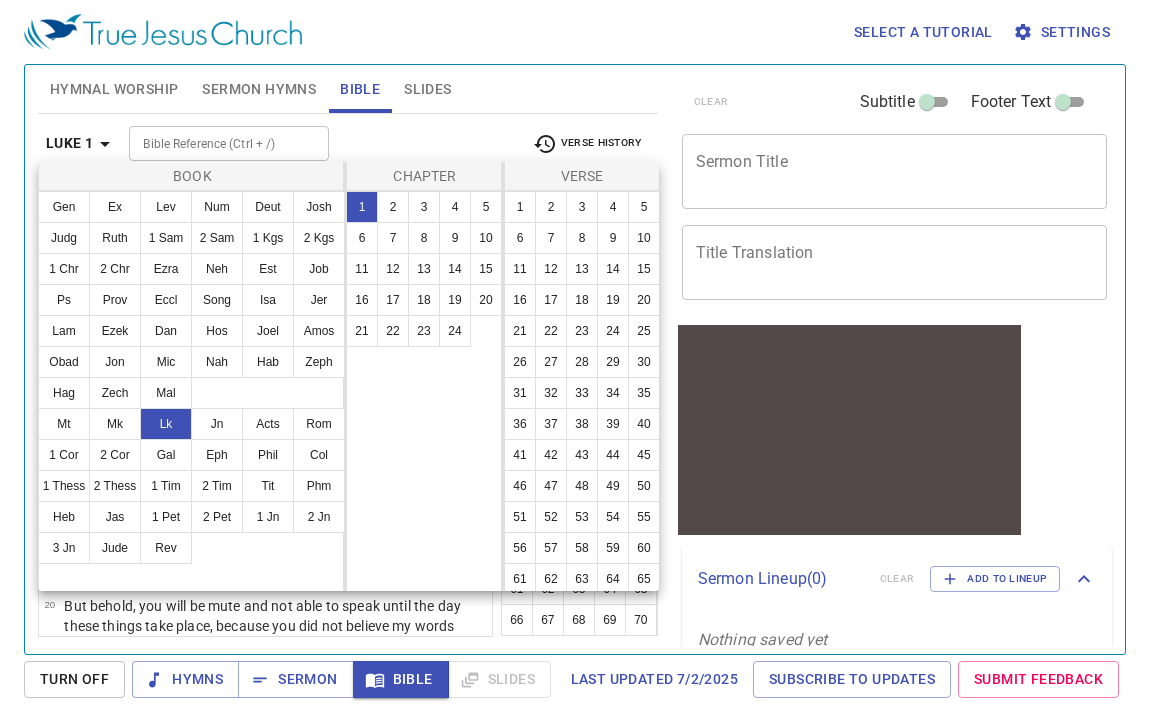 scroll, scrollTop: 0, scrollLeft: 0, axis: both 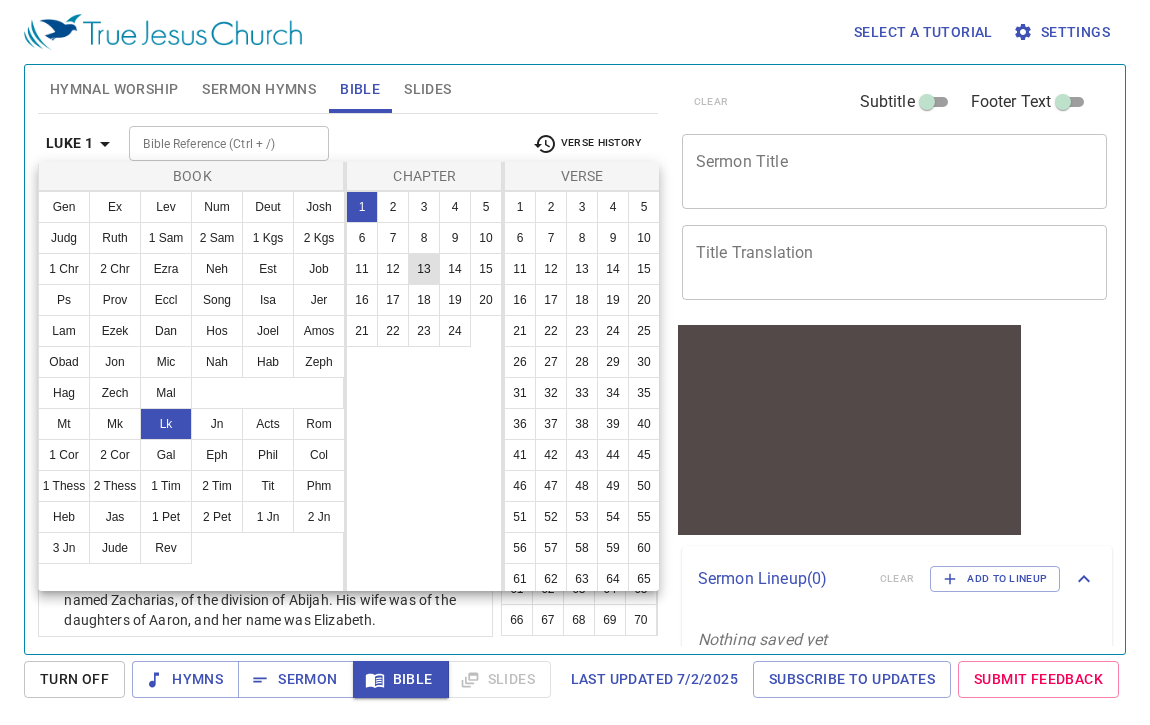 click on "13" at bounding box center (424, 269) 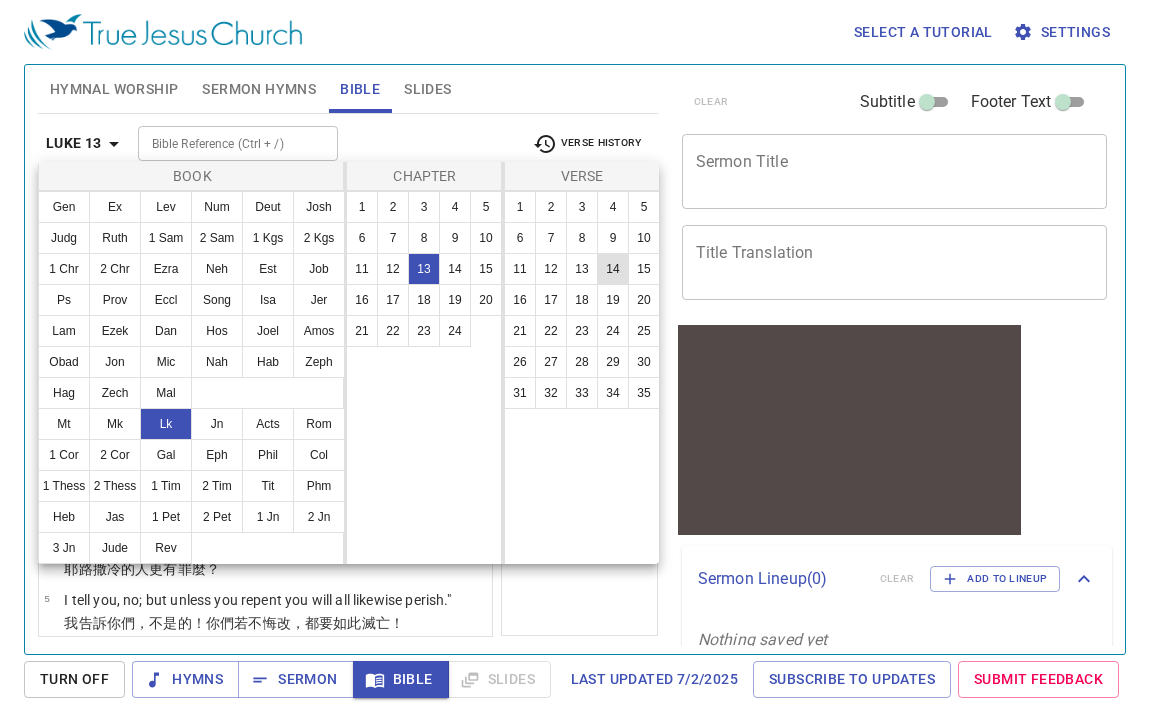click on "14" at bounding box center [613, 269] 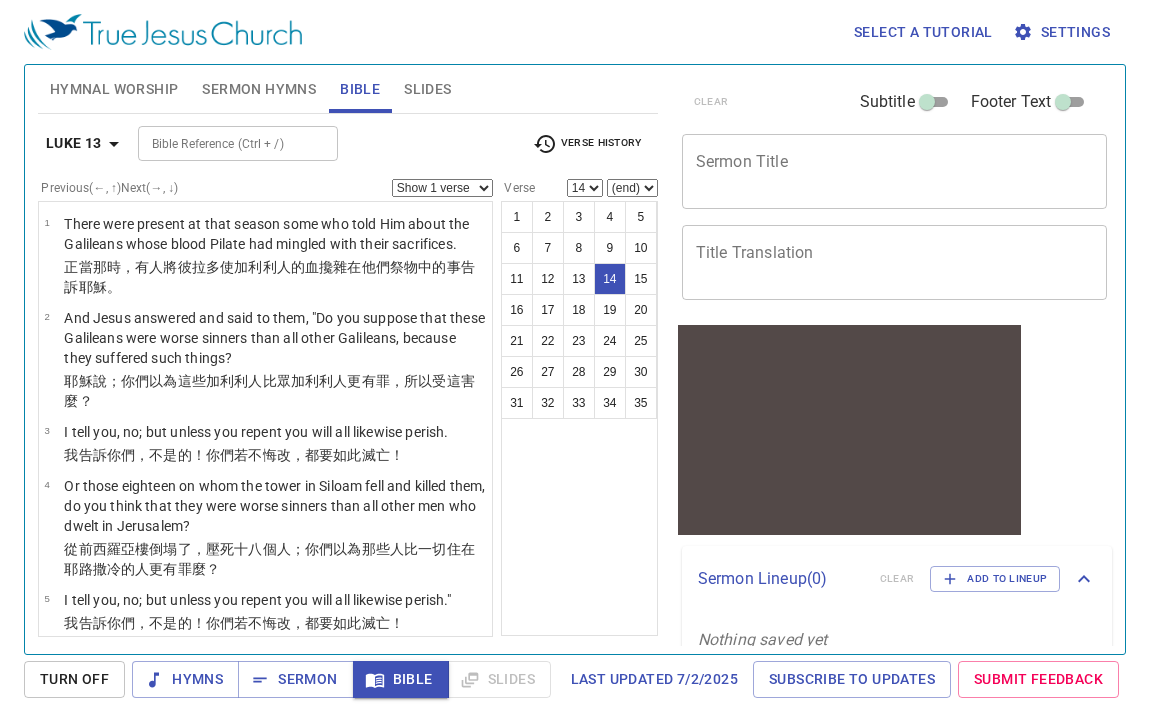 scroll, scrollTop: 920, scrollLeft: 0, axis: vertical 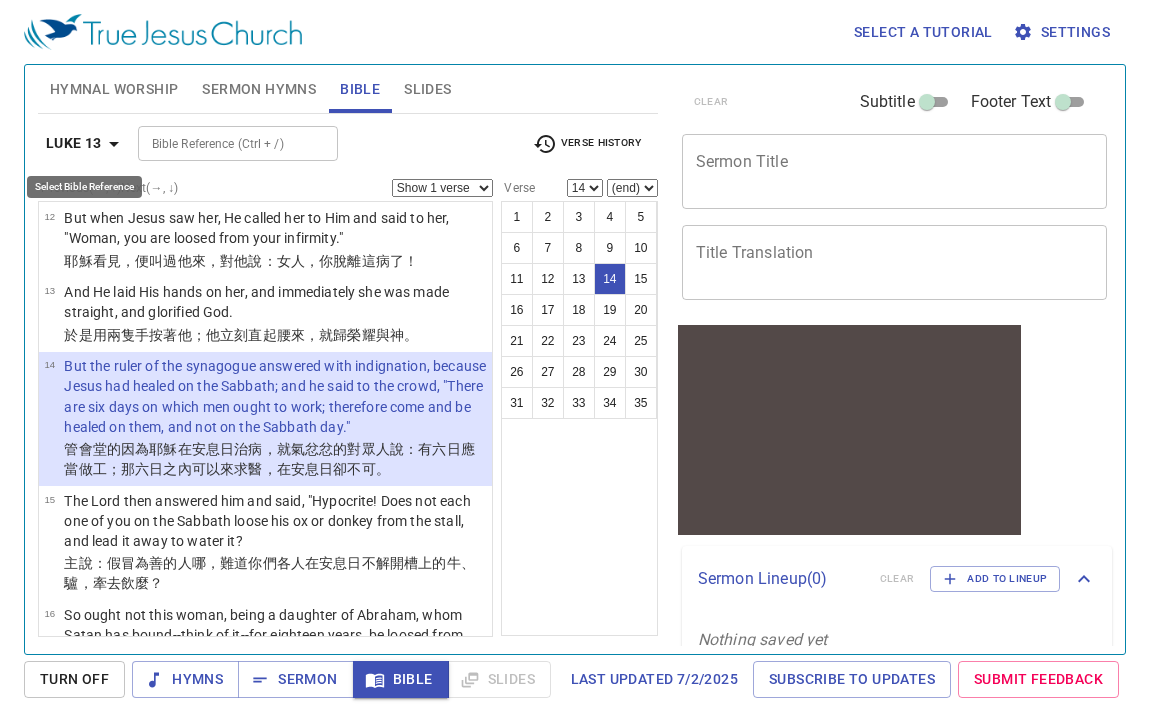 click 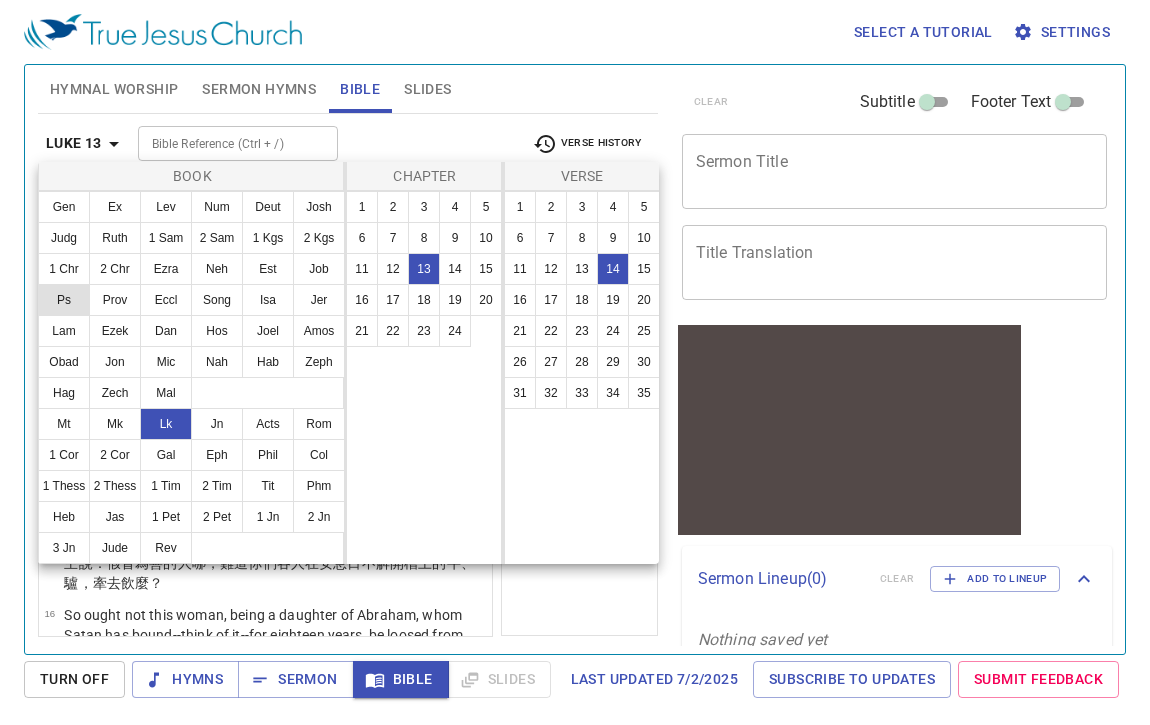 click on "Ps" at bounding box center [64, 300] 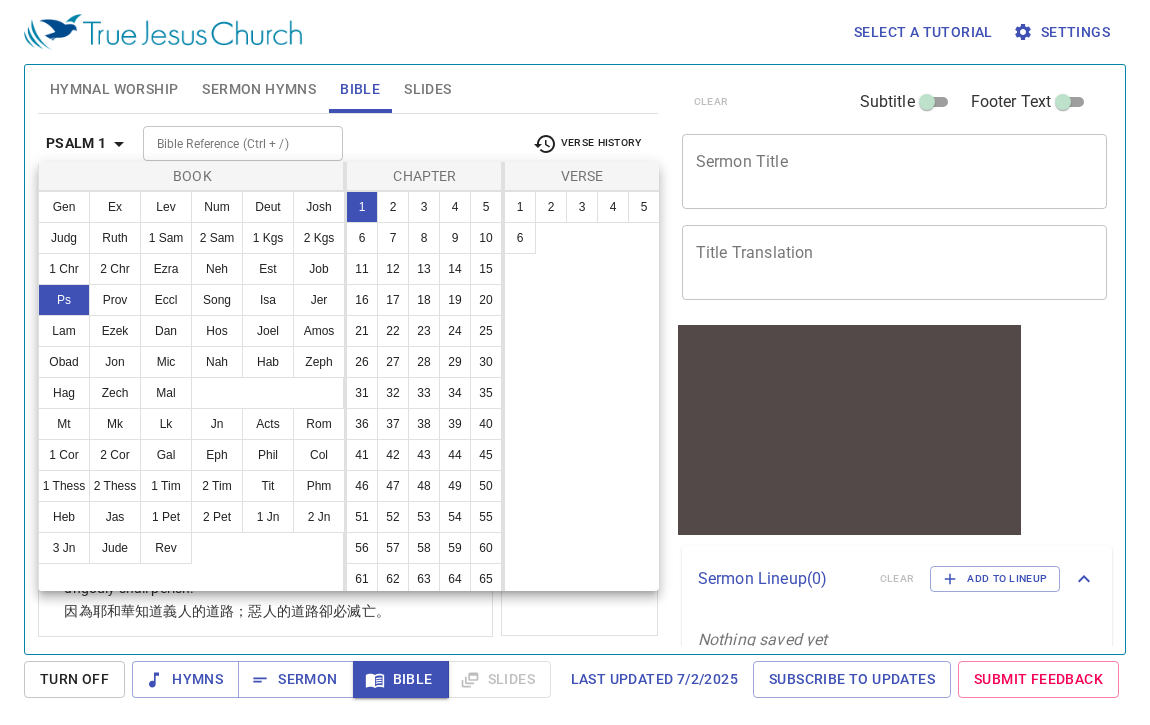 scroll, scrollTop: 0, scrollLeft: 0, axis: both 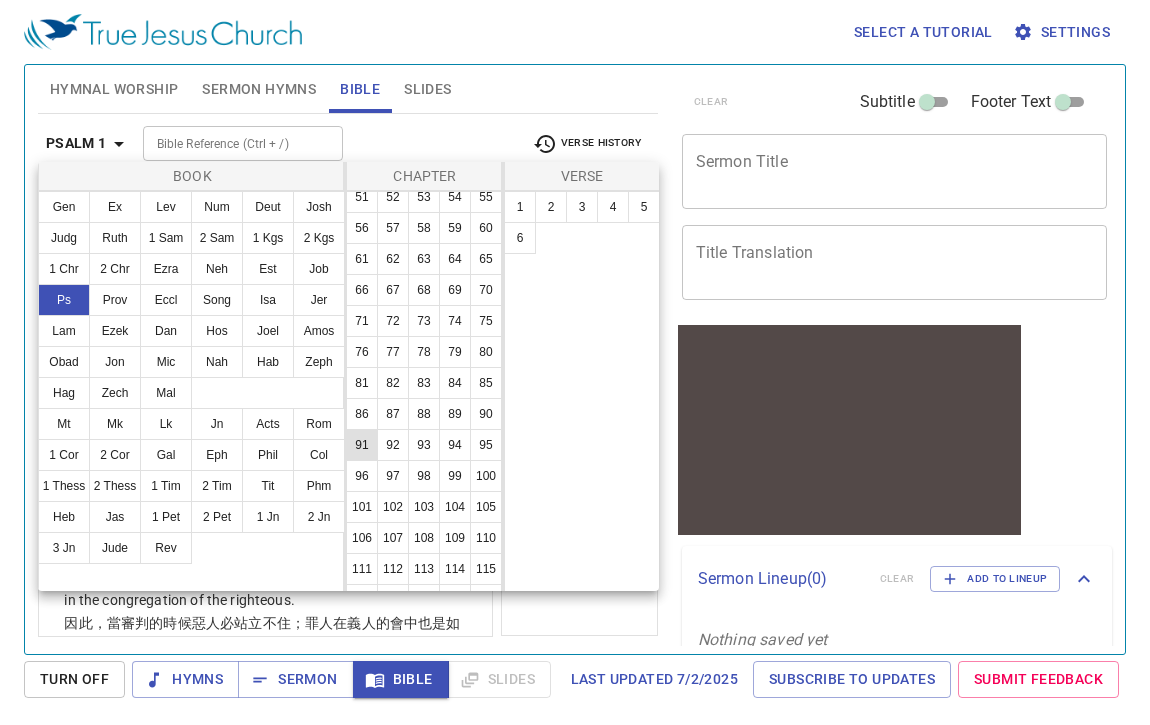click on "91" at bounding box center (362, 445) 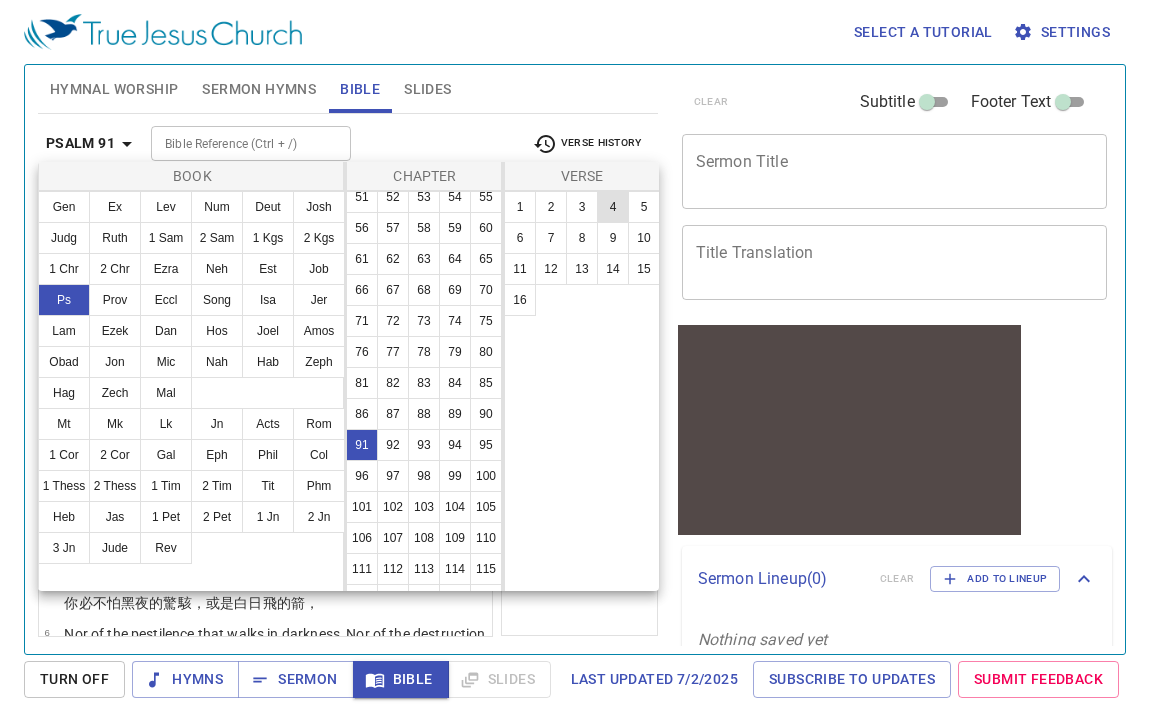 click on "4" at bounding box center [613, 207] 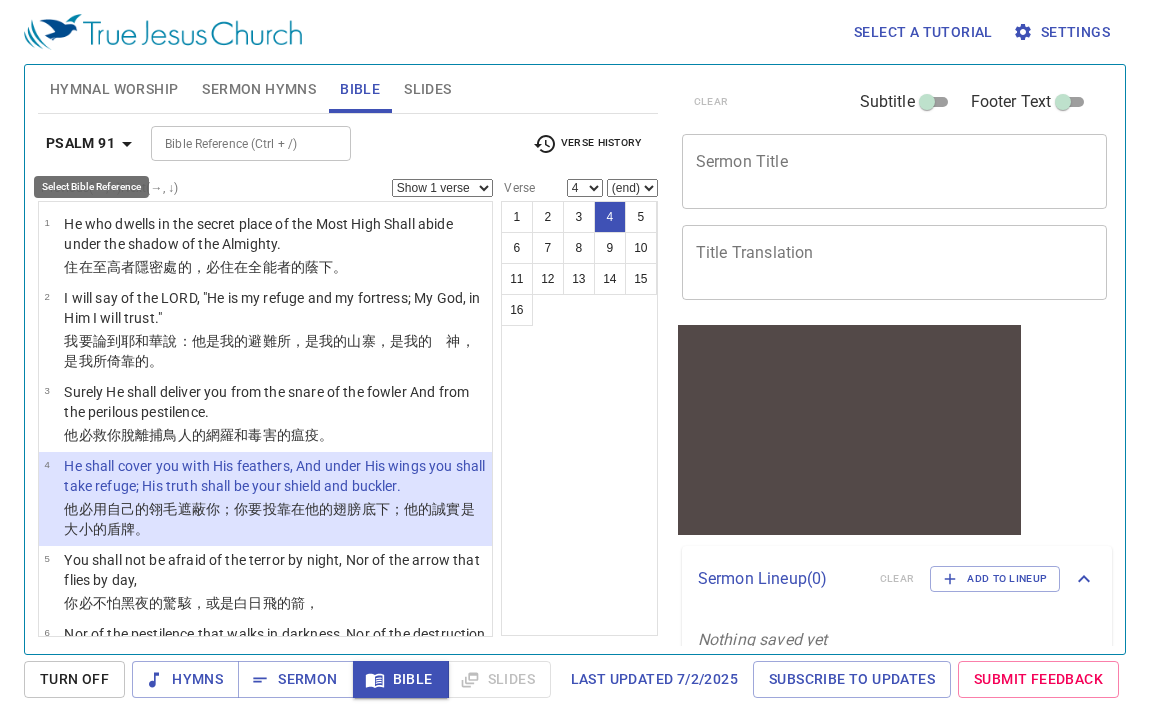 click on "Psalm 91" at bounding box center (80, 143) 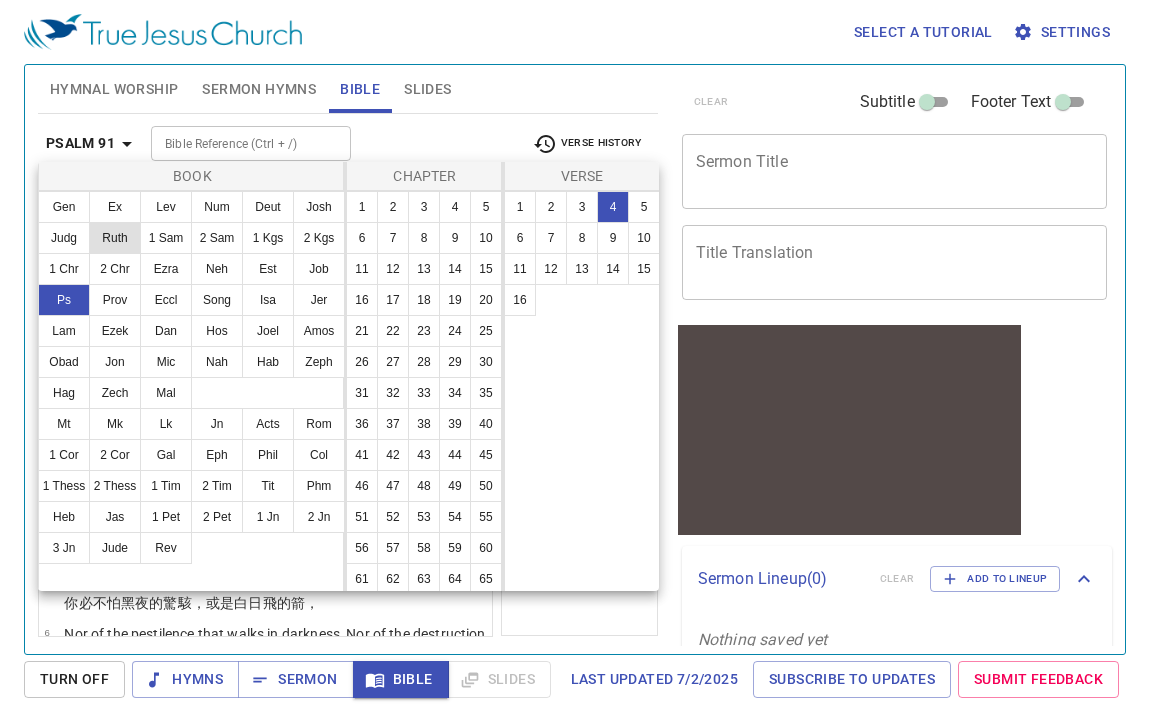click on "Ruth" at bounding box center [115, 238] 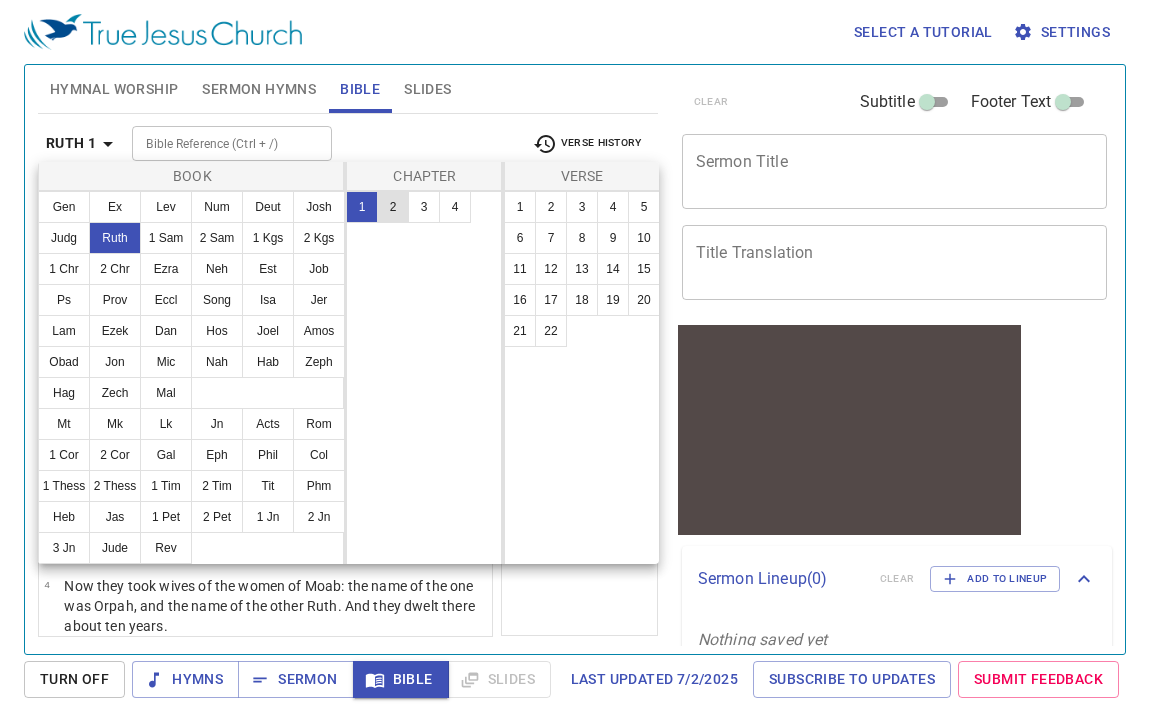 click on "2" at bounding box center (393, 207) 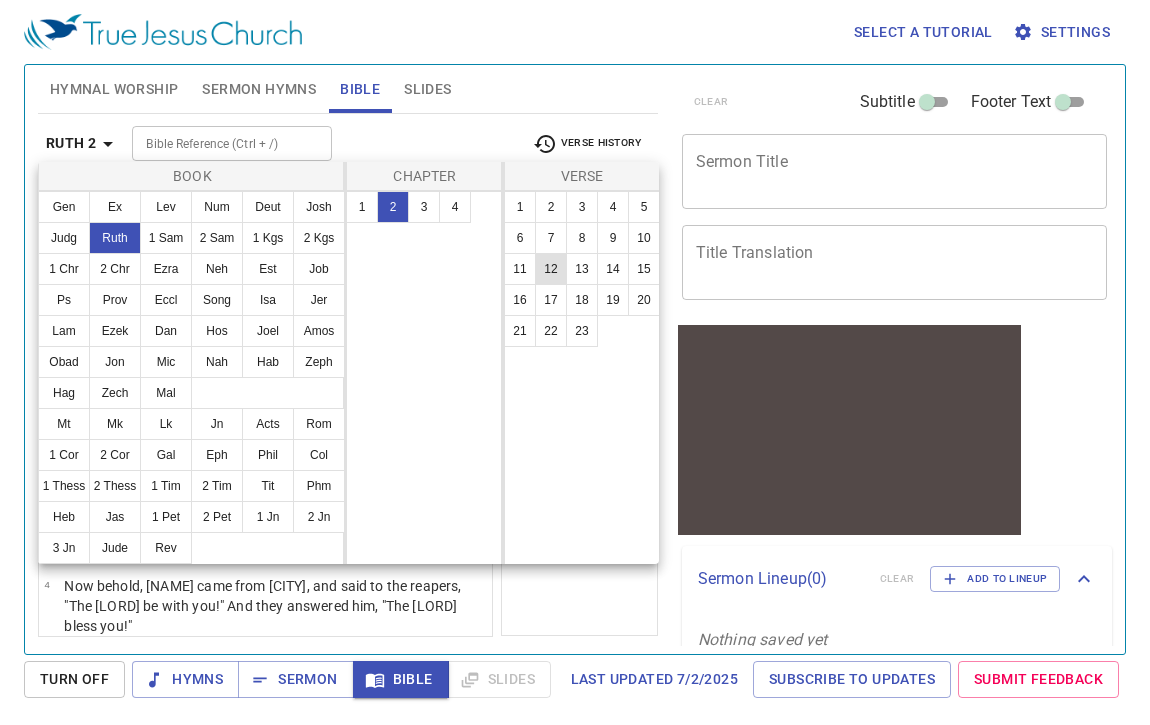 click on "12" at bounding box center (551, 269) 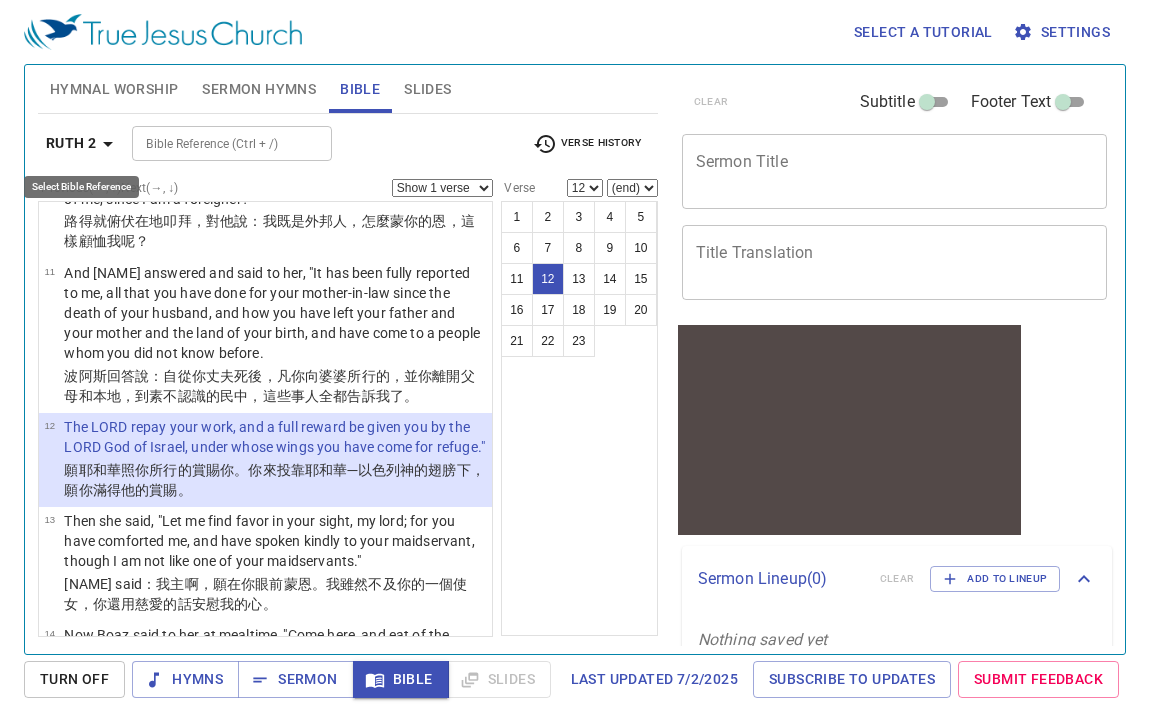 click 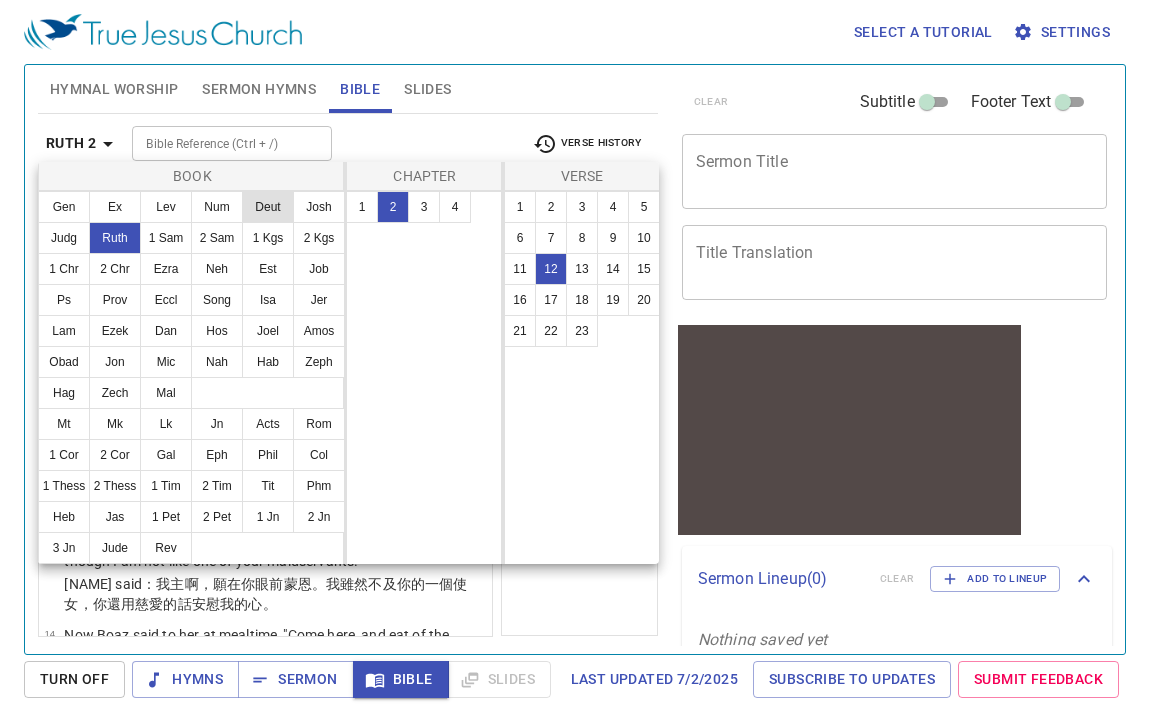 click on "Deut" at bounding box center [268, 207] 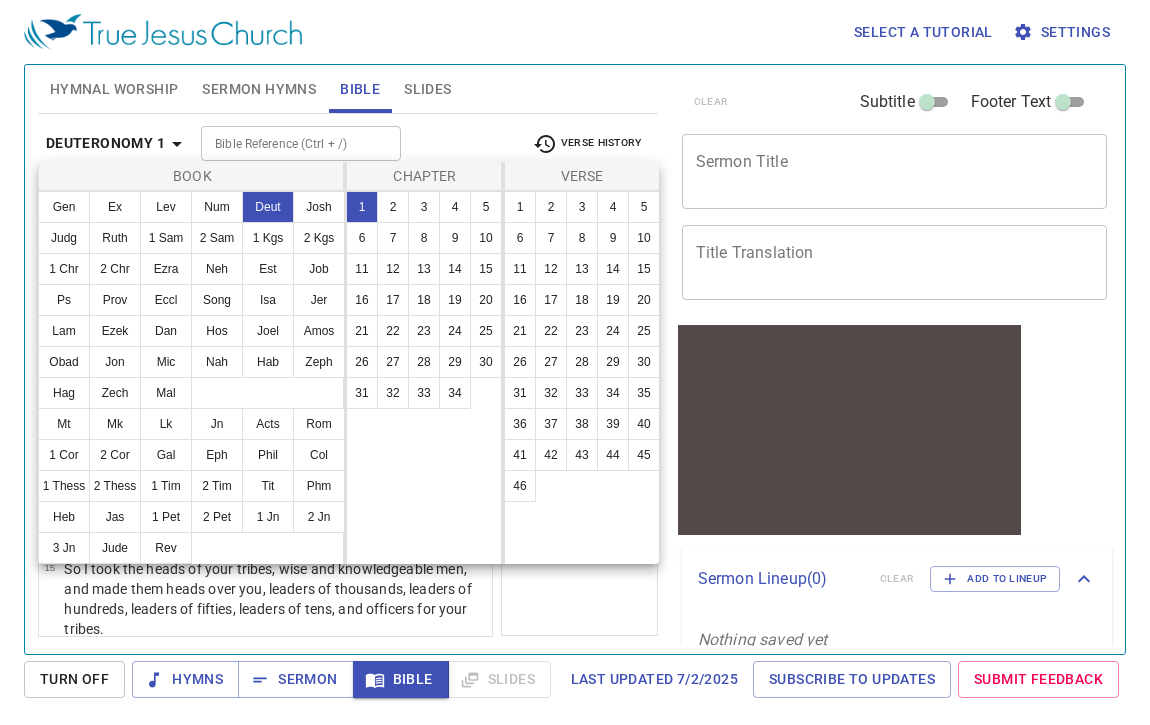 scroll, scrollTop: 0, scrollLeft: 0, axis: both 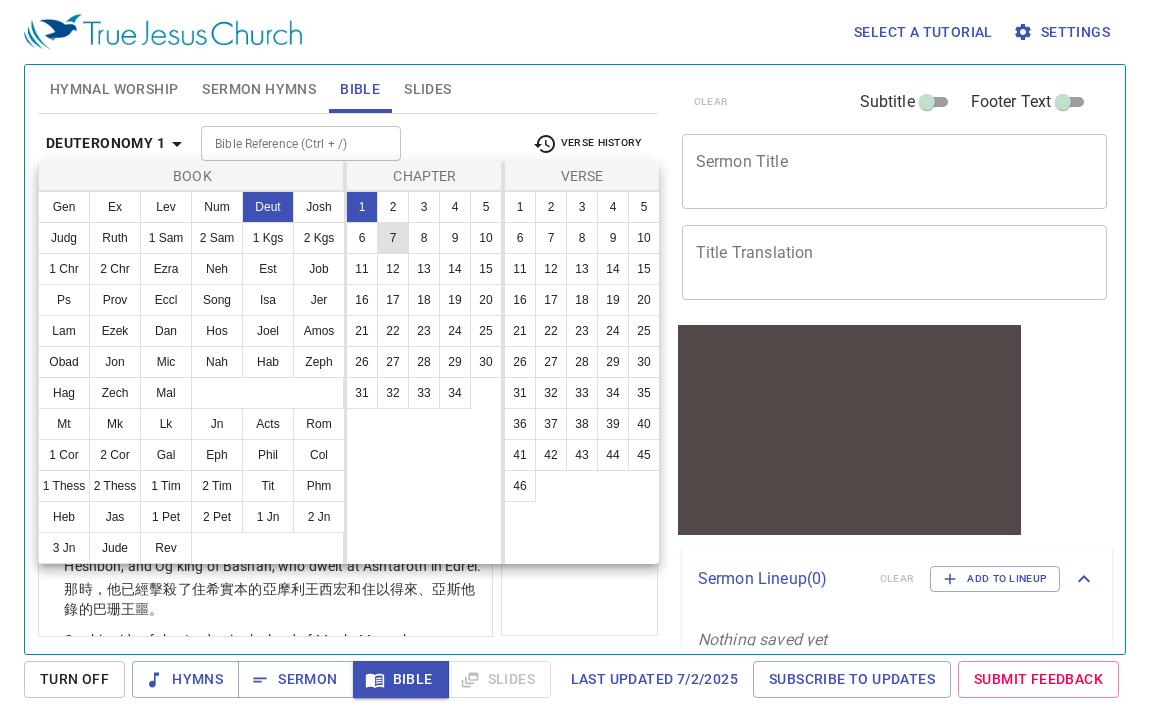 click on "7" at bounding box center (393, 238) 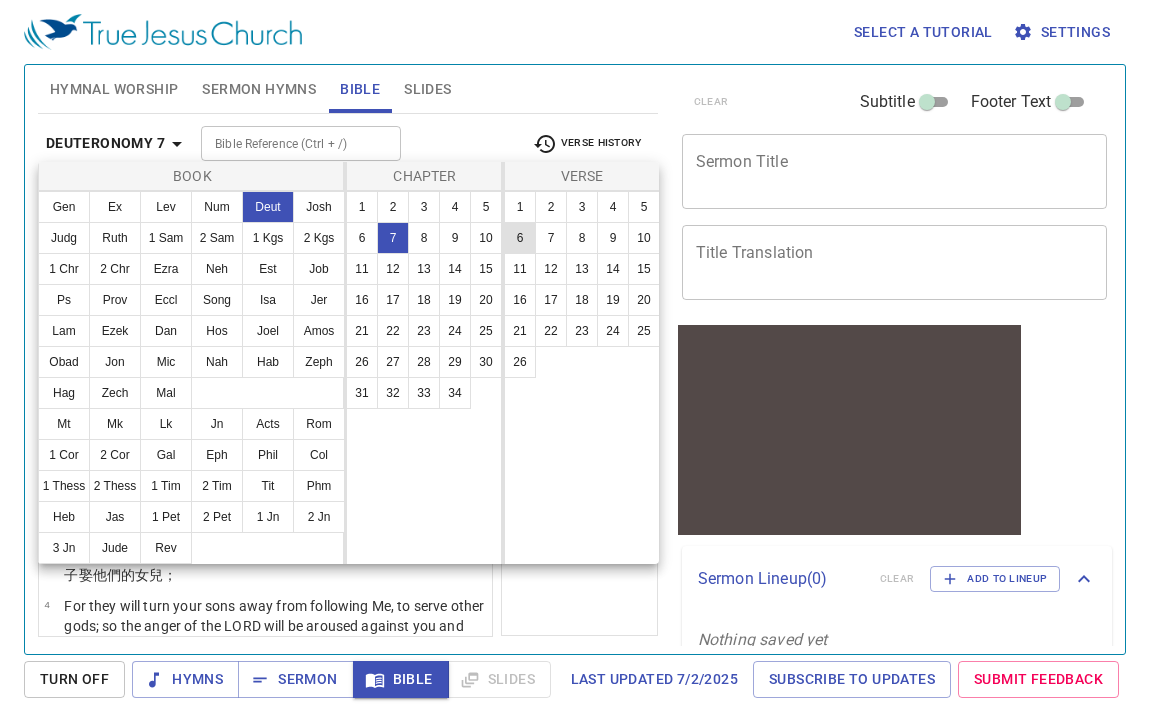 click on "6" at bounding box center (520, 238) 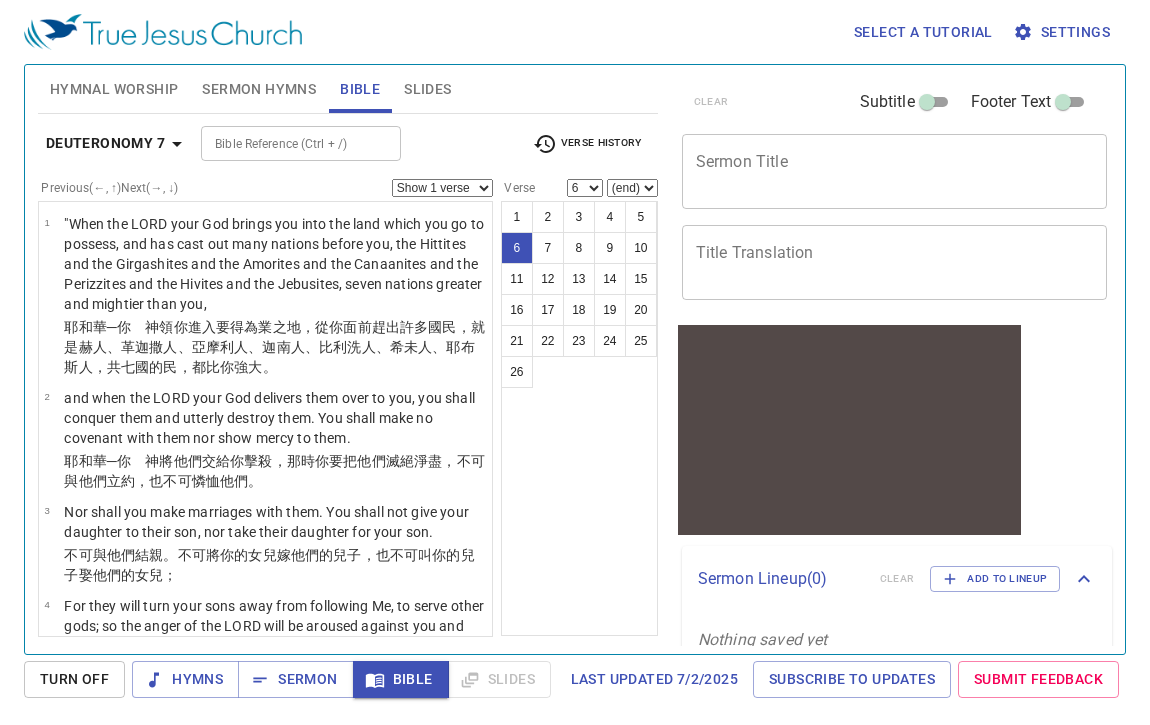scroll, scrollTop: 458, scrollLeft: 0, axis: vertical 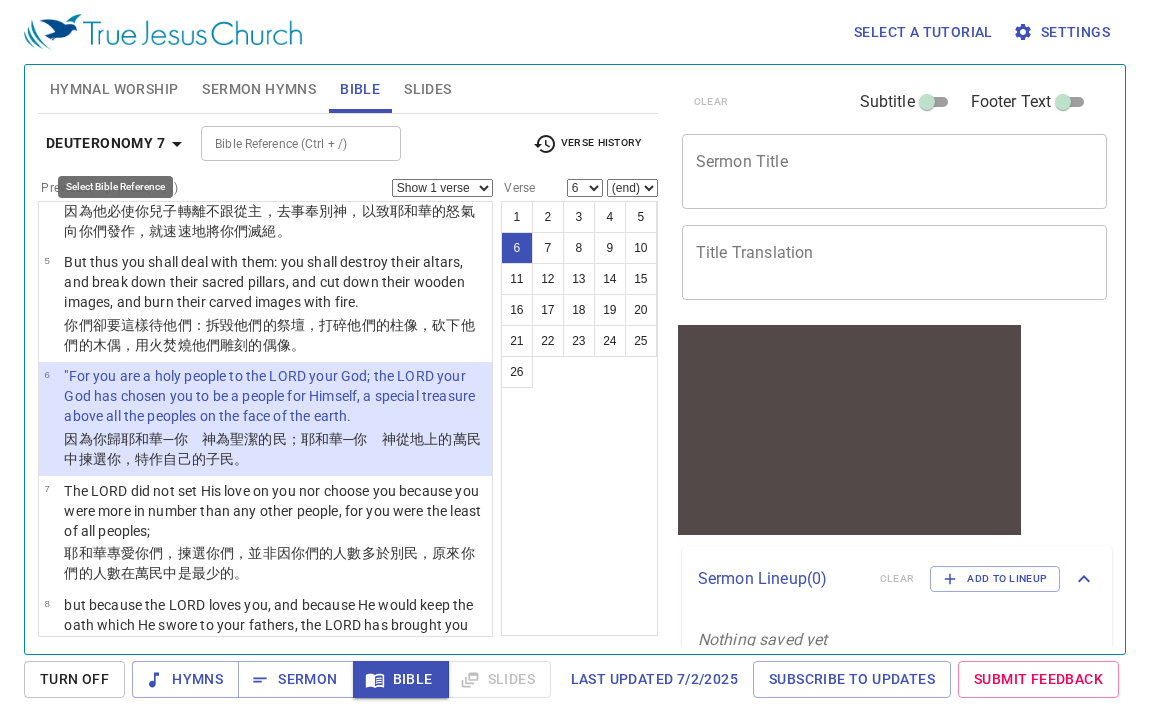 click 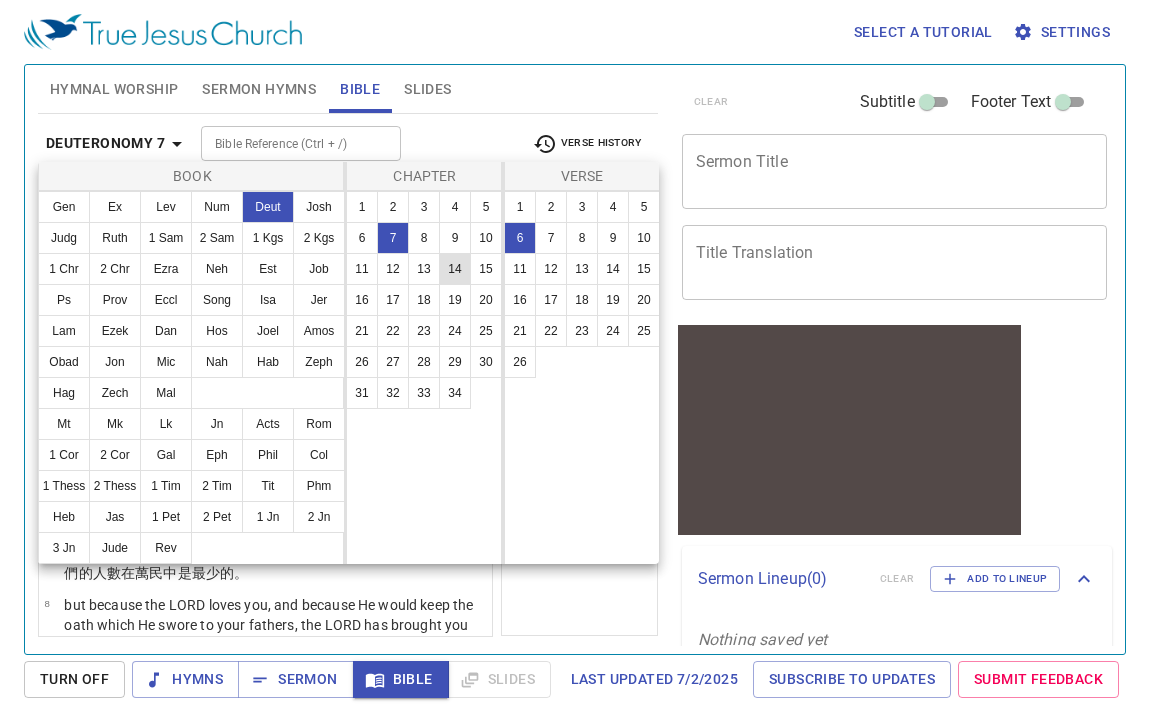 click on "14" at bounding box center [455, 269] 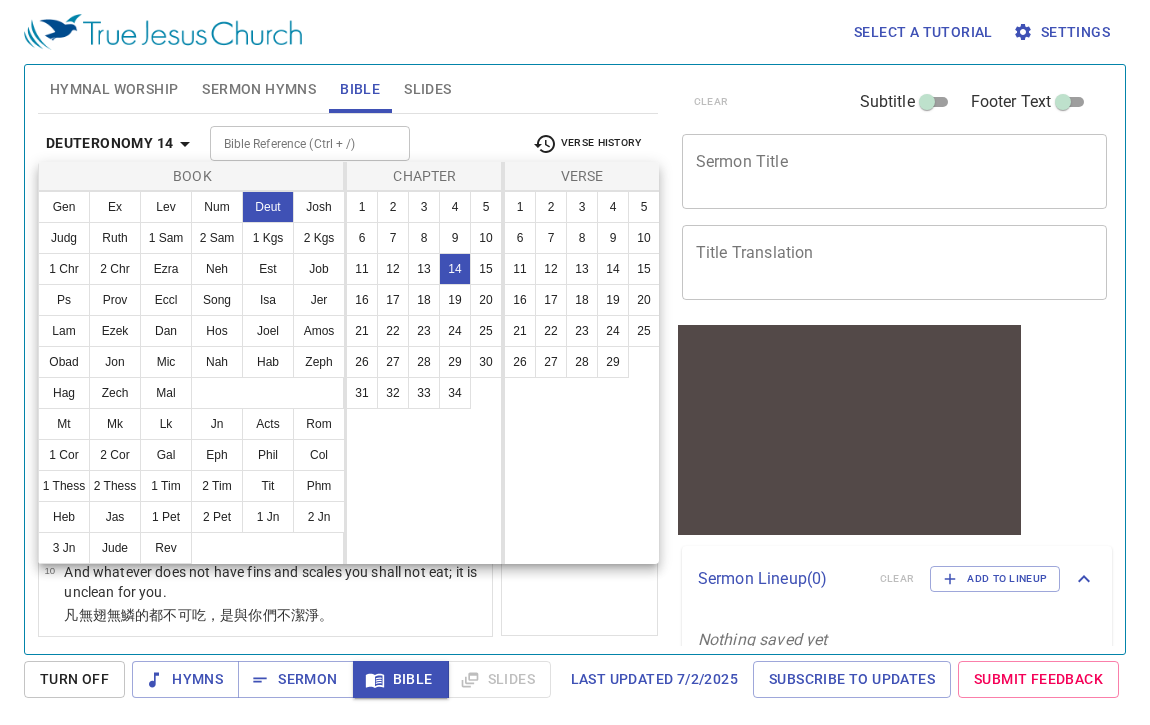 scroll, scrollTop: 0, scrollLeft: 0, axis: both 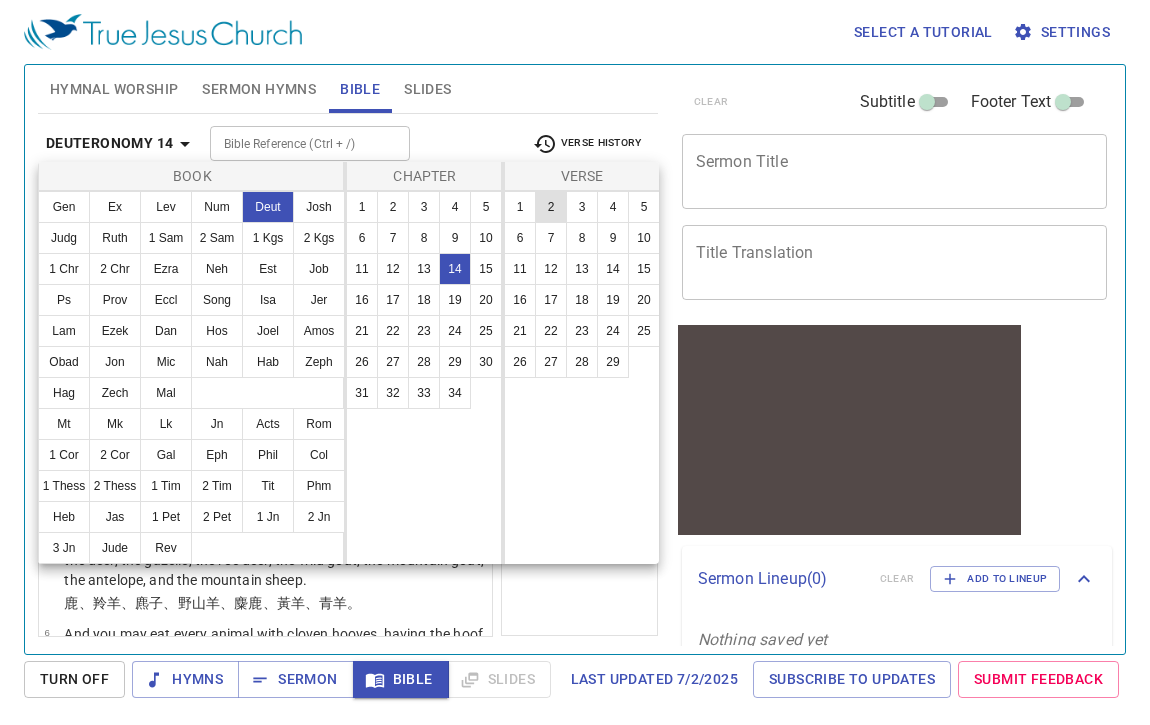 click on "2" at bounding box center [551, 207] 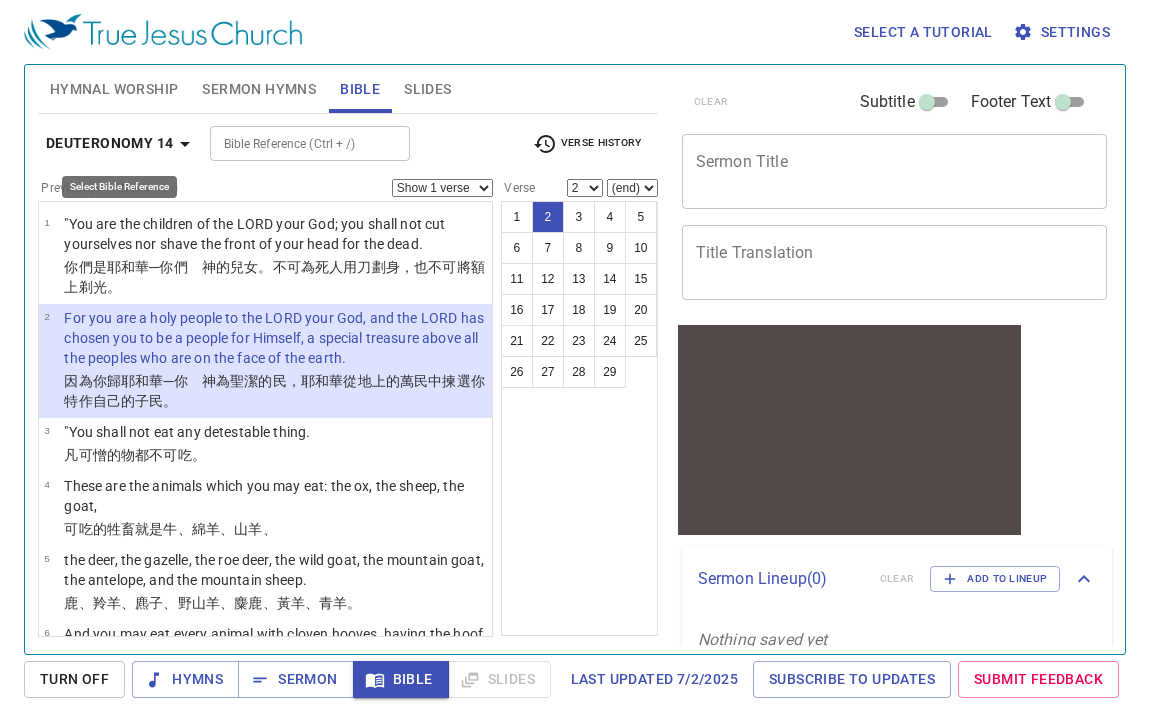 click 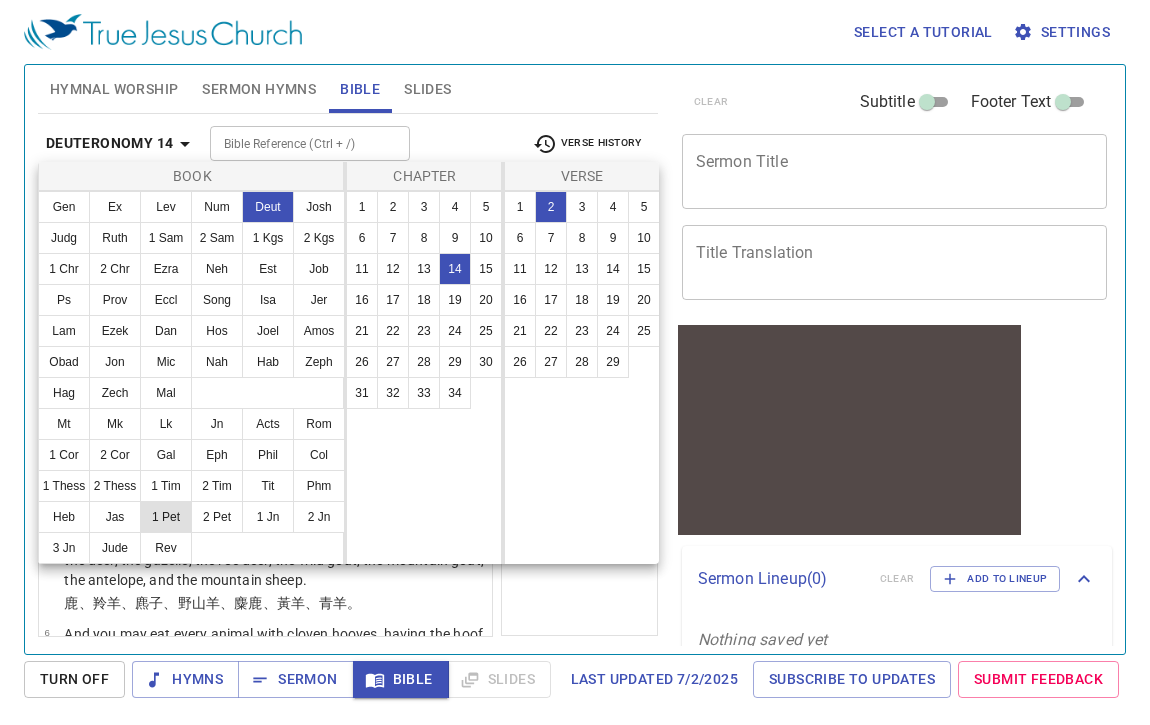 click on "1 Pet" at bounding box center (166, 517) 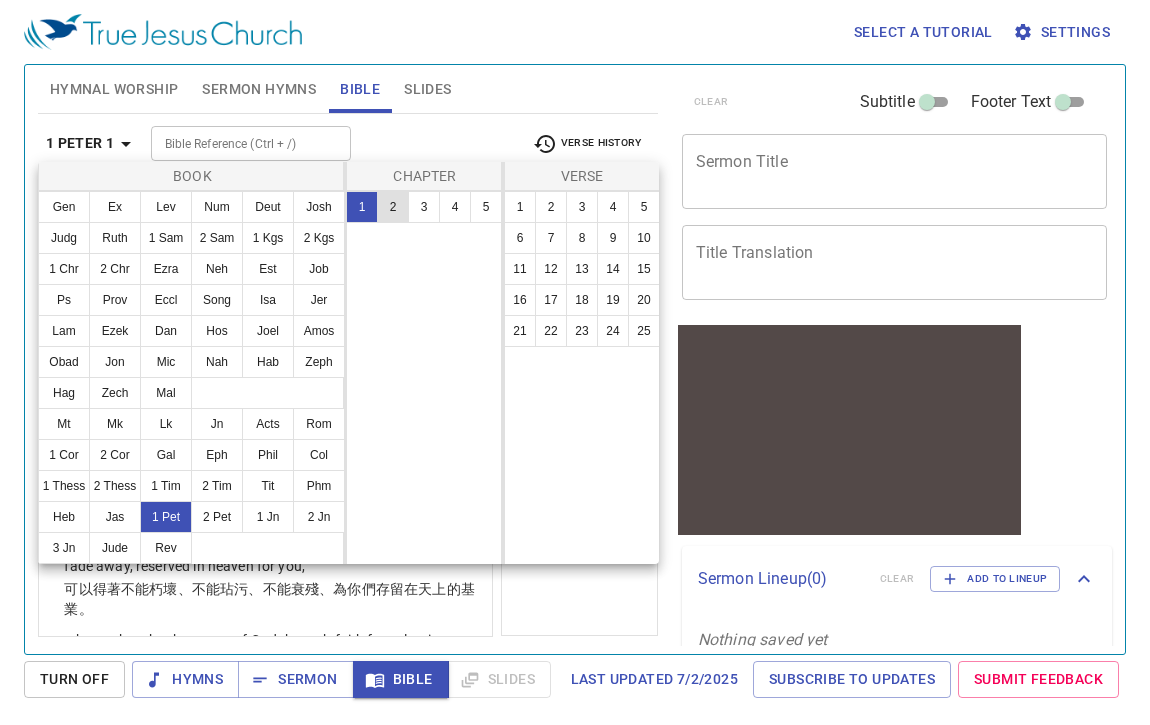 click on "2" at bounding box center (393, 207) 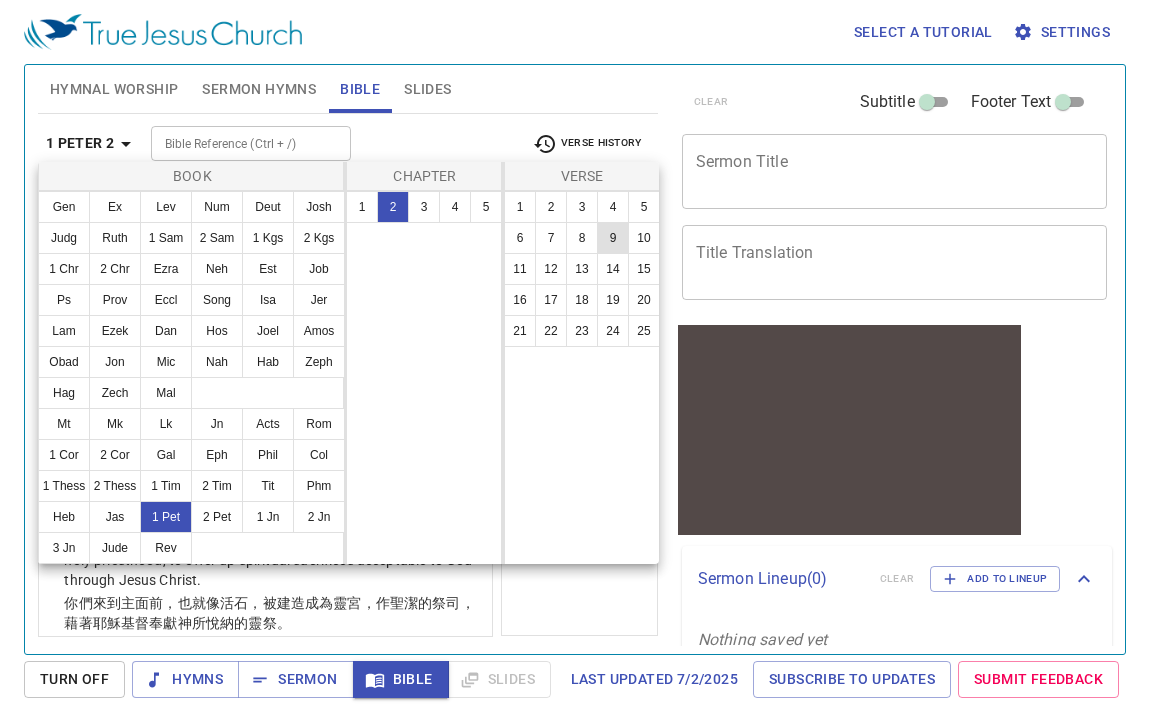 click on "9" at bounding box center [613, 238] 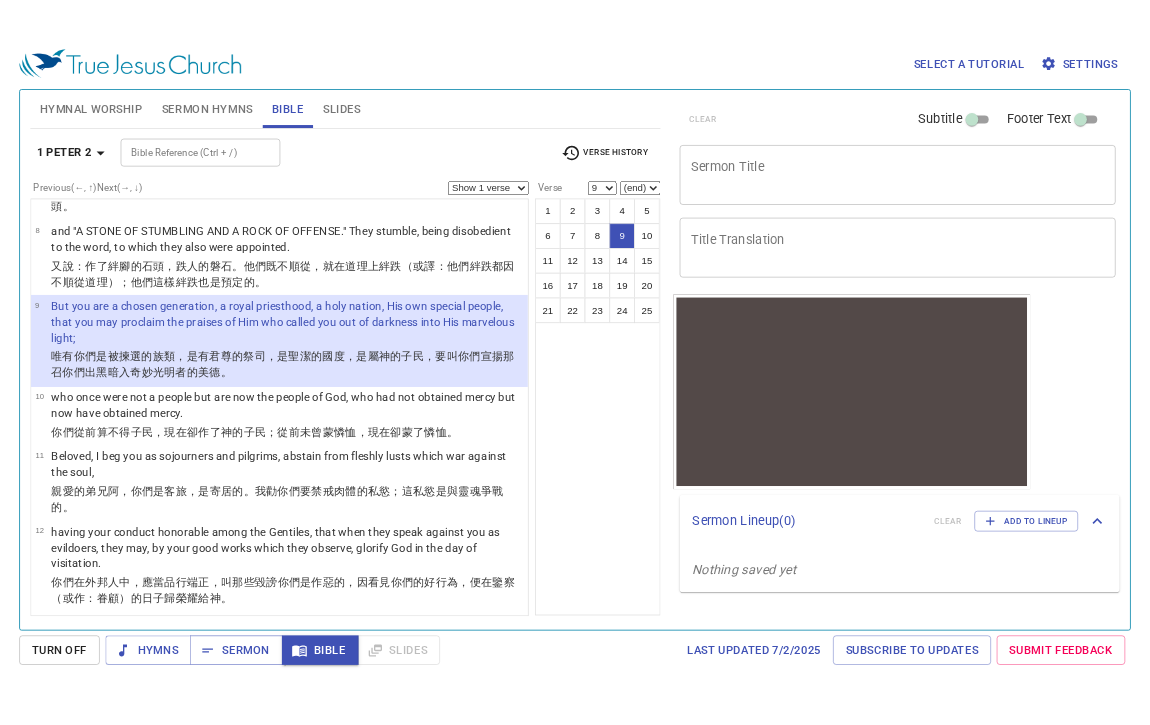scroll, scrollTop: 640, scrollLeft: 0, axis: vertical 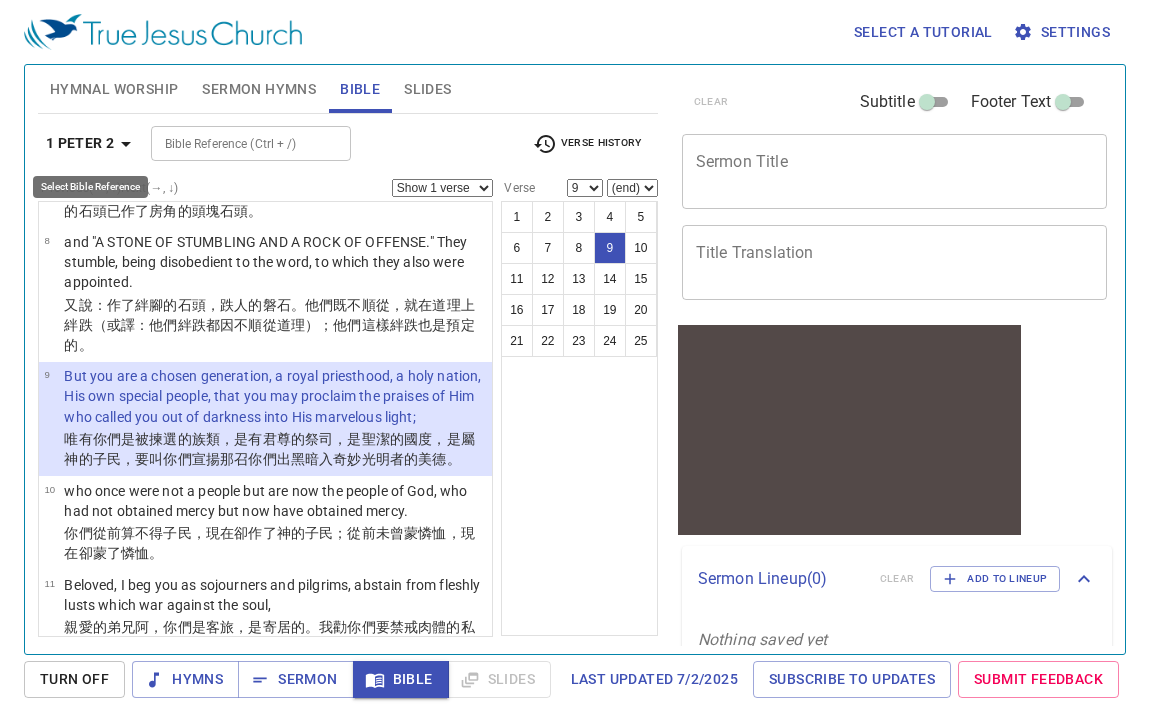 click 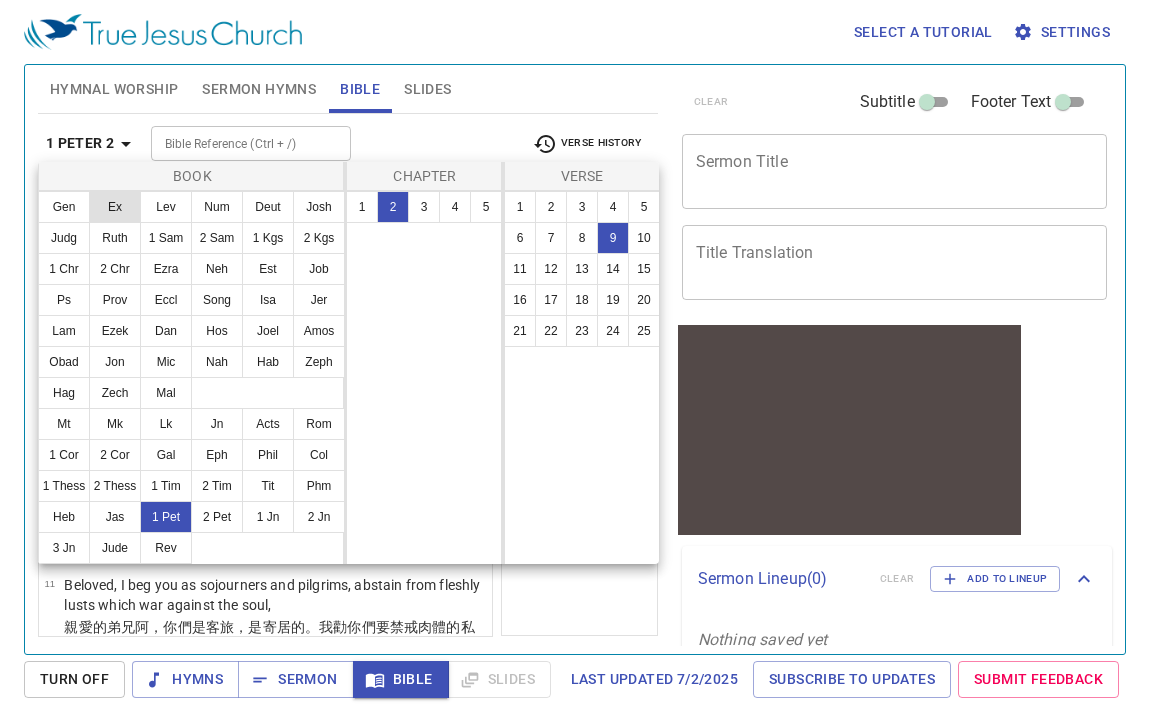 click on "Ex" at bounding box center (115, 207) 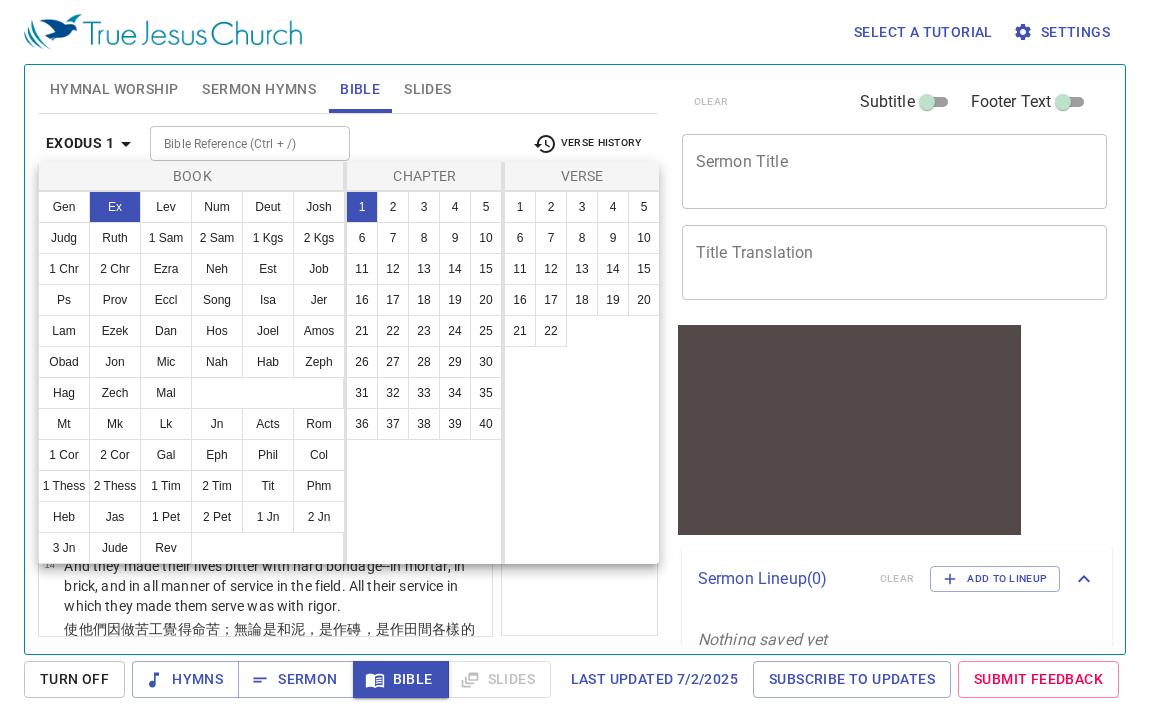 scroll, scrollTop: 0, scrollLeft: 0, axis: both 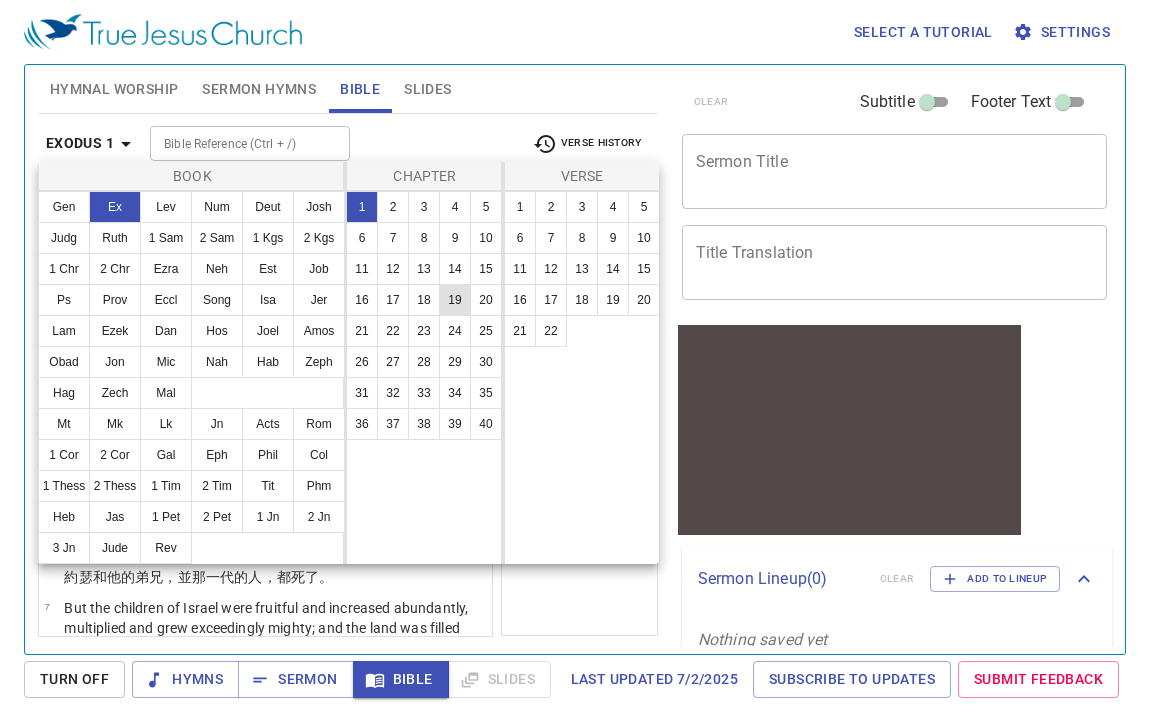 click on "19" at bounding box center (455, 300) 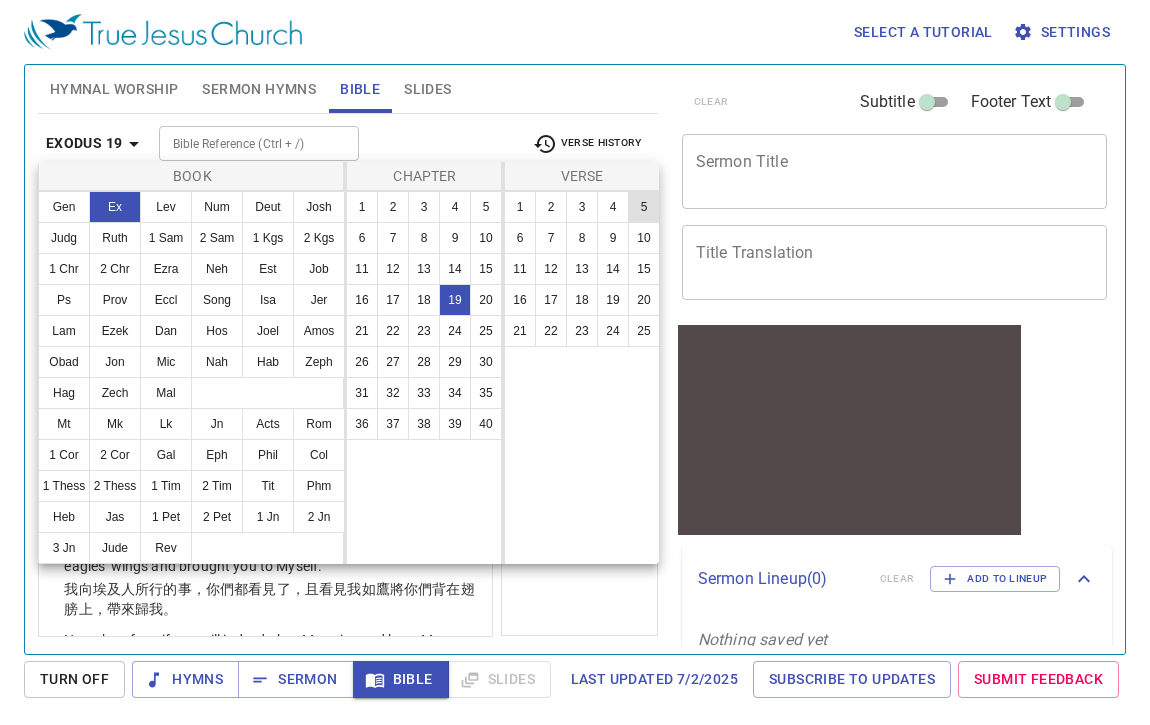 click on "5" at bounding box center (644, 207) 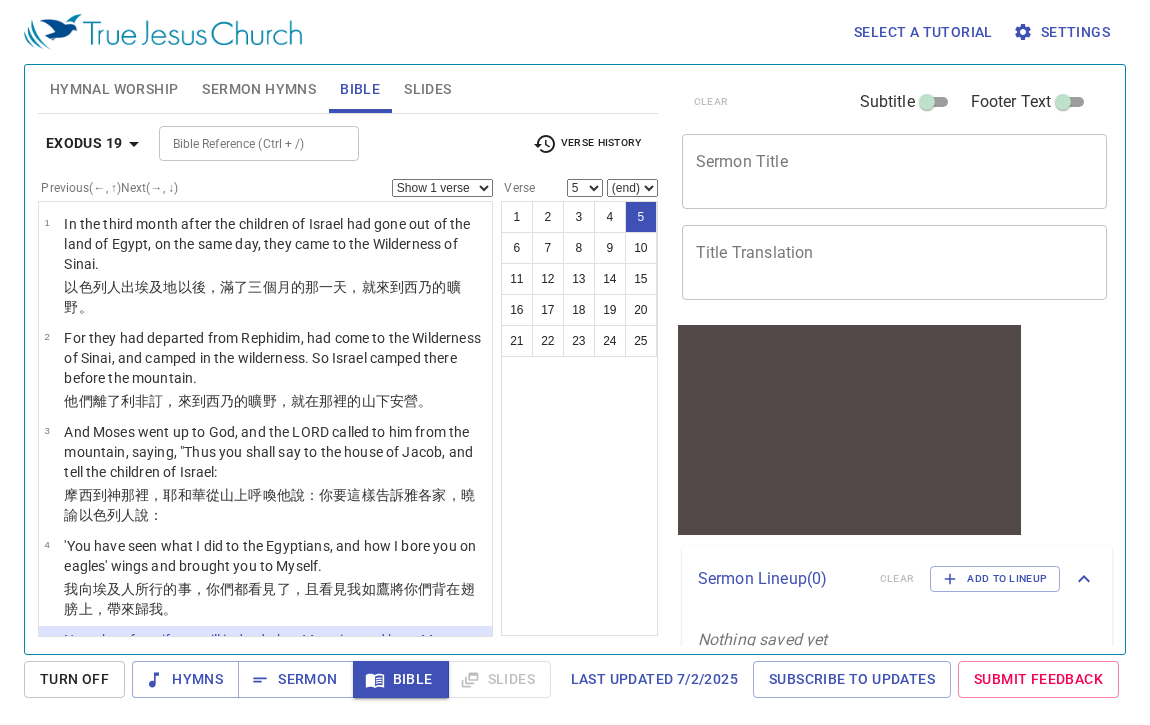 scroll, scrollTop: 264, scrollLeft: 0, axis: vertical 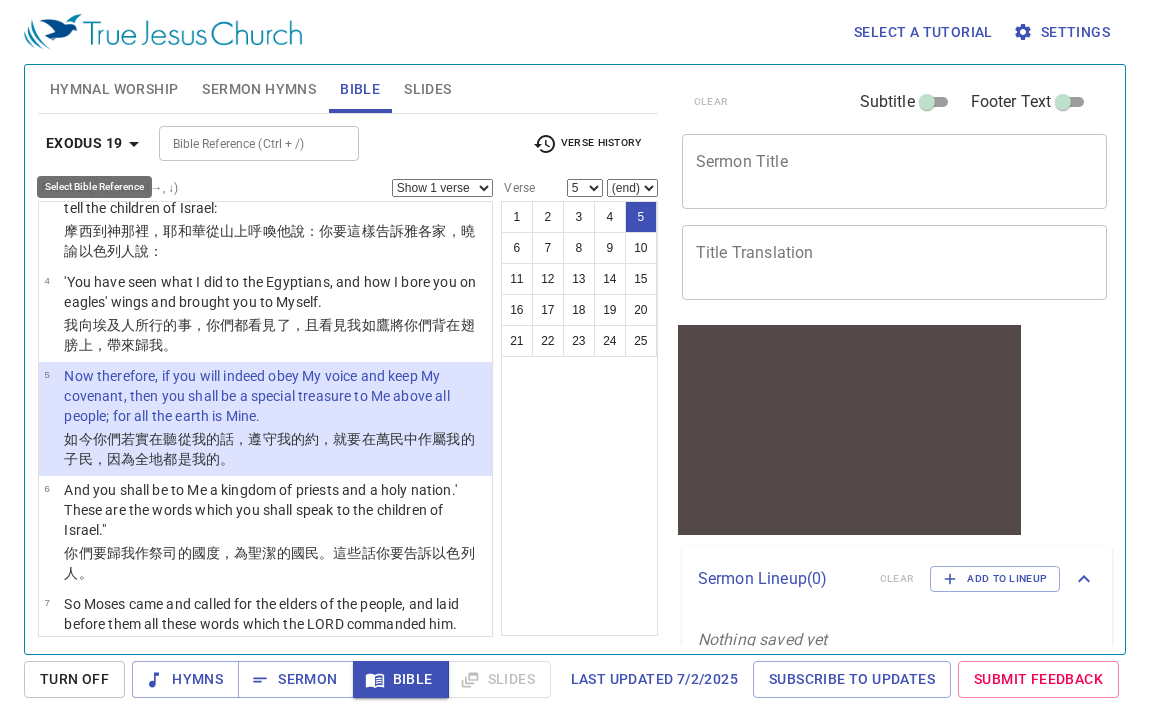 click 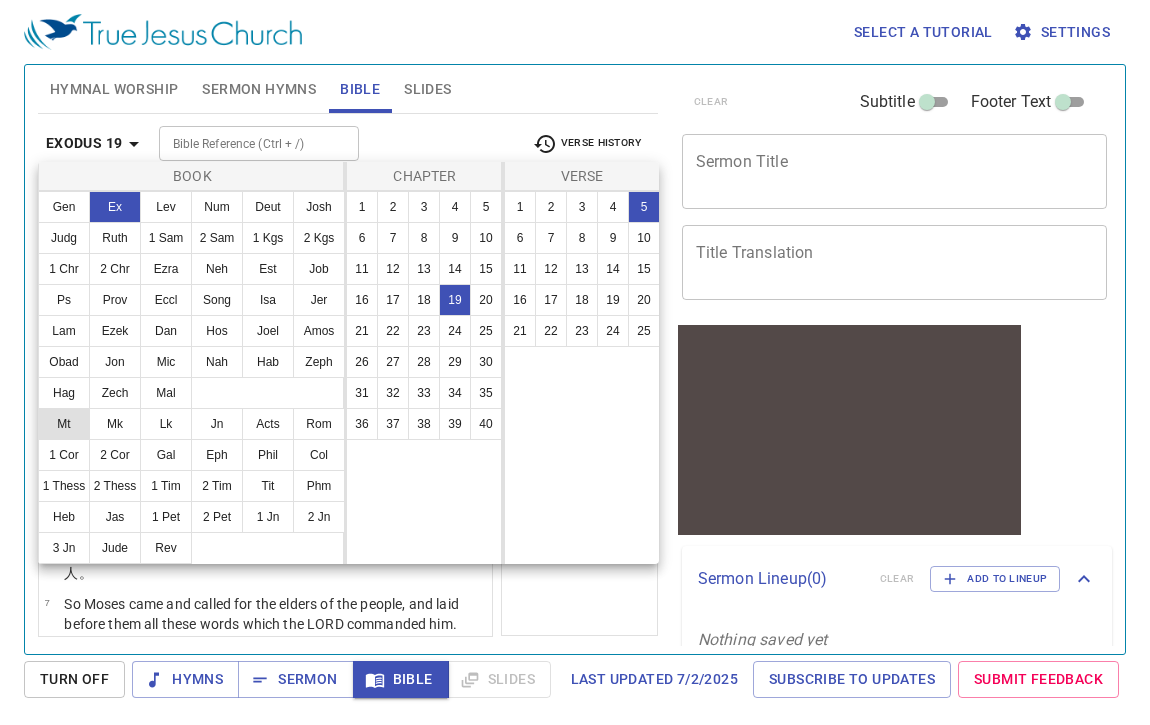 click on "Mt" at bounding box center [64, 424] 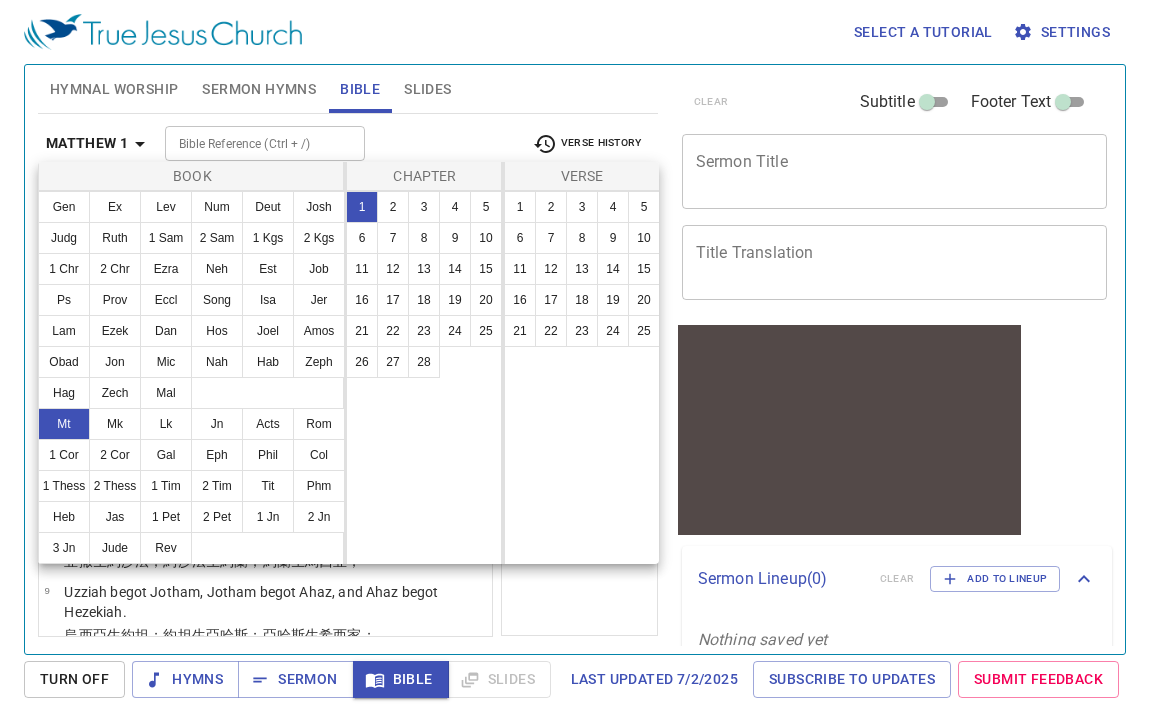 scroll, scrollTop: 0, scrollLeft: 0, axis: both 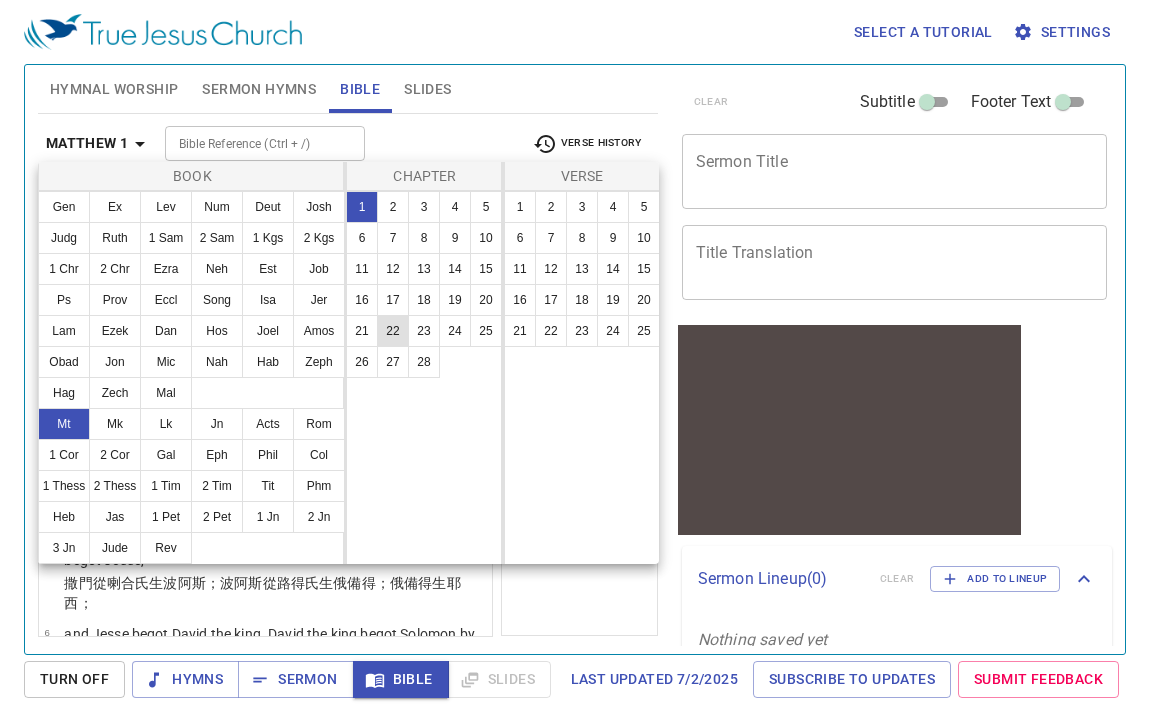 click on "22" at bounding box center [393, 331] 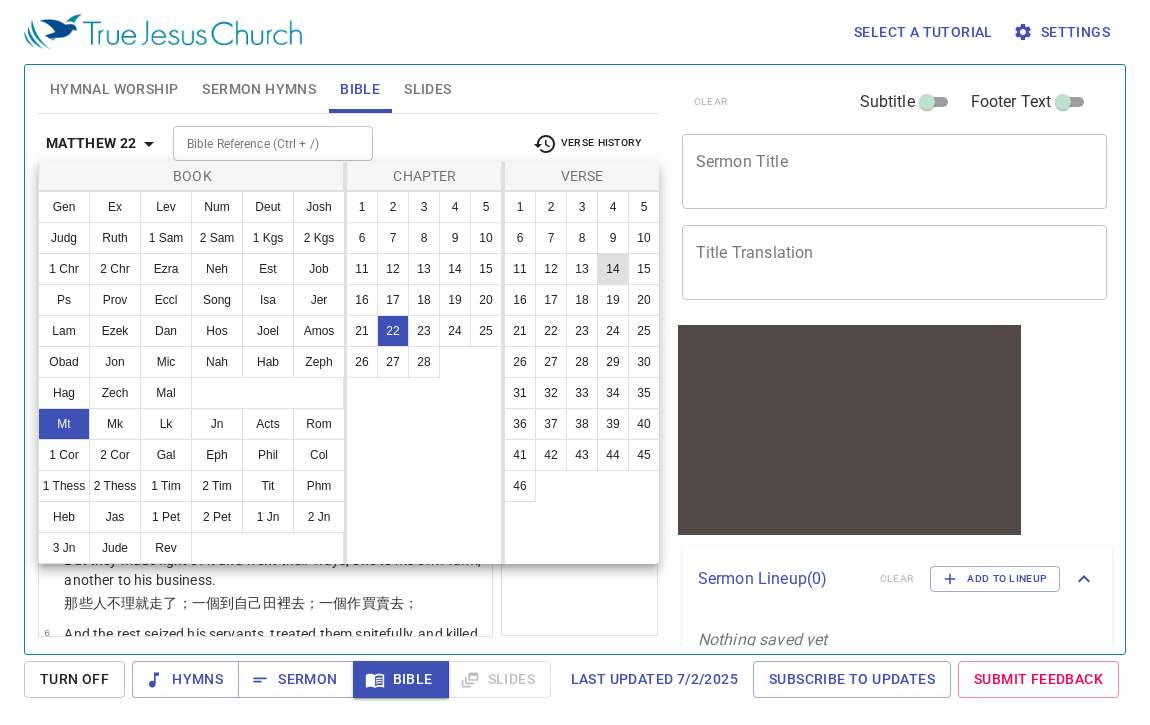 click on "14" at bounding box center [613, 269] 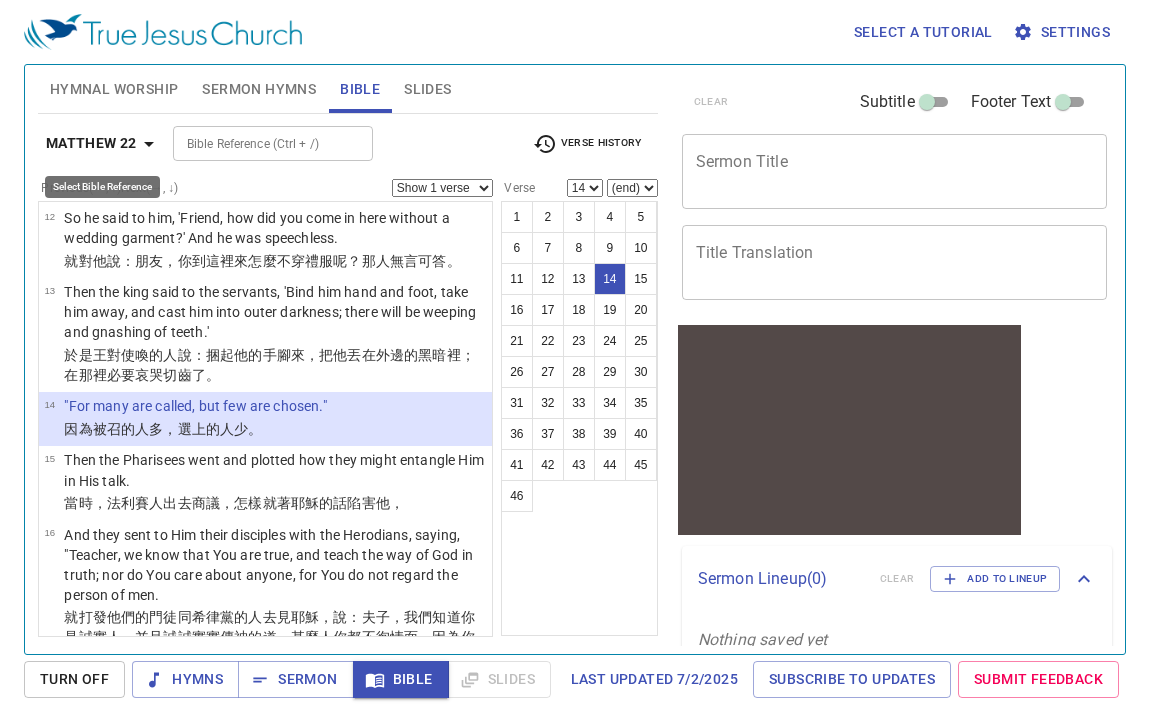 click on "Matthew 22" at bounding box center (91, 143) 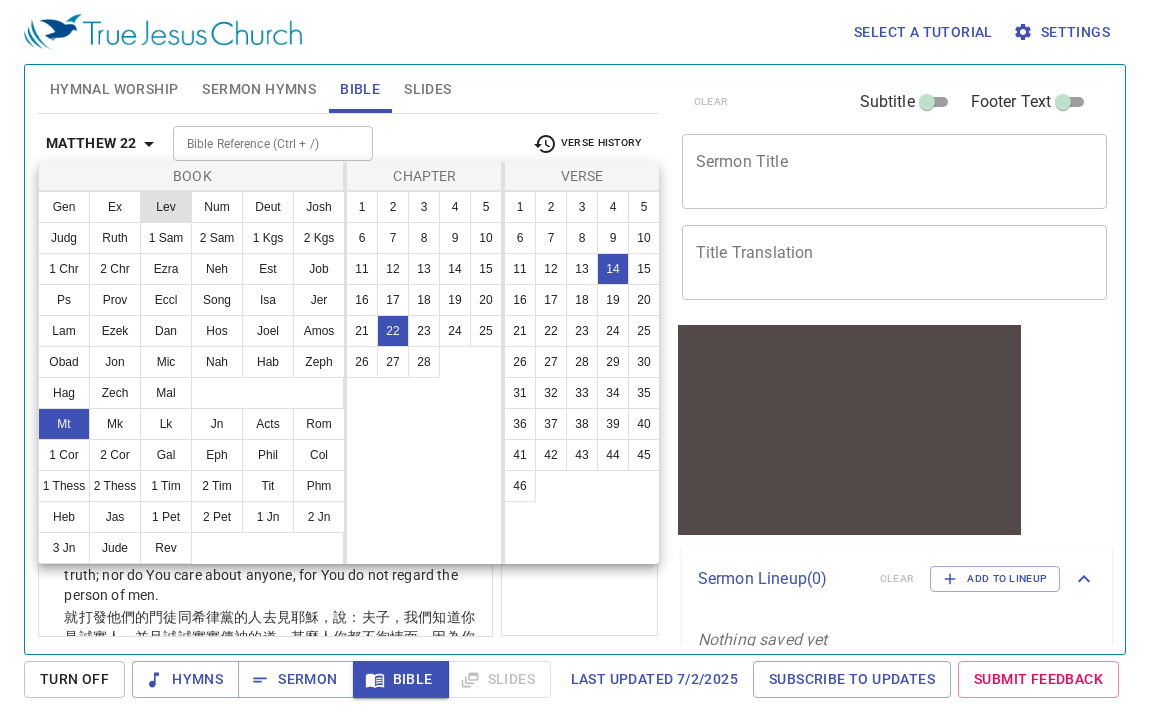 click on "Lev" at bounding box center [166, 207] 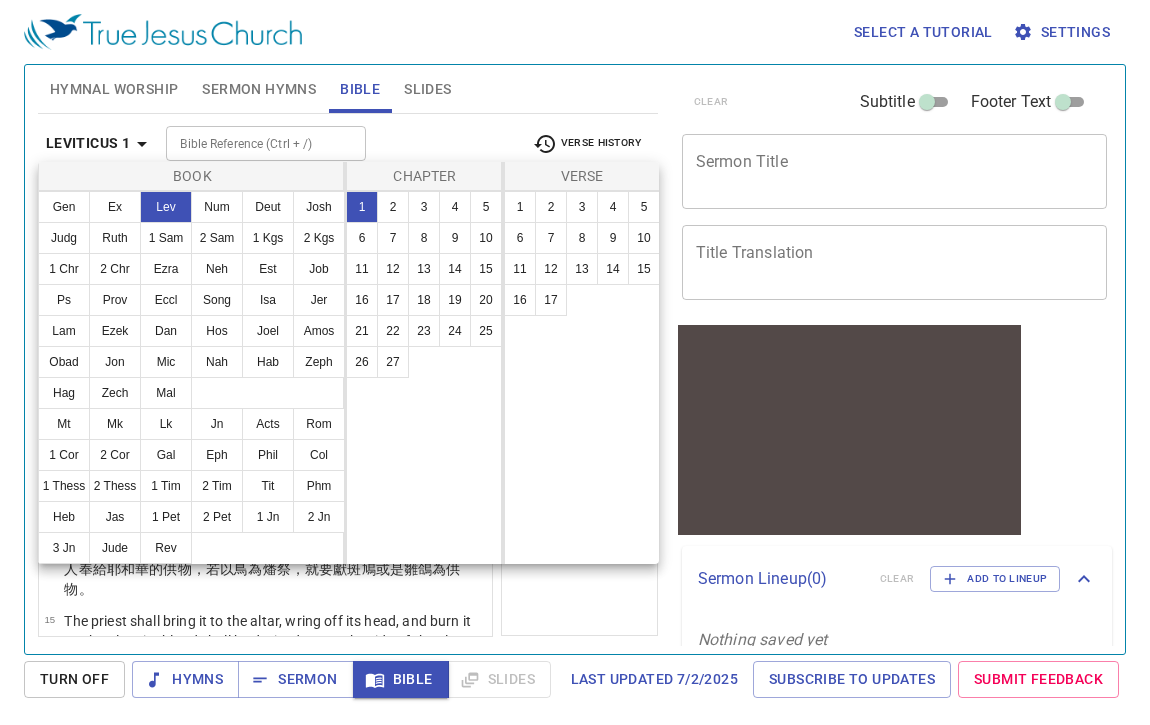 scroll, scrollTop: 0, scrollLeft: 0, axis: both 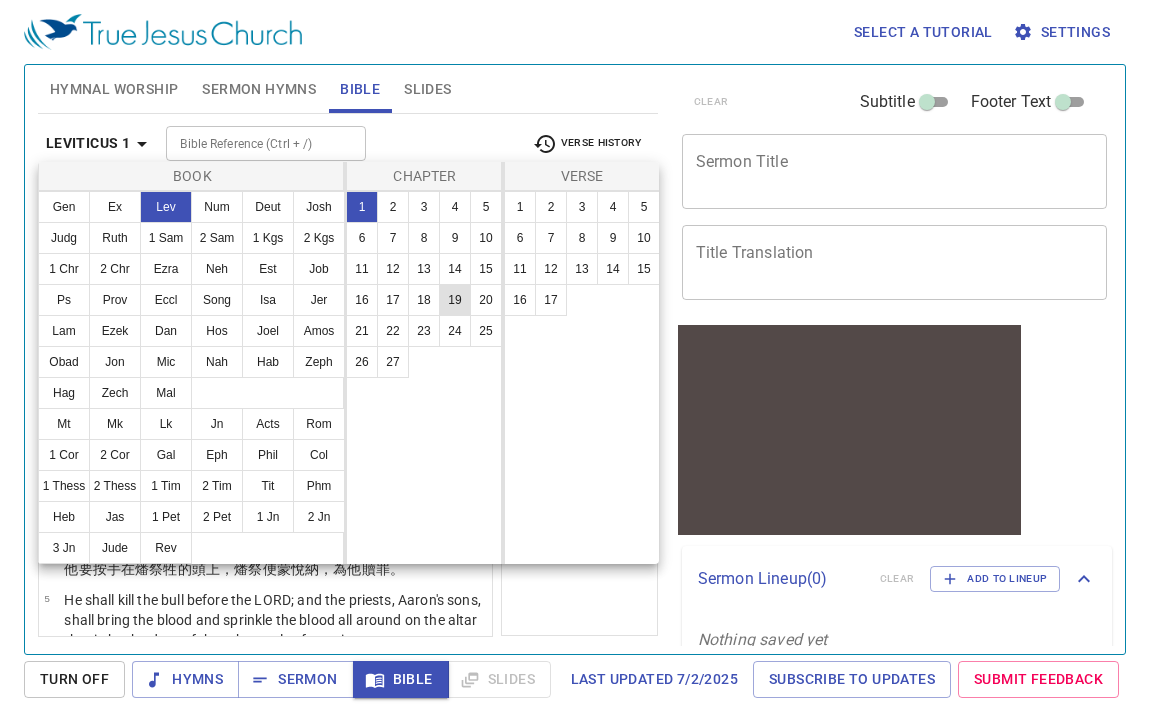 click on "19" at bounding box center [455, 300] 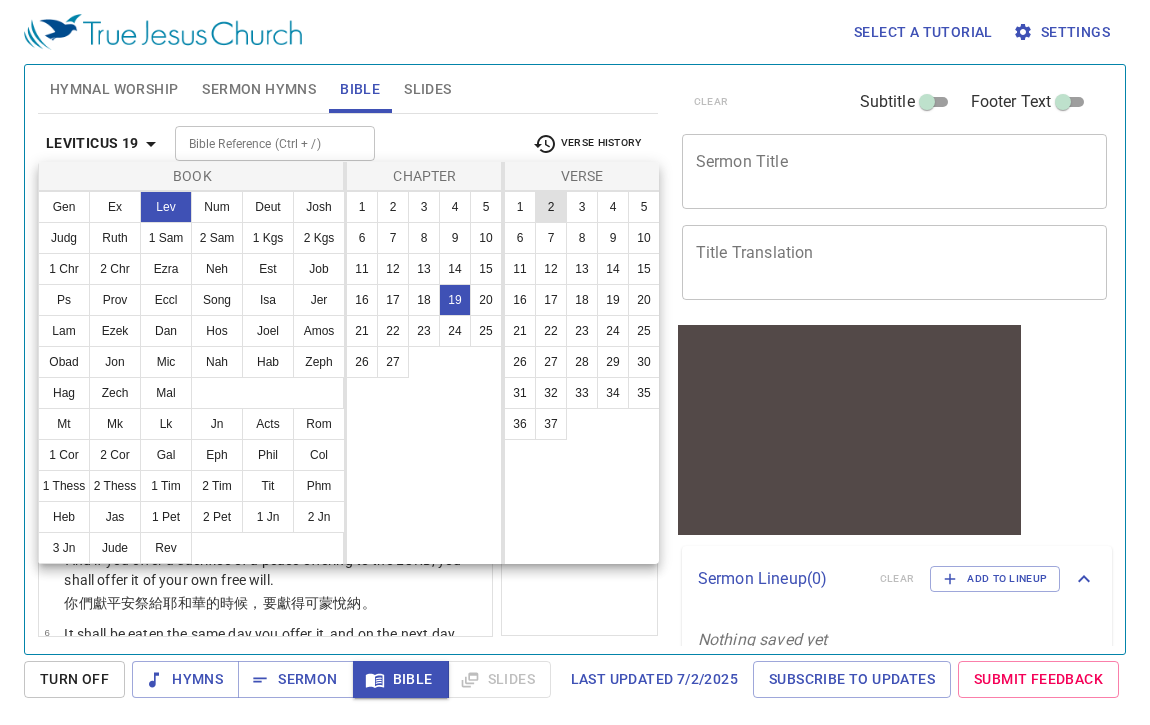 click on "2" at bounding box center (551, 207) 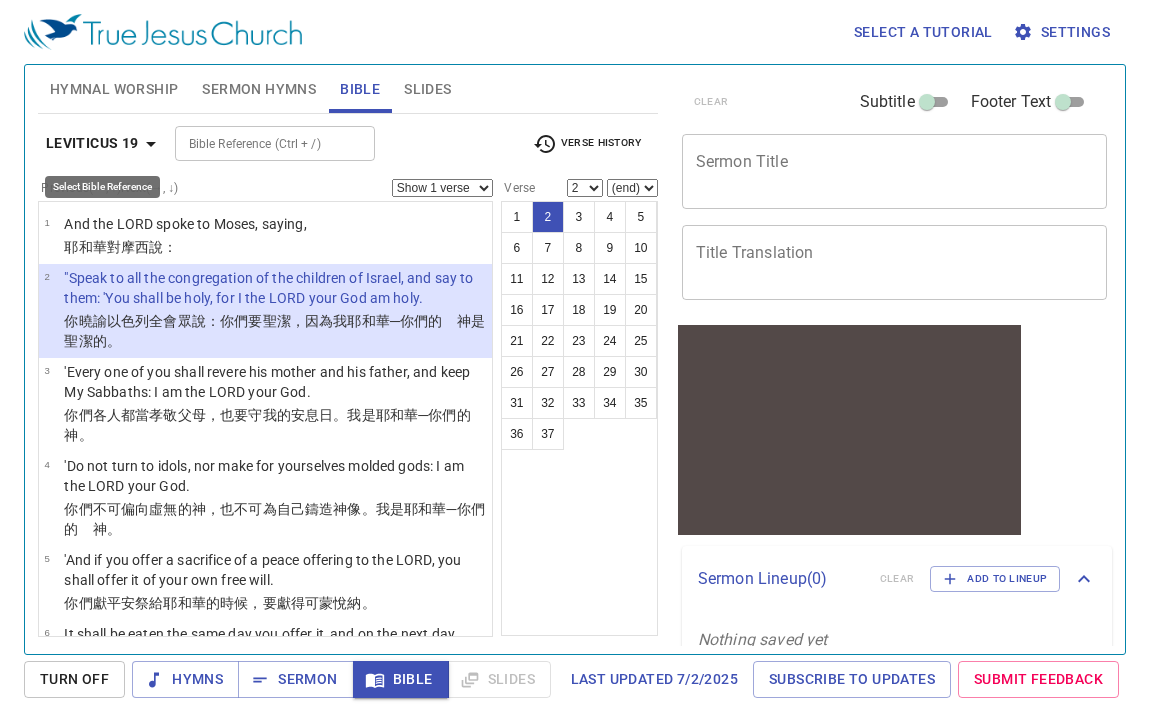 click 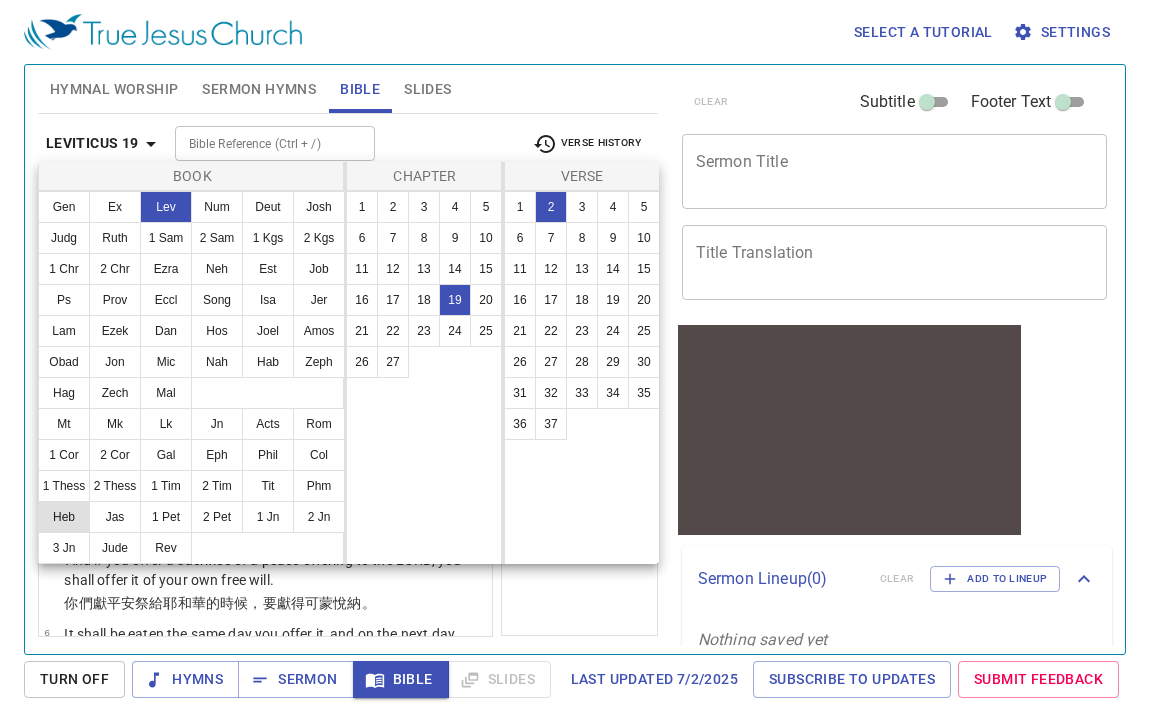 click on "Heb" at bounding box center (64, 517) 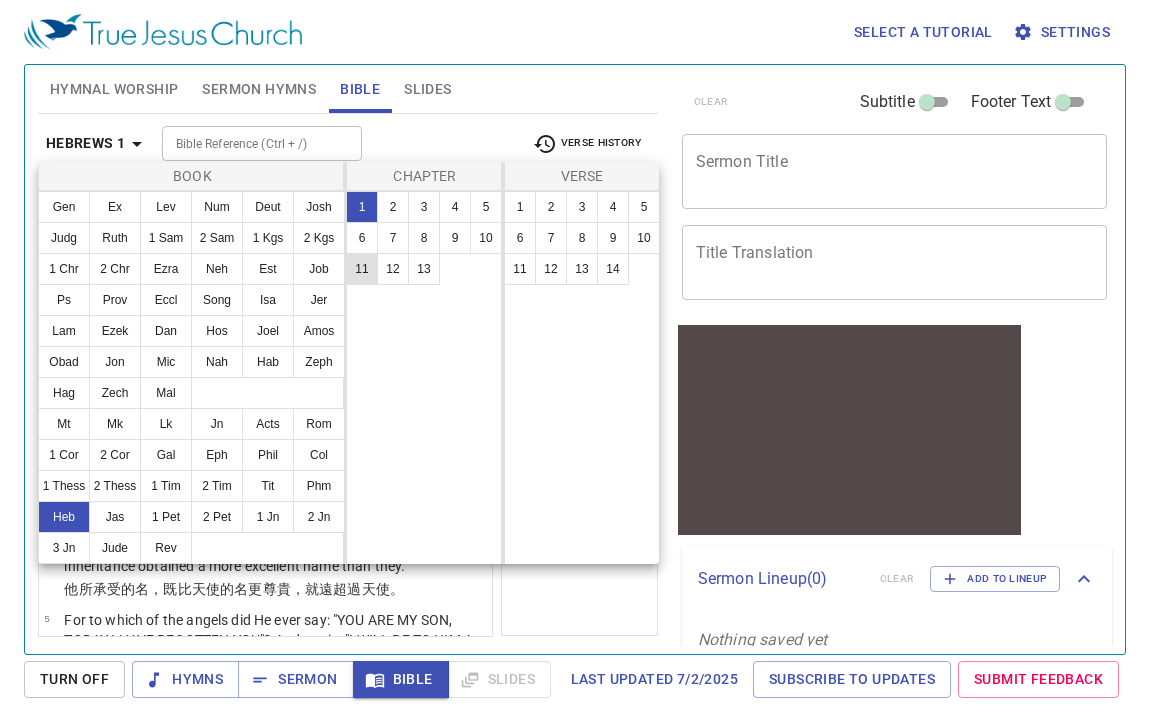 click on "11" at bounding box center [362, 269] 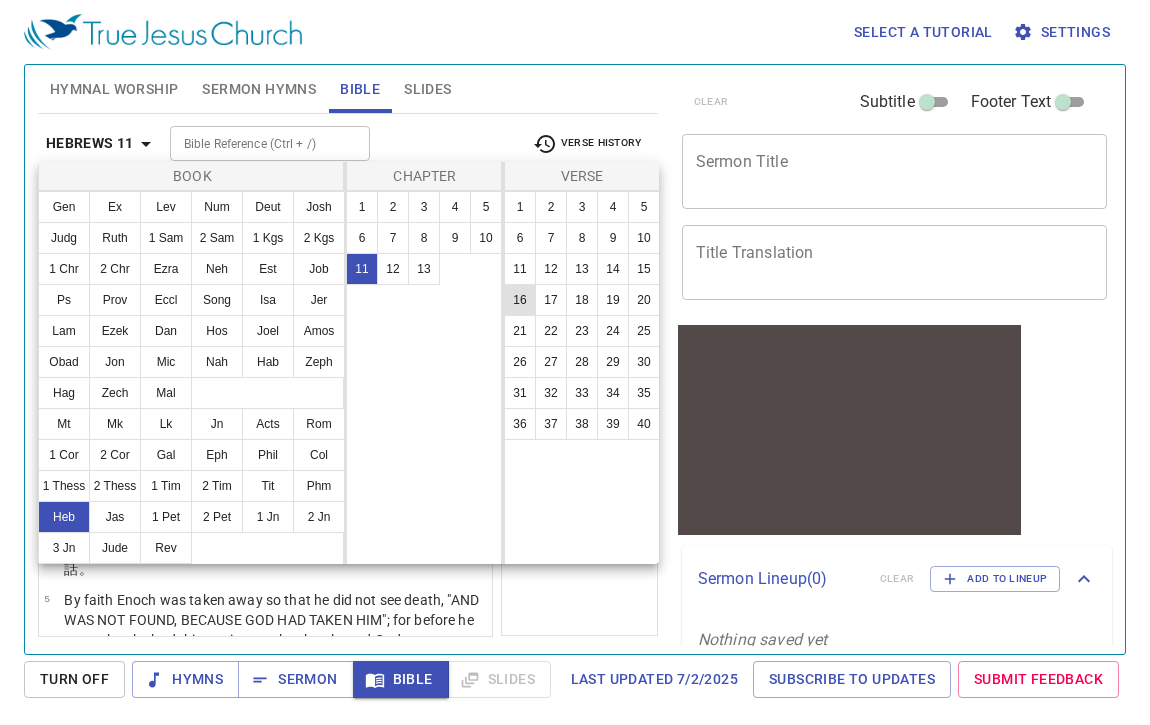 click on "16" at bounding box center (520, 300) 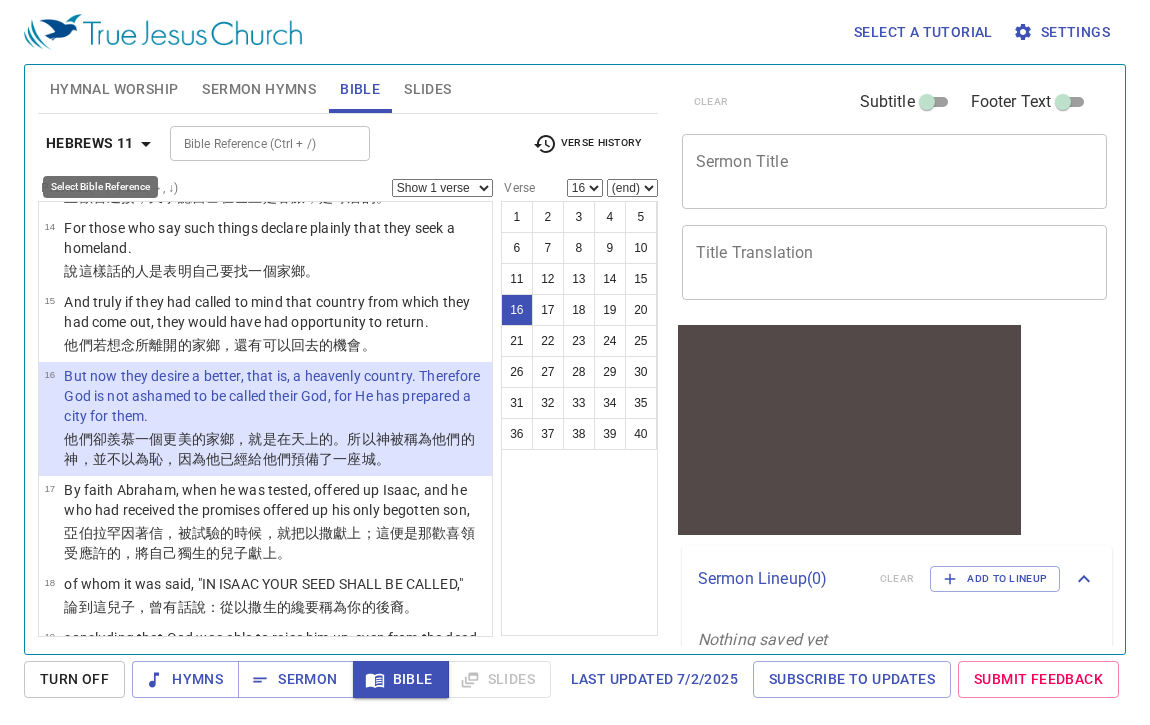 click on "Hebrews 11" at bounding box center (90, 143) 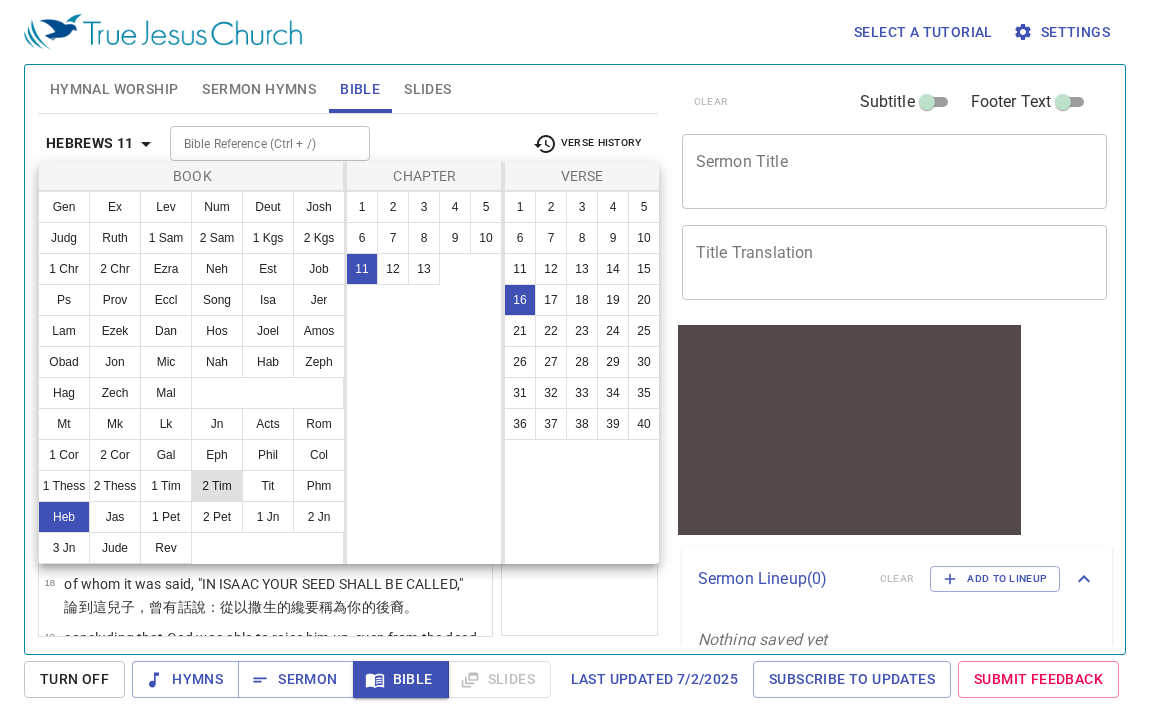 click on "2 Tim" at bounding box center [217, 486] 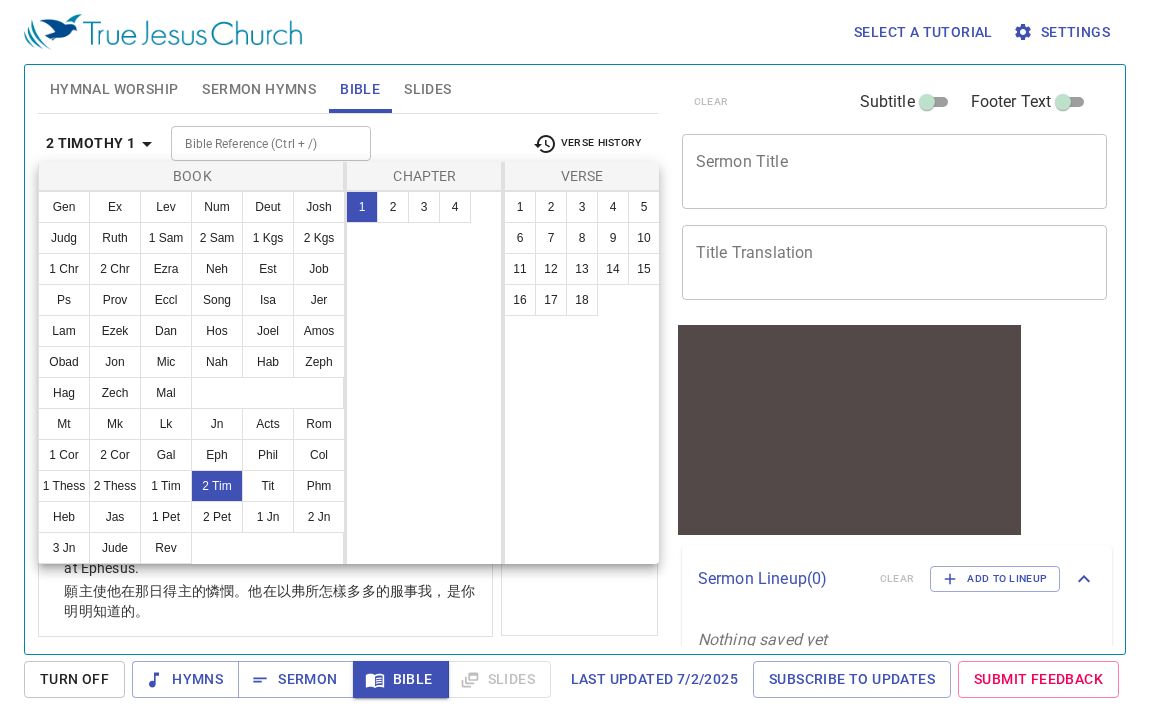 scroll, scrollTop: 0, scrollLeft: 0, axis: both 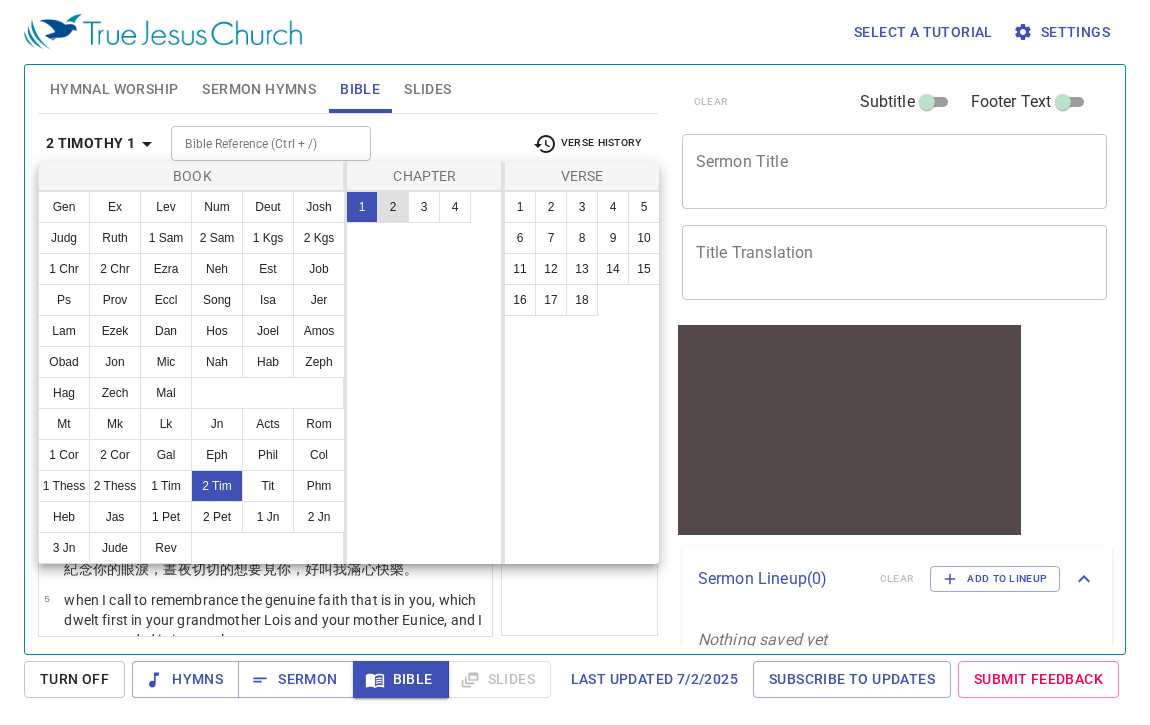 click on "2" at bounding box center (393, 207) 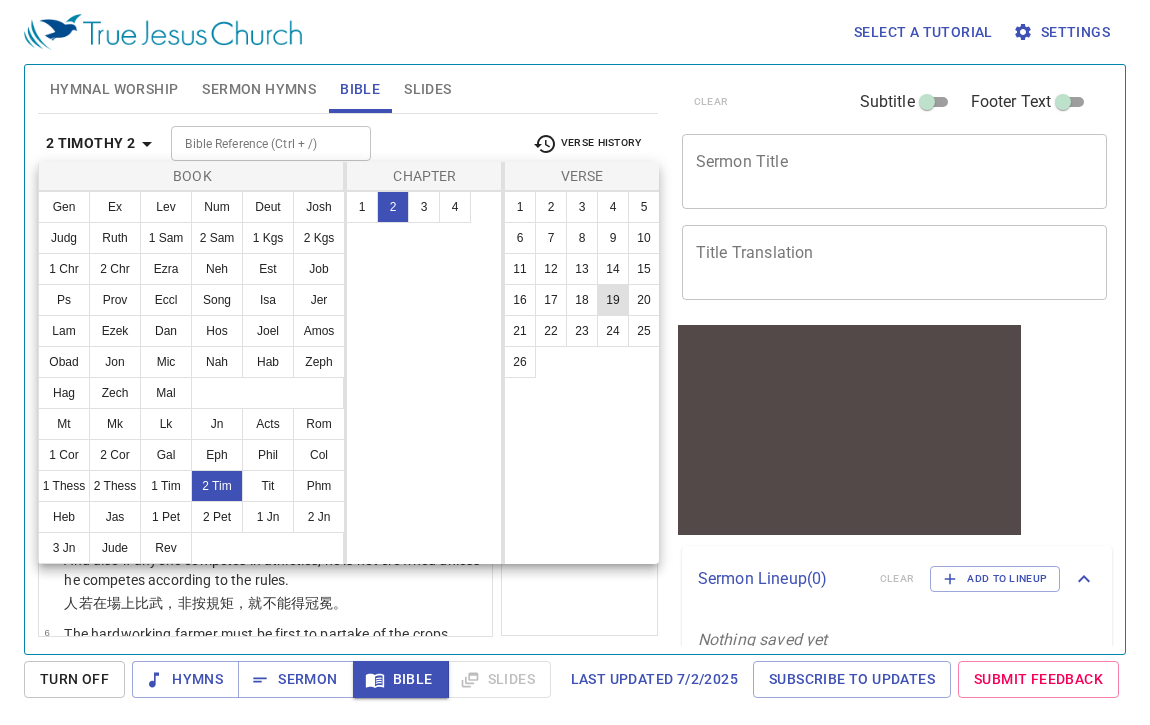 click on "19" at bounding box center (613, 300) 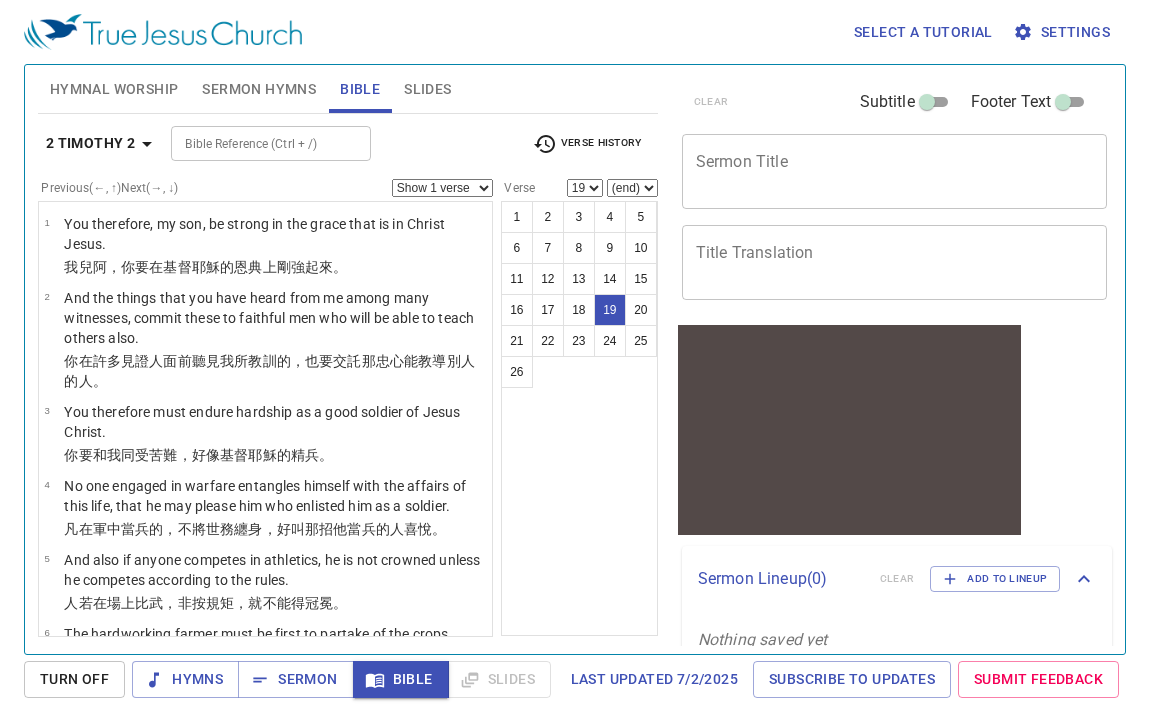 scroll, scrollTop: 1320, scrollLeft: 0, axis: vertical 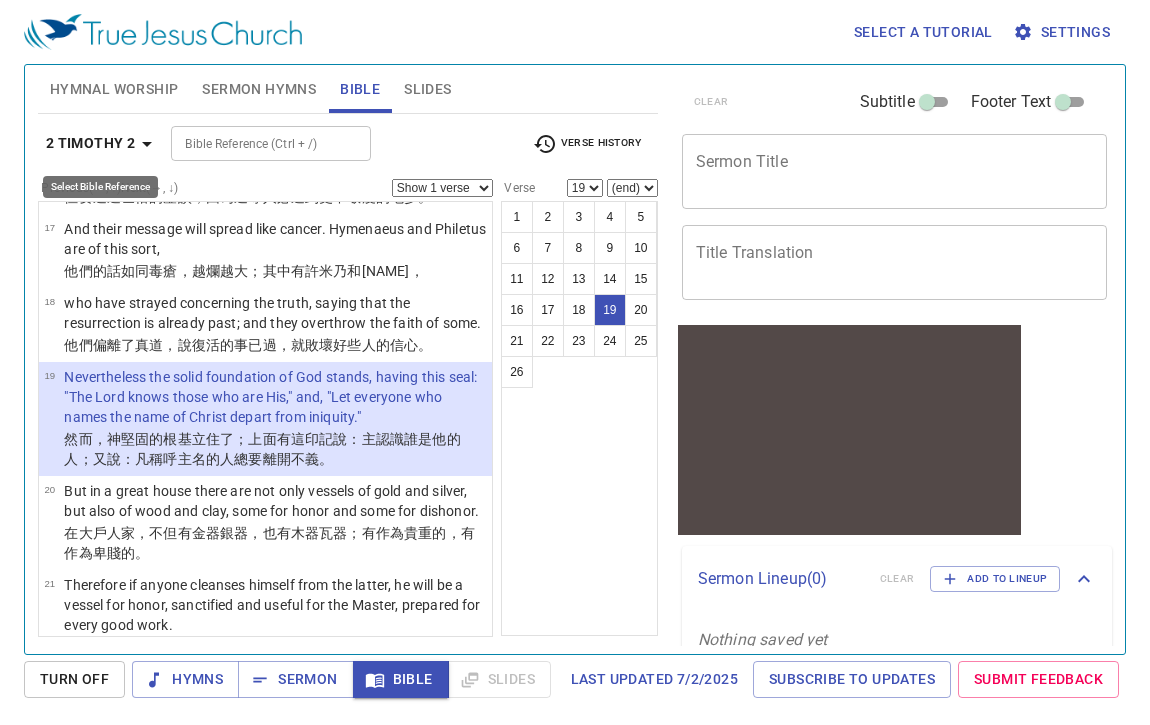 click 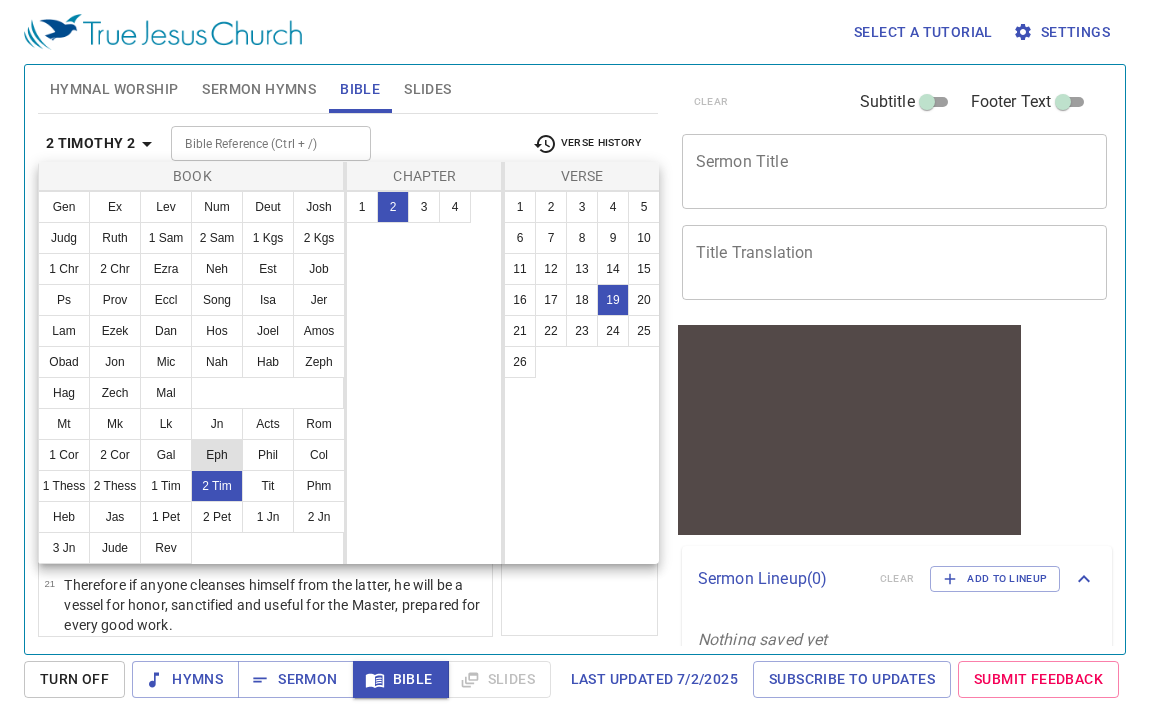 click on "Eph" at bounding box center [217, 455] 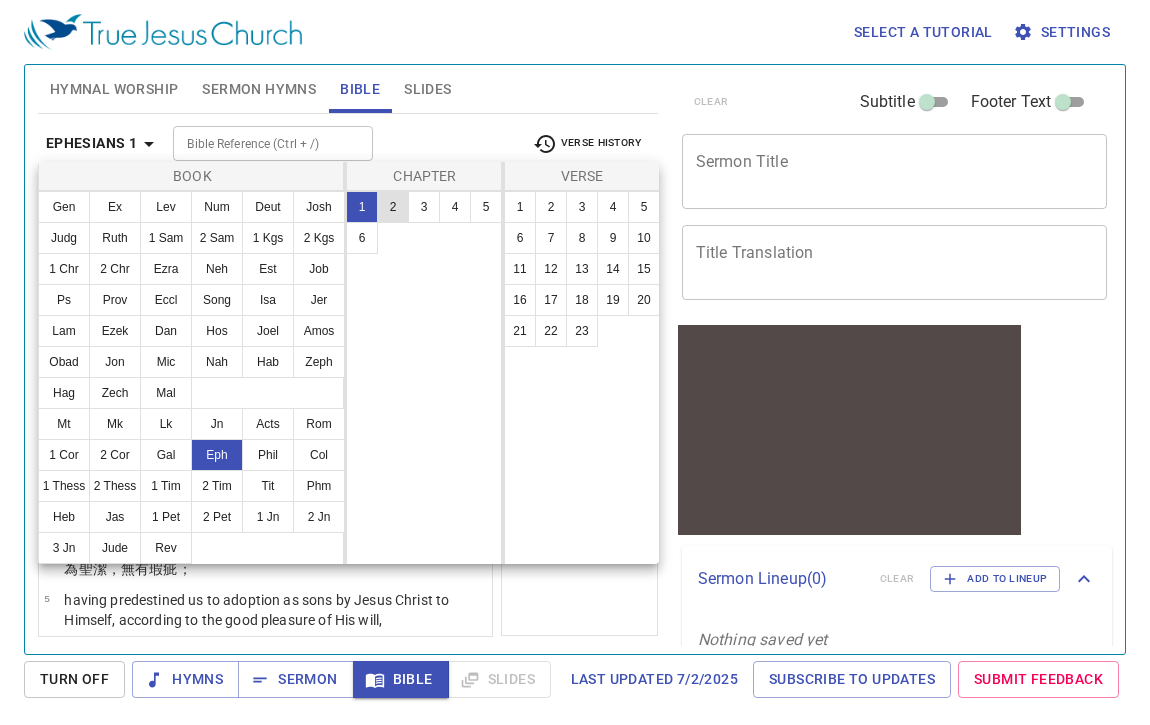 click on "2" at bounding box center (393, 207) 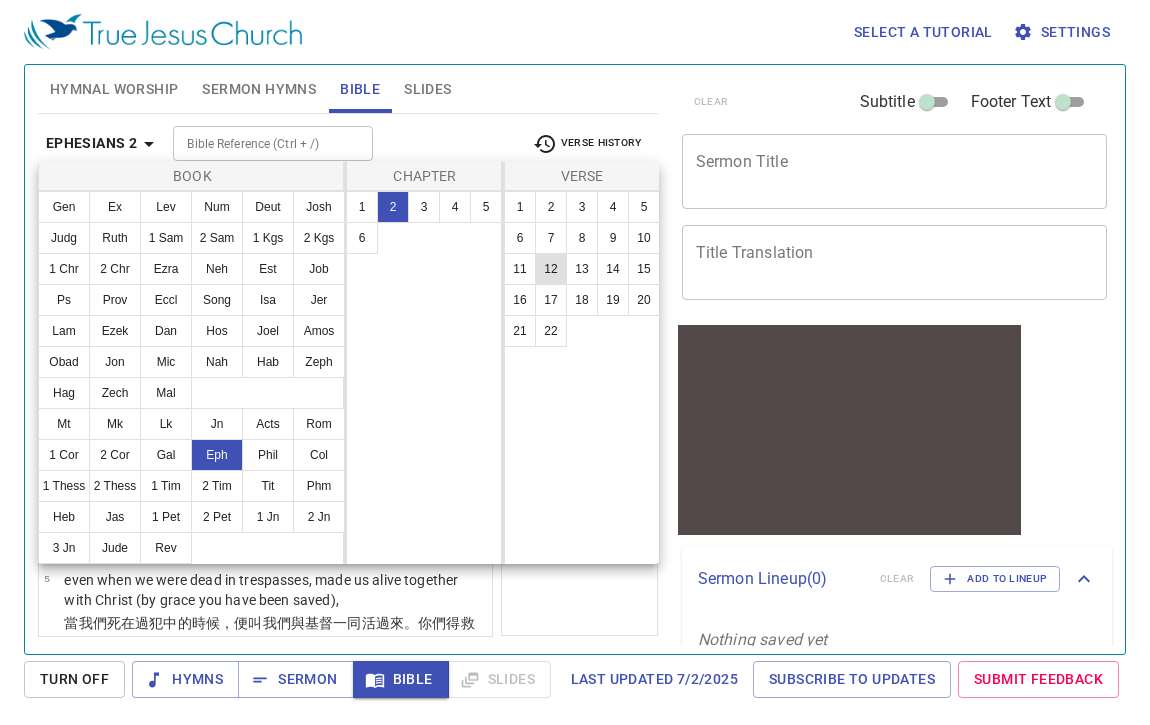 click on "12" at bounding box center [551, 269] 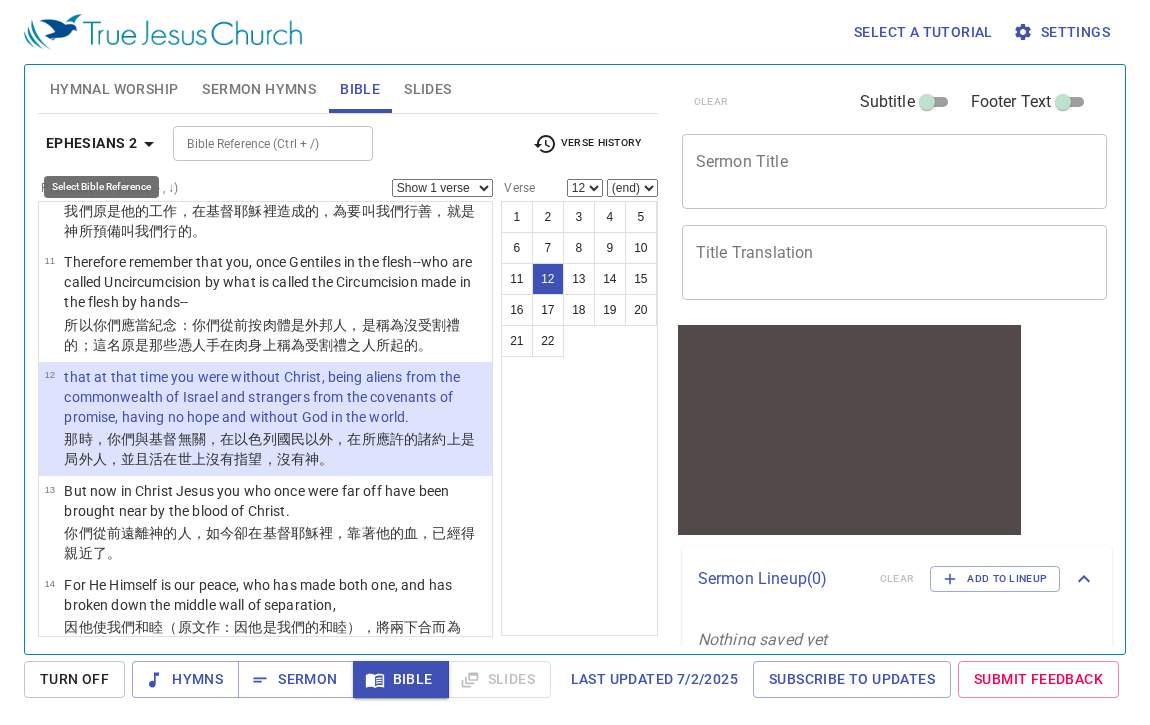 click 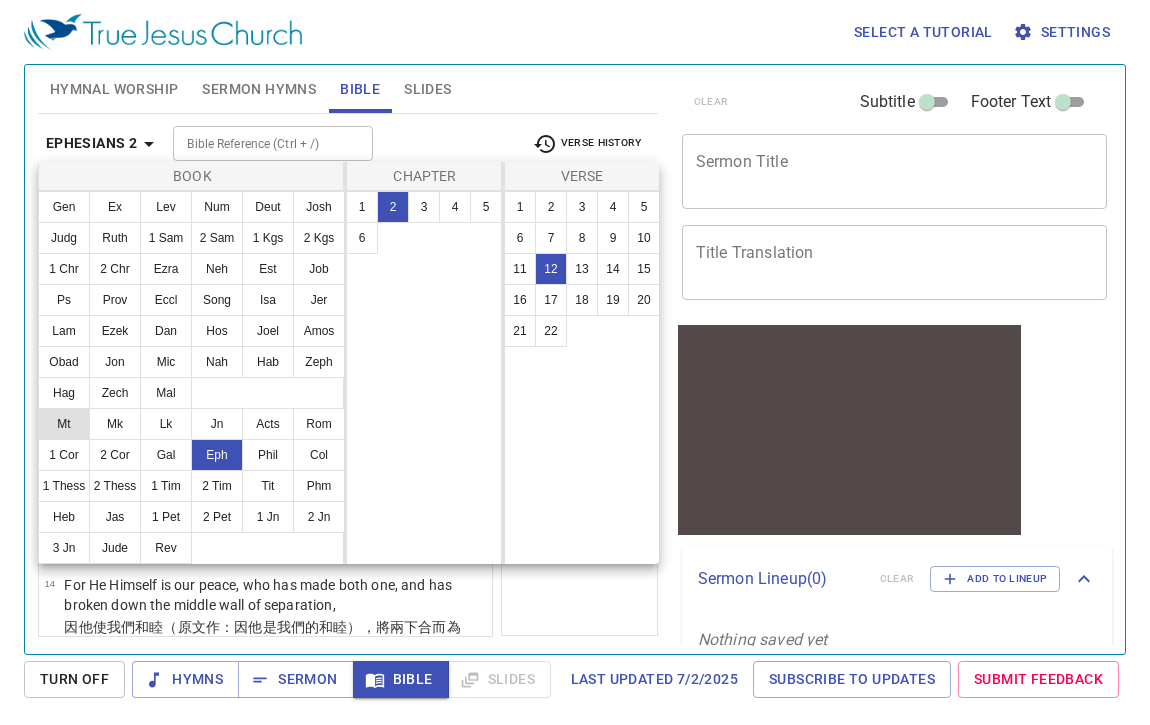 click on "Mt" at bounding box center [64, 424] 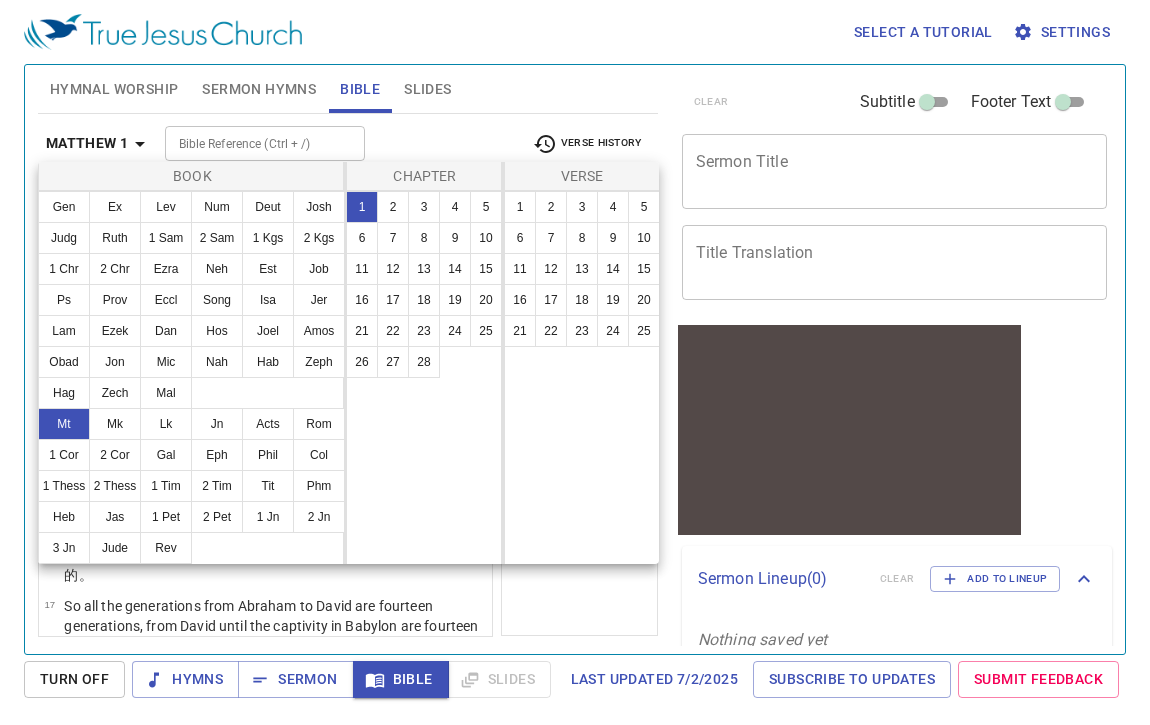 scroll, scrollTop: 0, scrollLeft: 0, axis: both 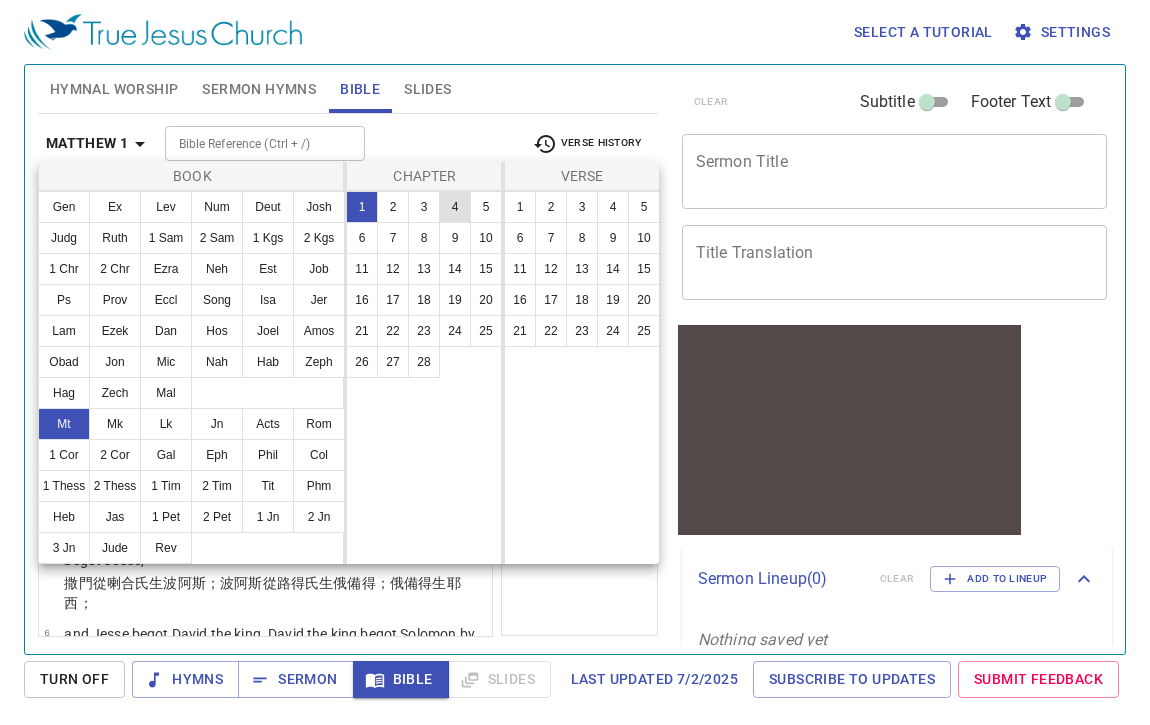 click on "4" at bounding box center [455, 207] 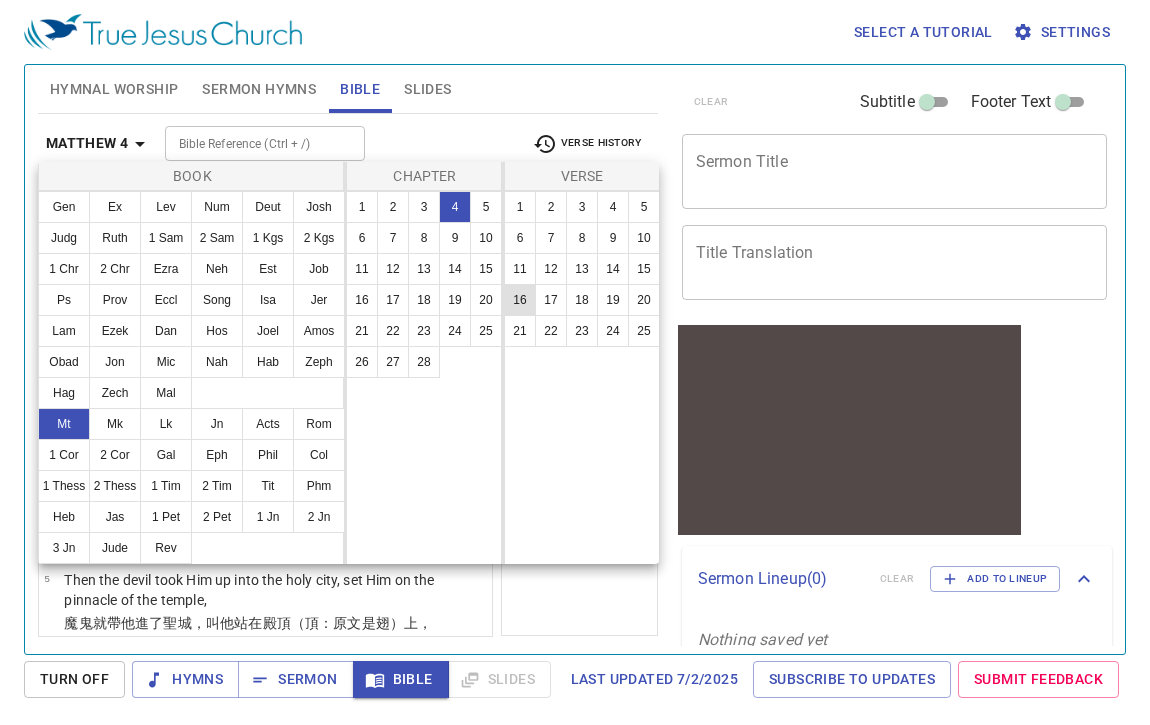 click on "16" at bounding box center (520, 300) 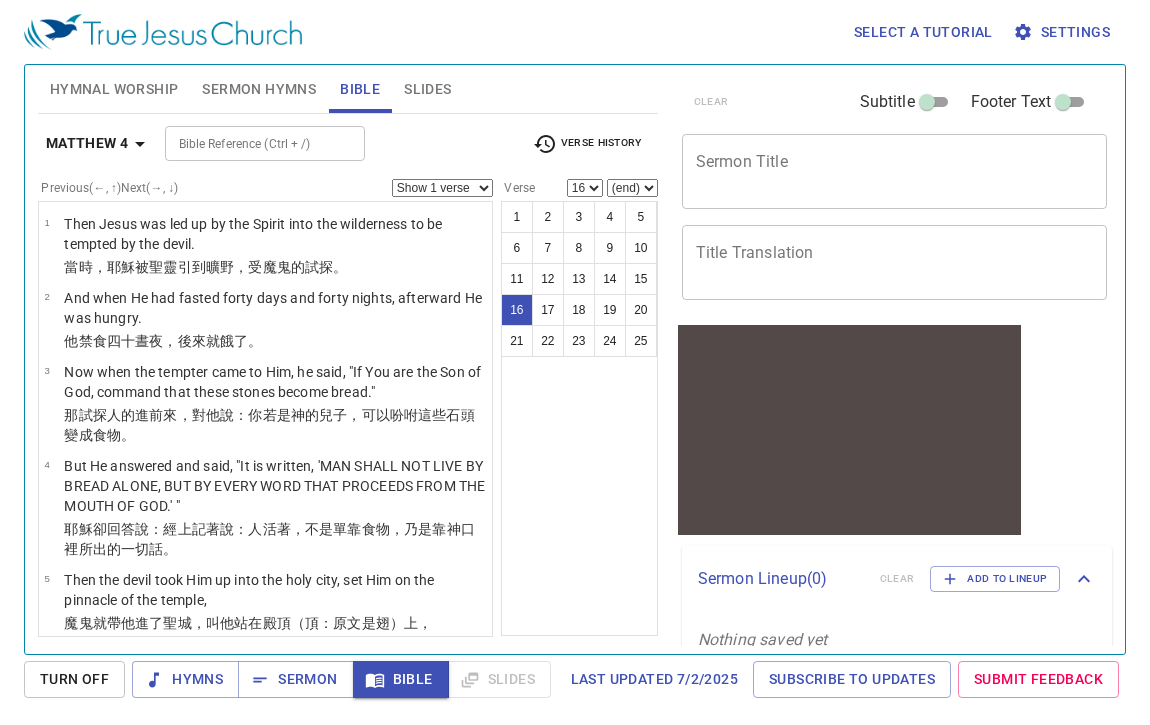 scroll, scrollTop: 1198, scrollLeft: 0, axis: vertical 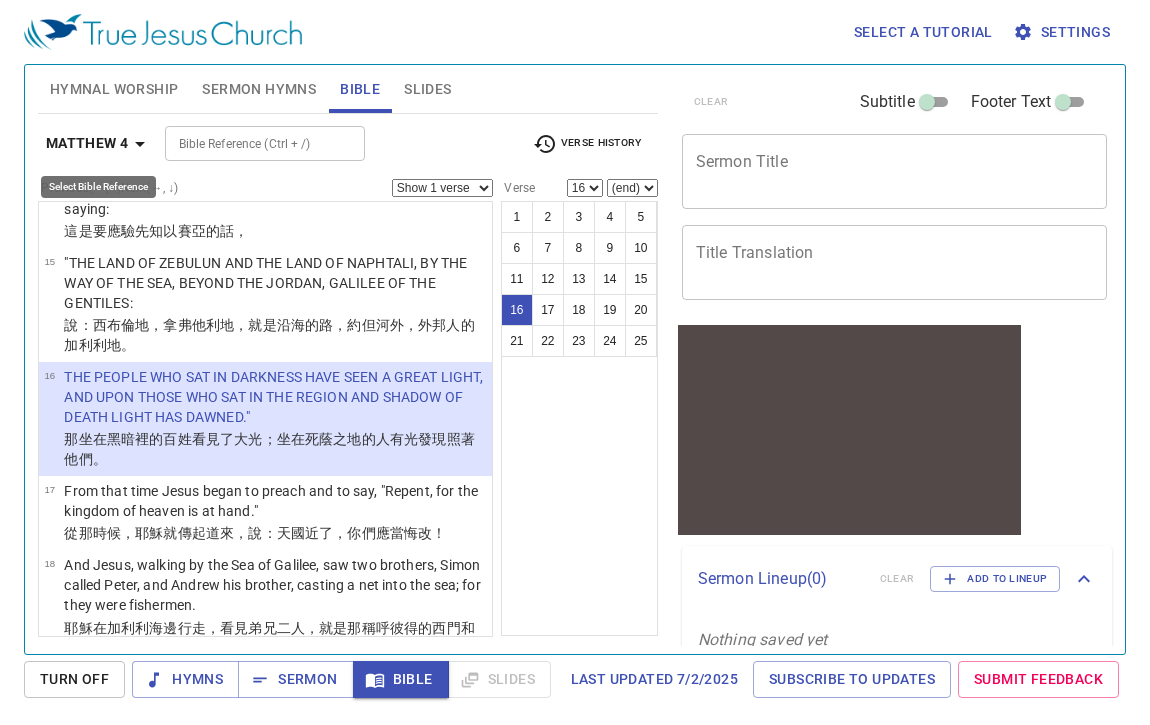 click 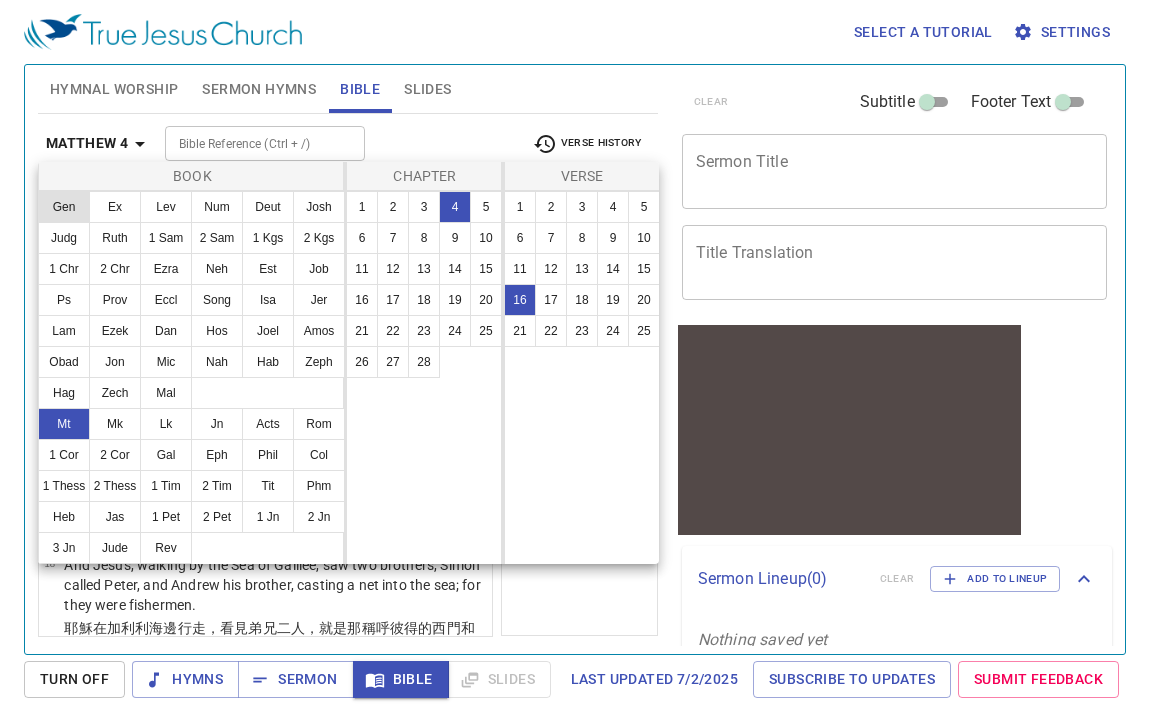 click on "Gen" at bounding box center [64, 207] 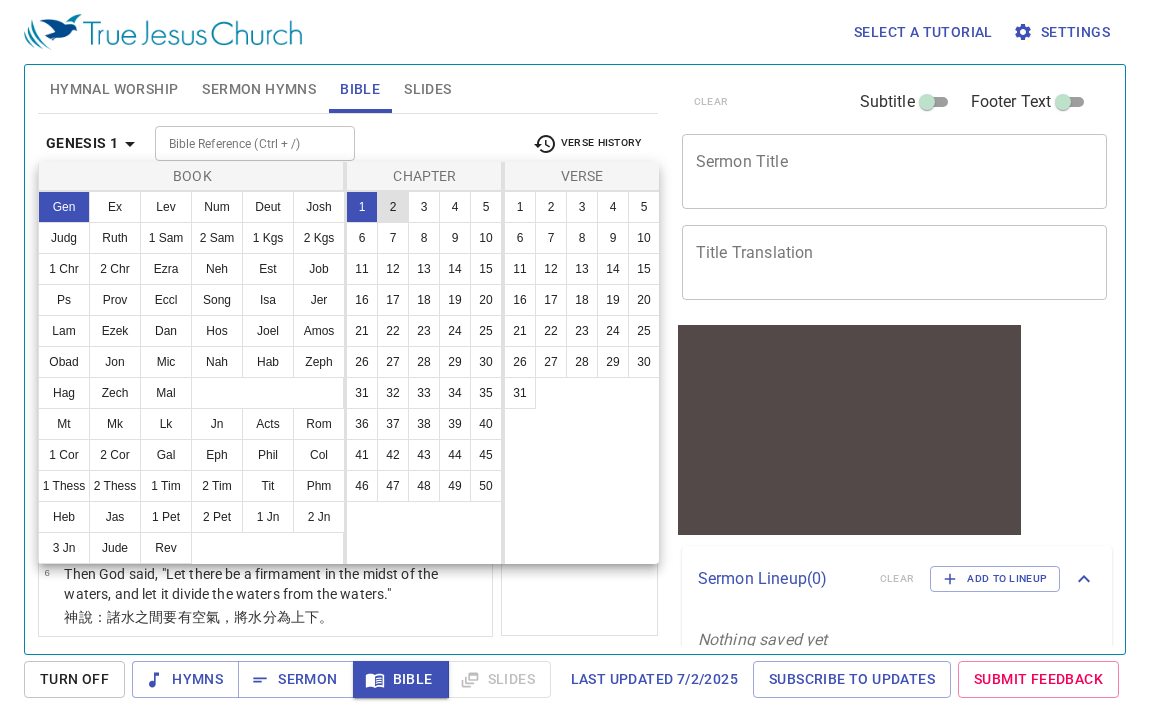 click on "2" at bounding box center (393, 207) 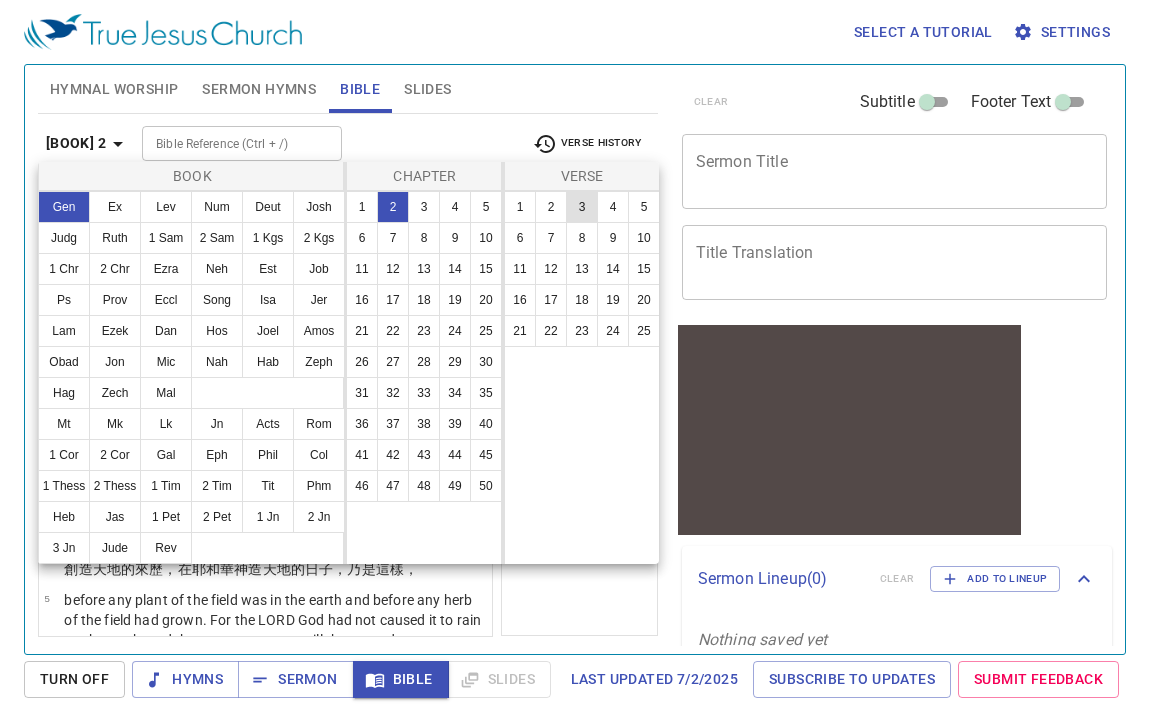 click on "3" at bounding box center (582, 207) 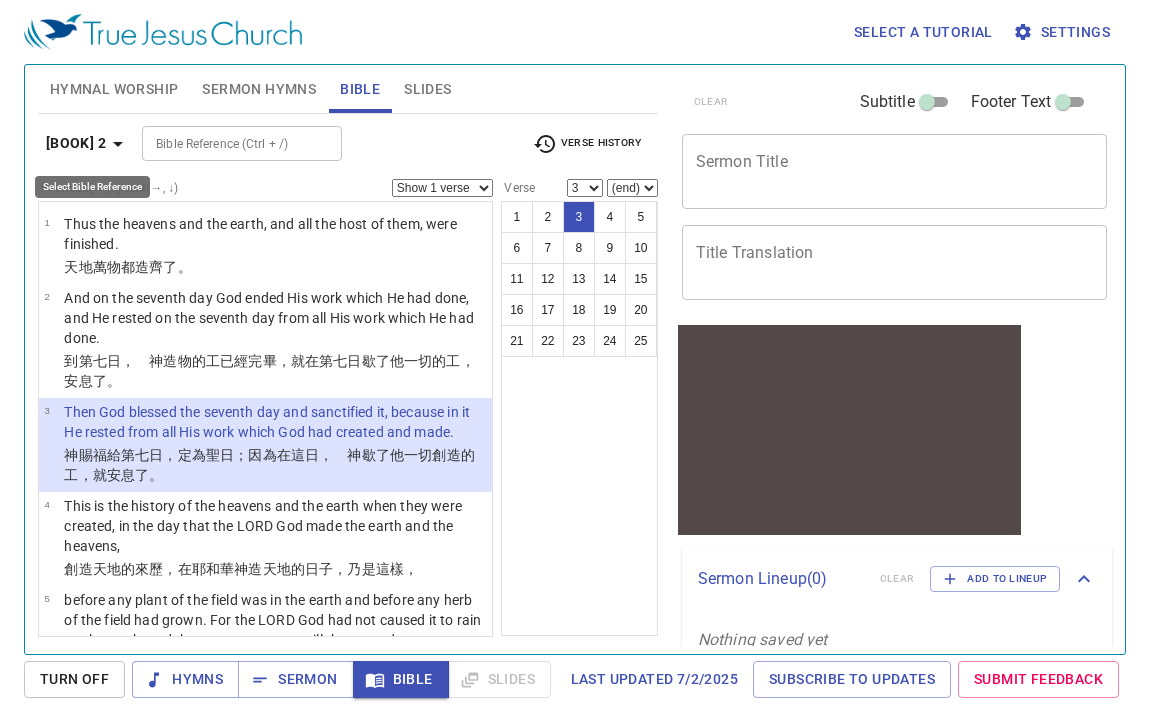 click 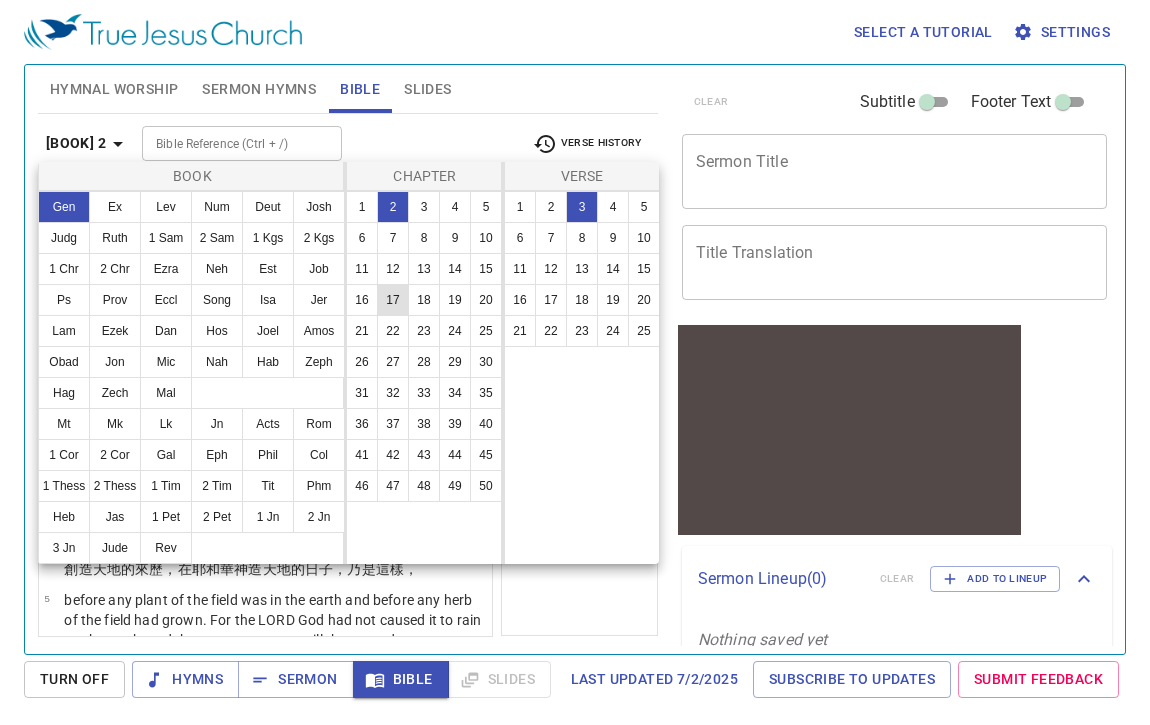 click on "17" at bounding box center (393, 300) 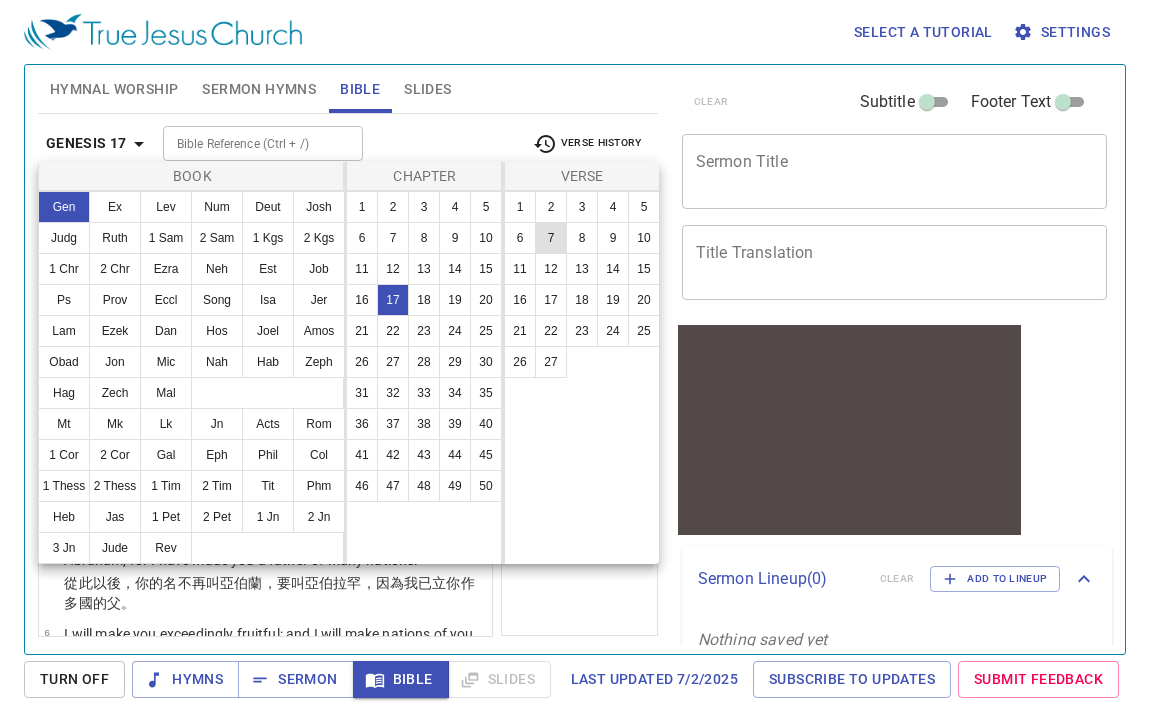 click on "7" at bounding box center [551, 238] 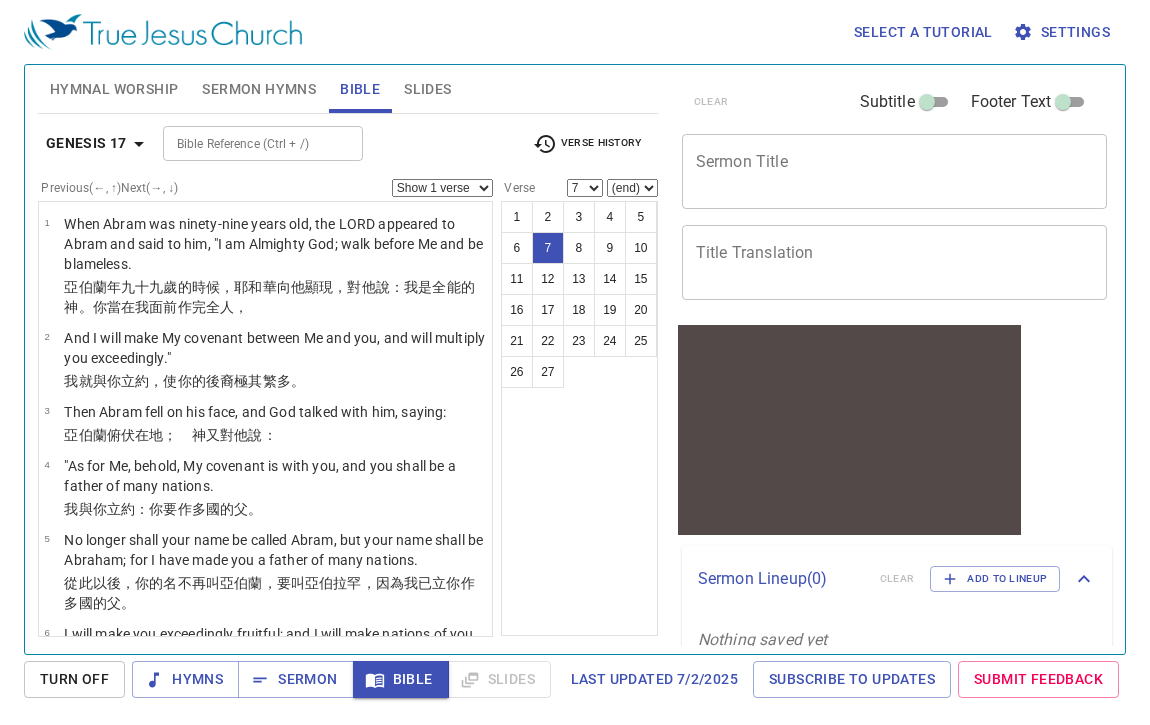 scroll, scrollTop: 332, scrollLeft: 0, axis: vertical 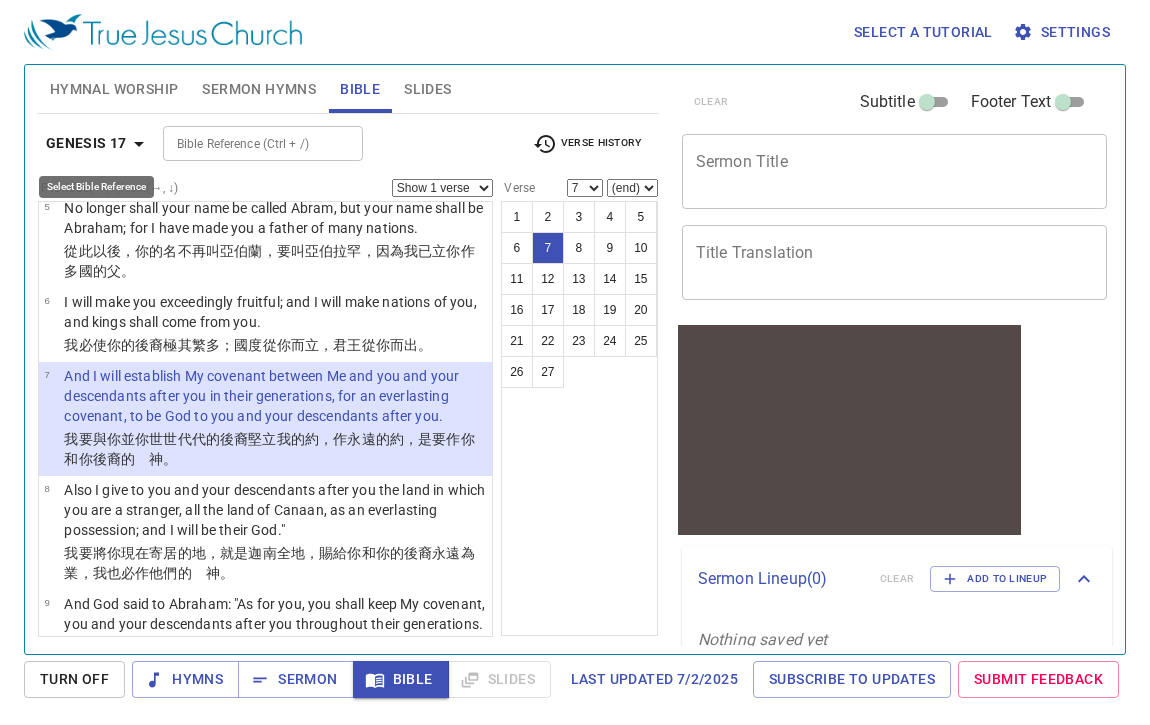click 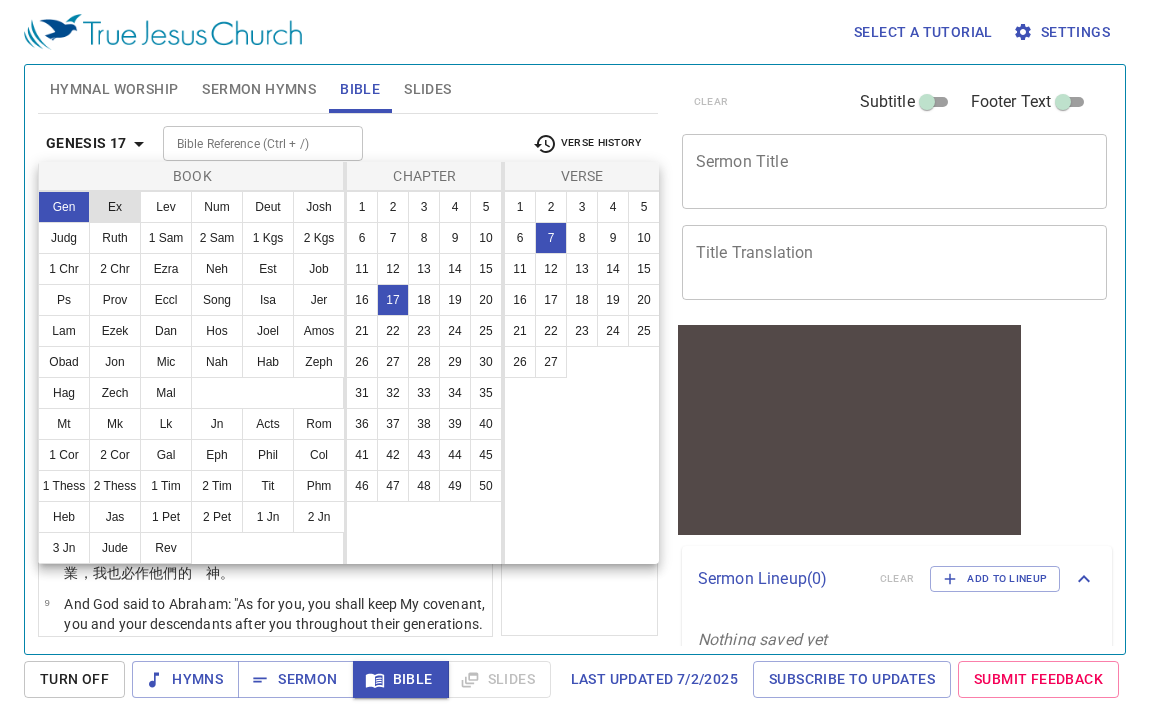 click on "Ex" at bounding box center (115, 207) 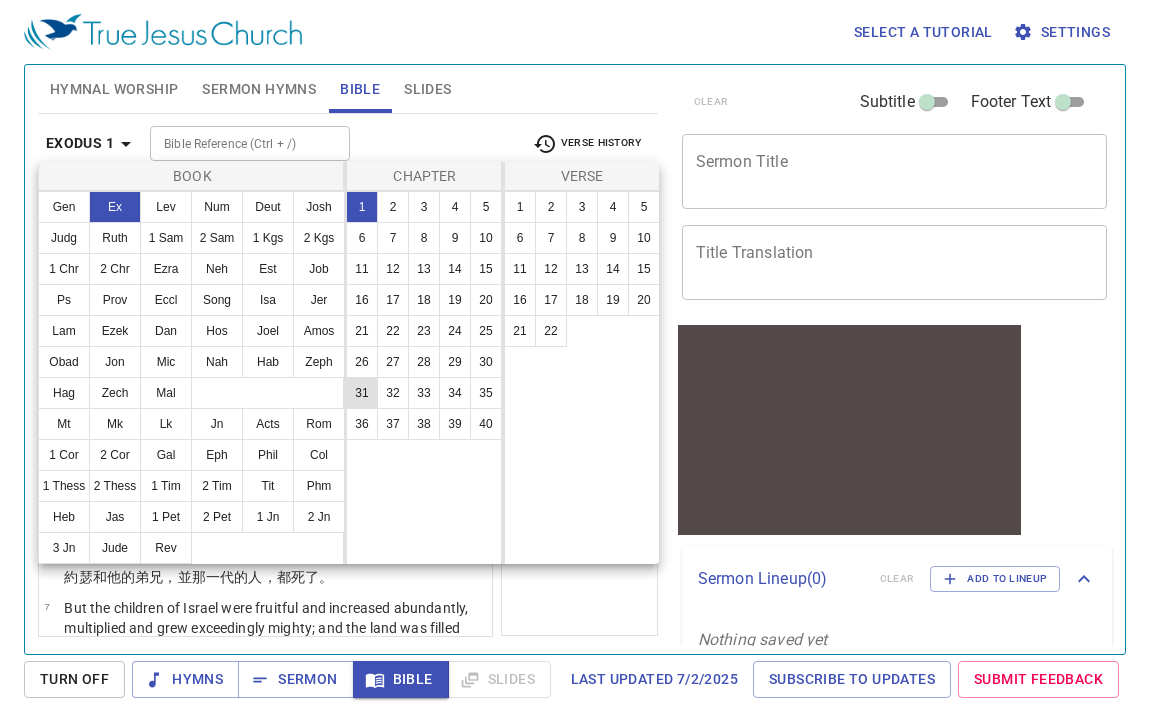 click on "31" at bounding box center (362, 393) 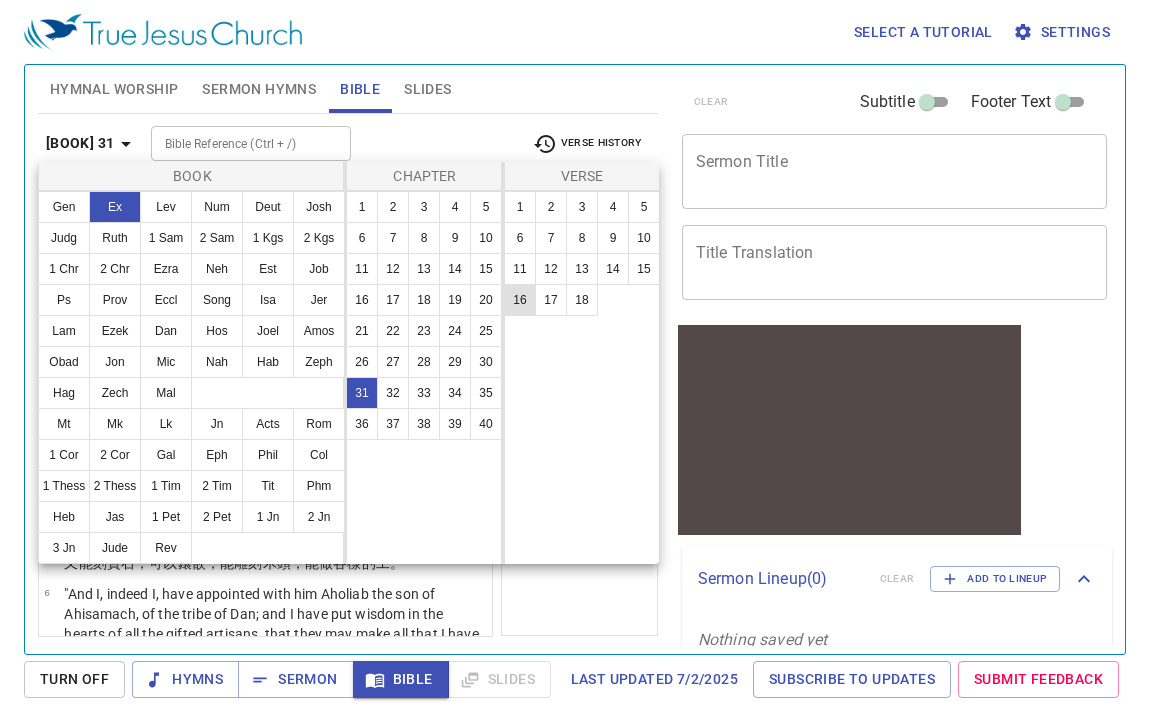 click on "16" at bounding box center (520, 300) 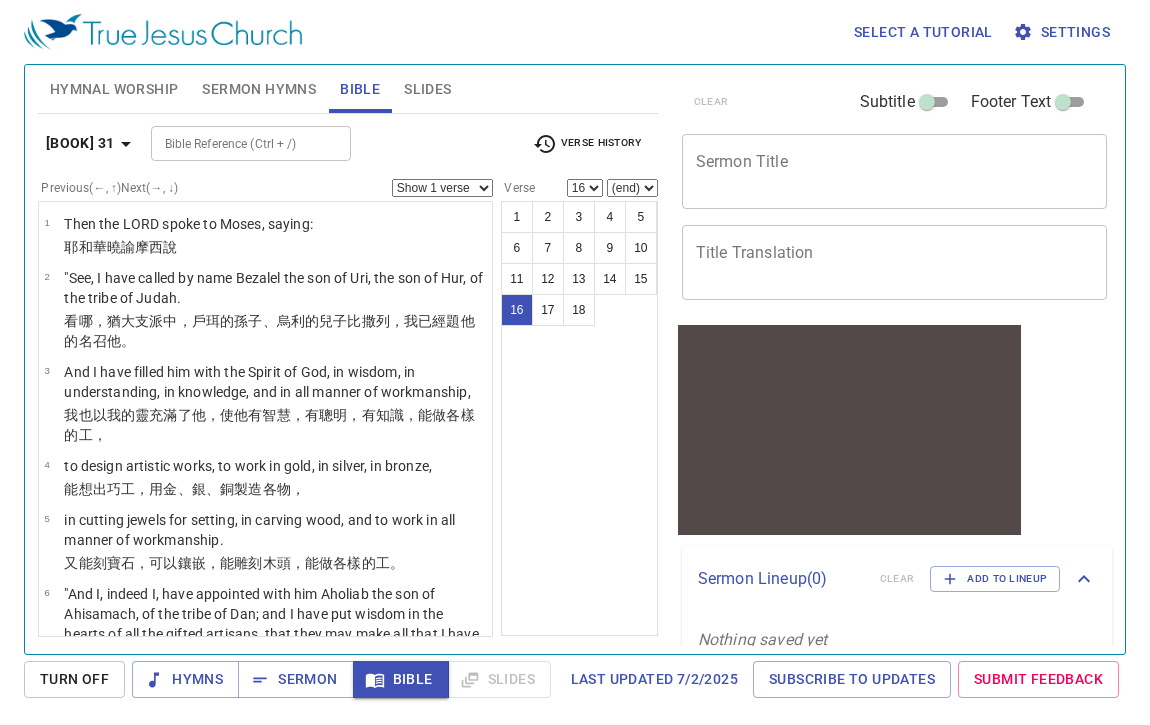 scroll, scrollTop: 1138, scrollLeft: 0, axis: vertical 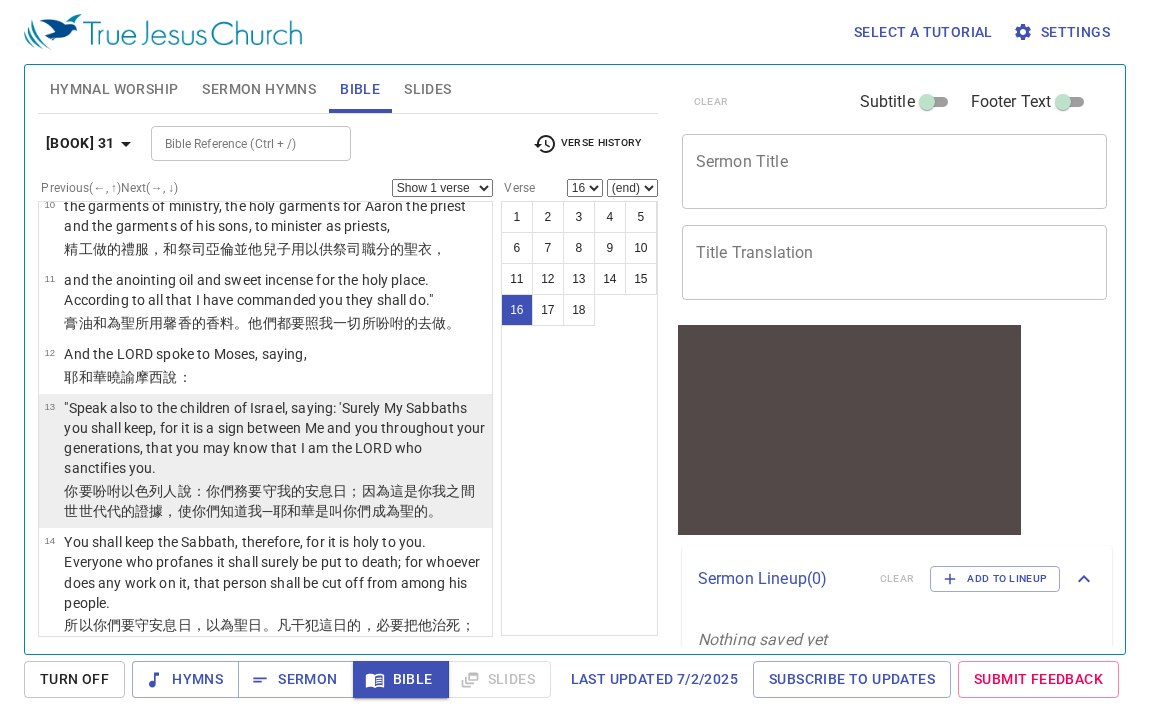 click on ""Speak also to the children of Israel, saying: 'Surely My Sabbaths you shall keep, for it is a sign between Me and you throughout your generations, that you may know that I am the LORD who sanctifies you." at bounding box center [275, 438] 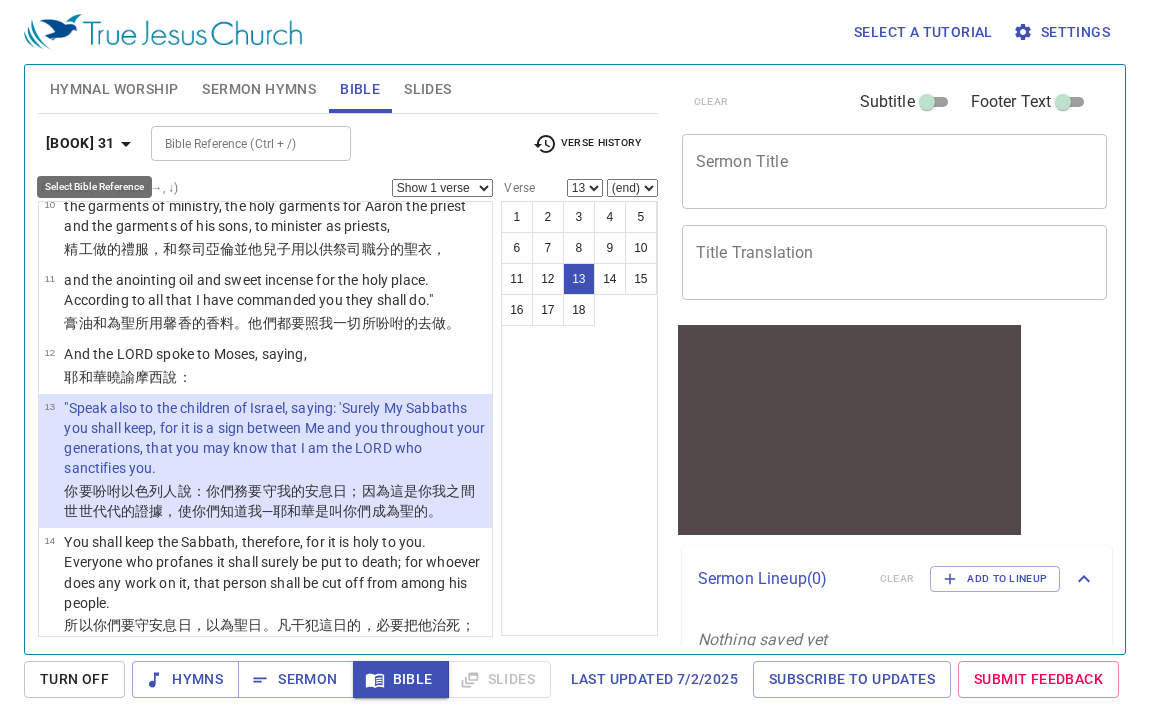 click on "Exodus 31" at bounding box center (80, 143) 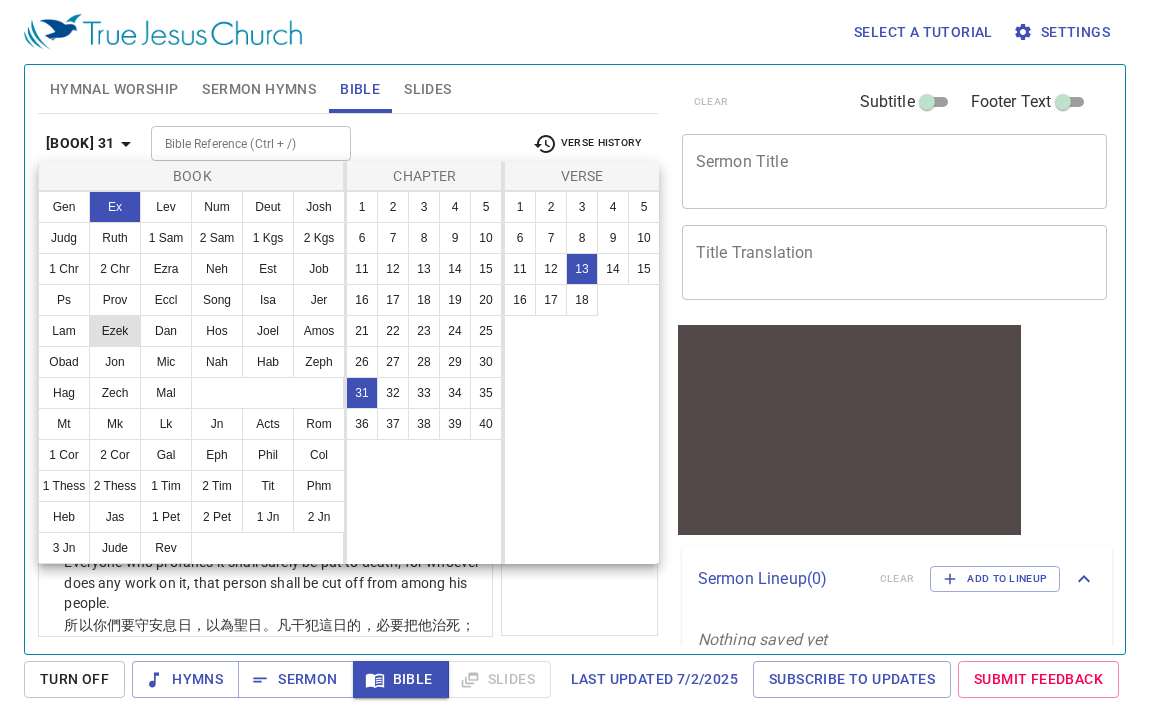 click on "Ezek" at bounding box center [115, 331] 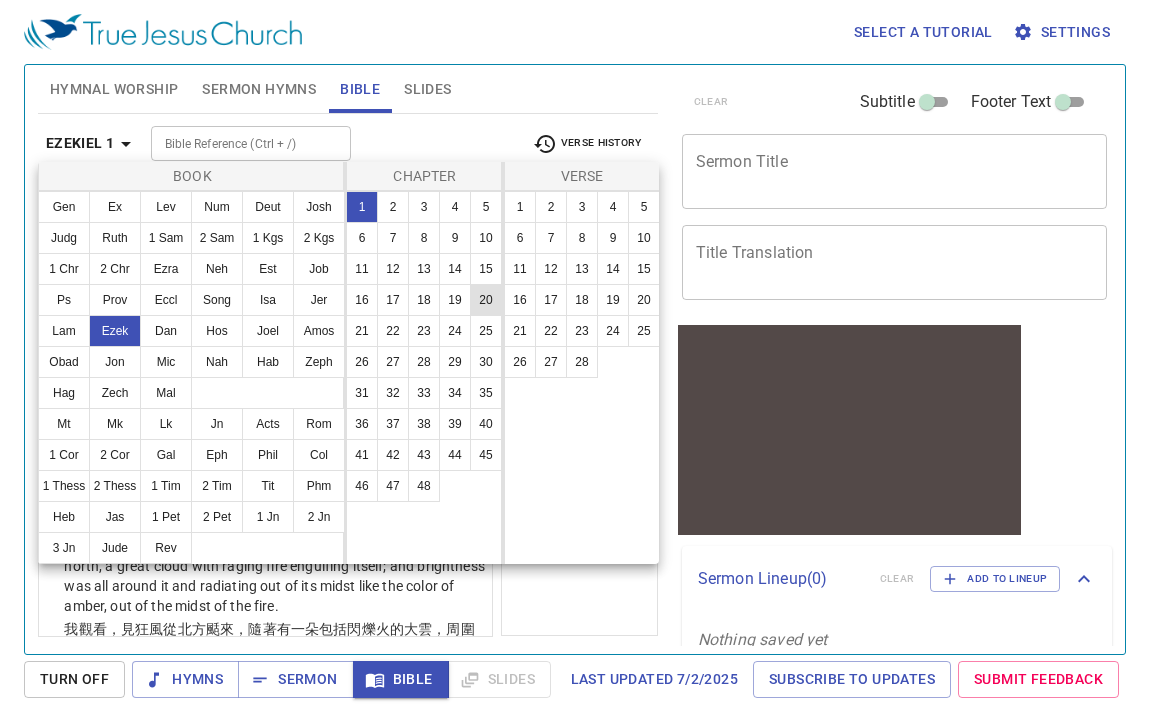 click on "20" at bounding box center (486, 300) 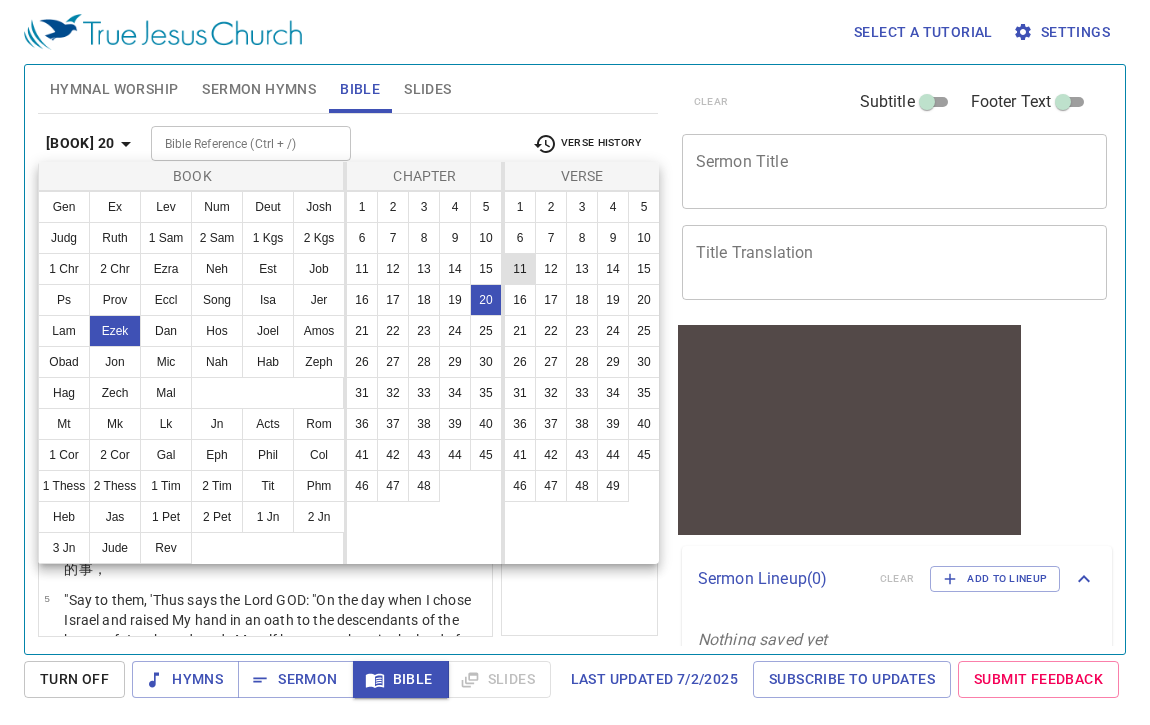 click on "11" at bounding box center [520, 269] 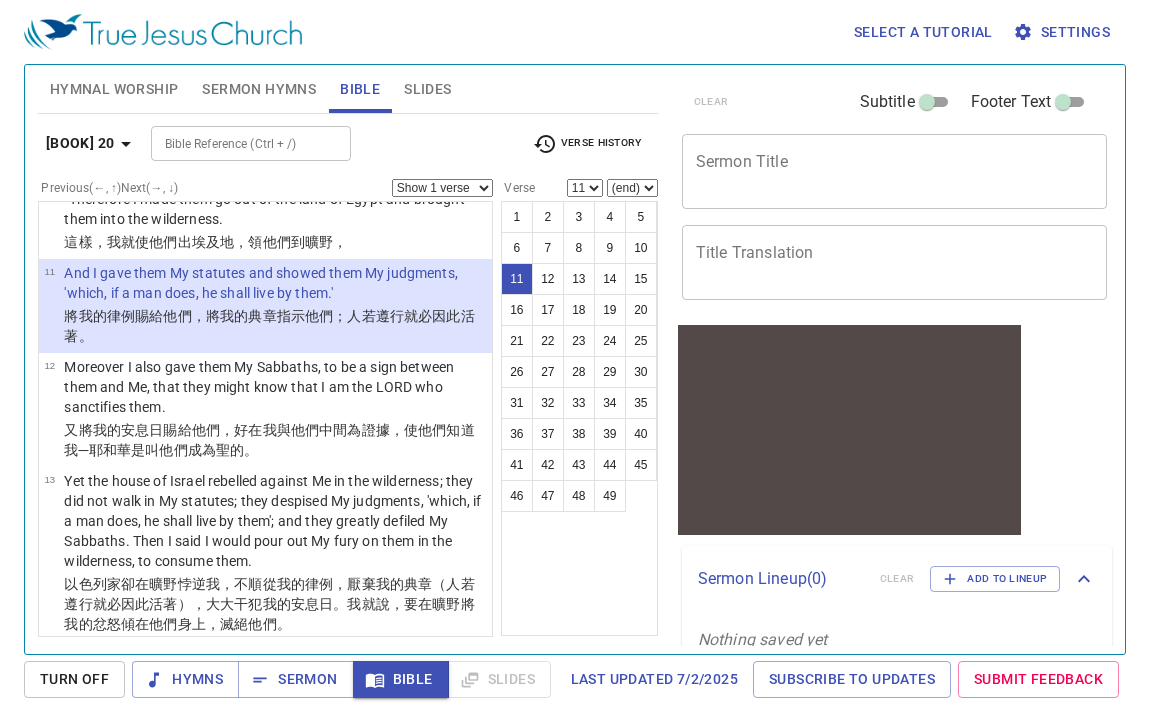 scroll, scrollTop: 1153, scrollLeft: 0, axis: vertical 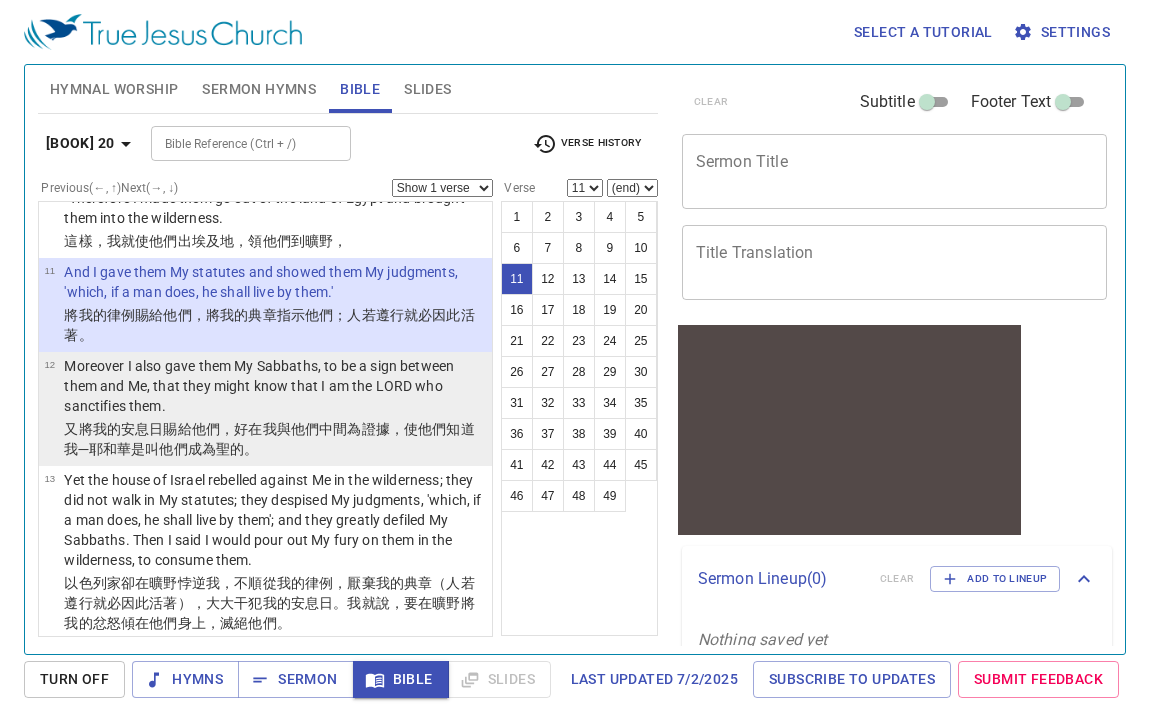 click on "，使他們知道 我─耶和華 是叫他們成為聖的 。" at bounding box center (269, 439) 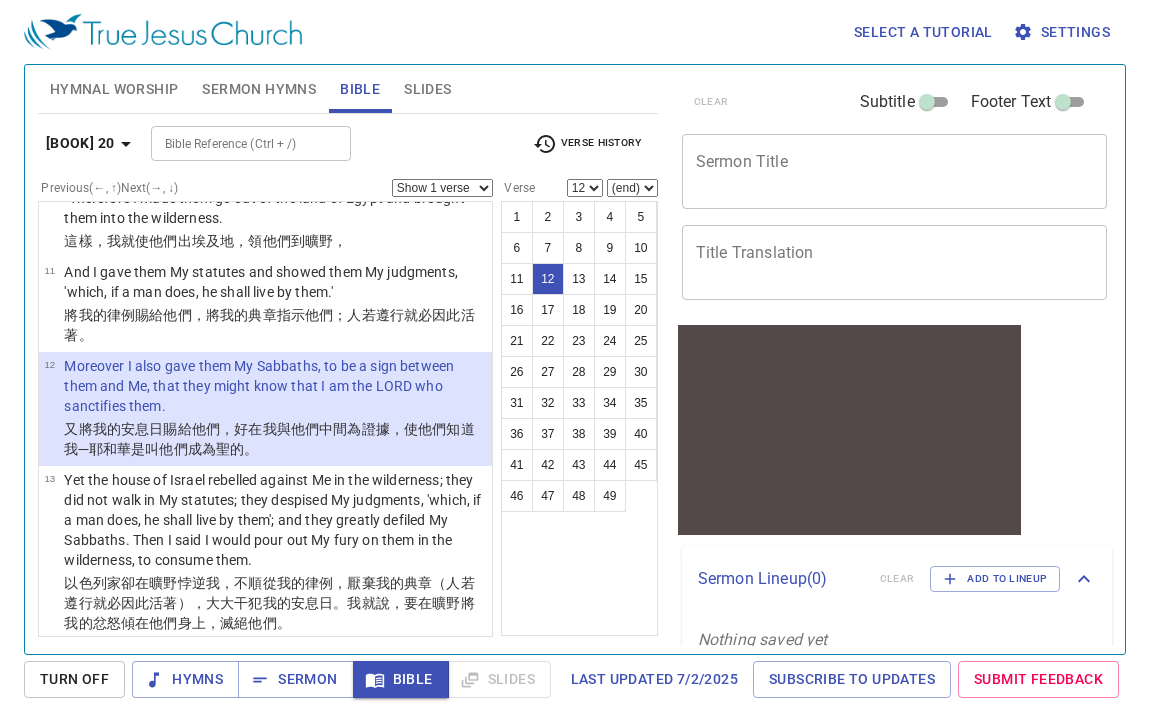 click on "Show 1 verse Show 2 verses Show 3 verses Show 4 verses Show 5 verses" at bounding box center [442, 188] 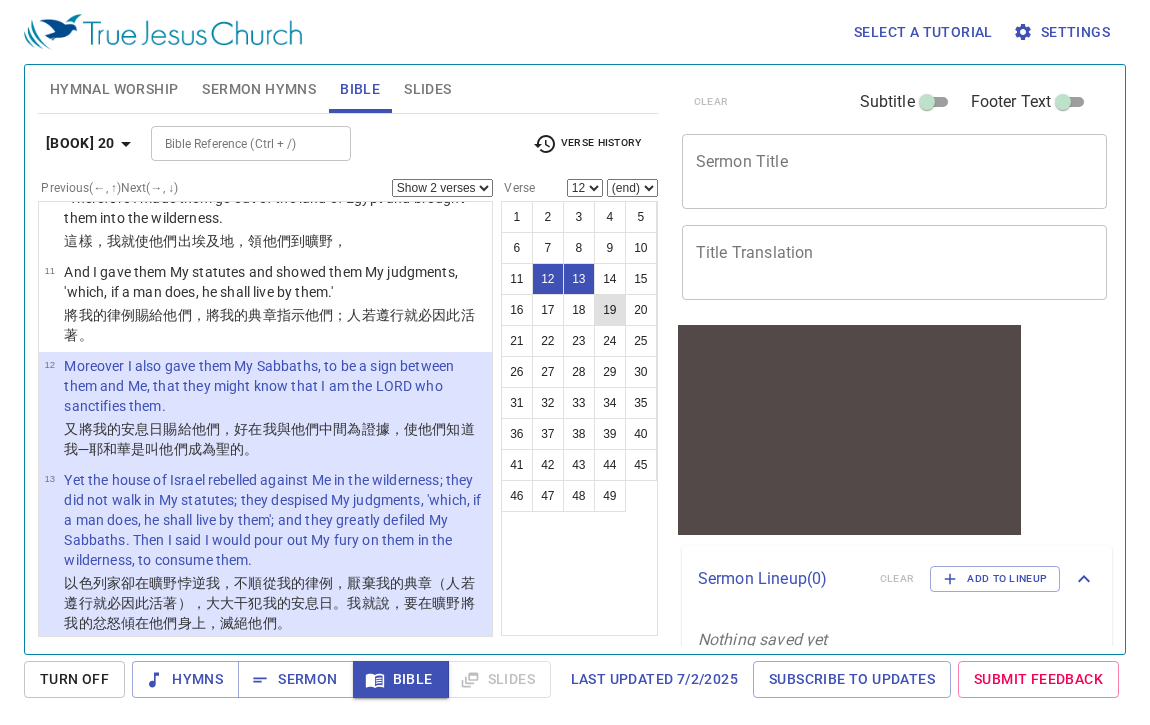 click on "19" at bounding box center [610, 310] 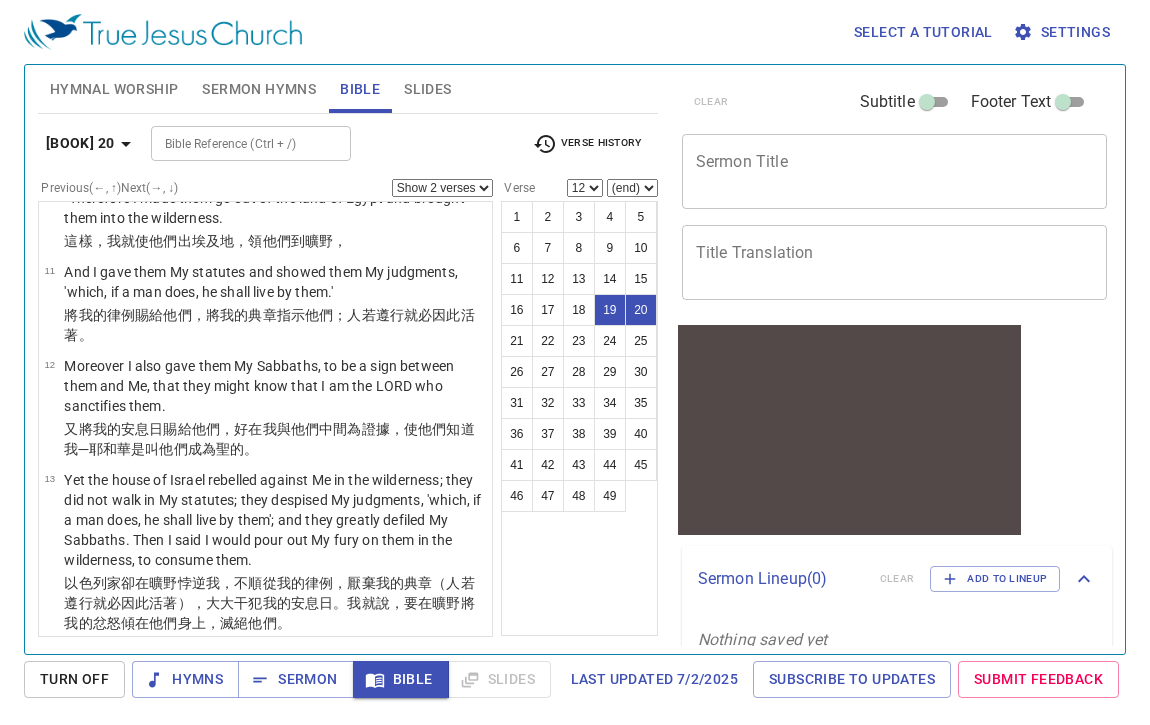 select on "19" 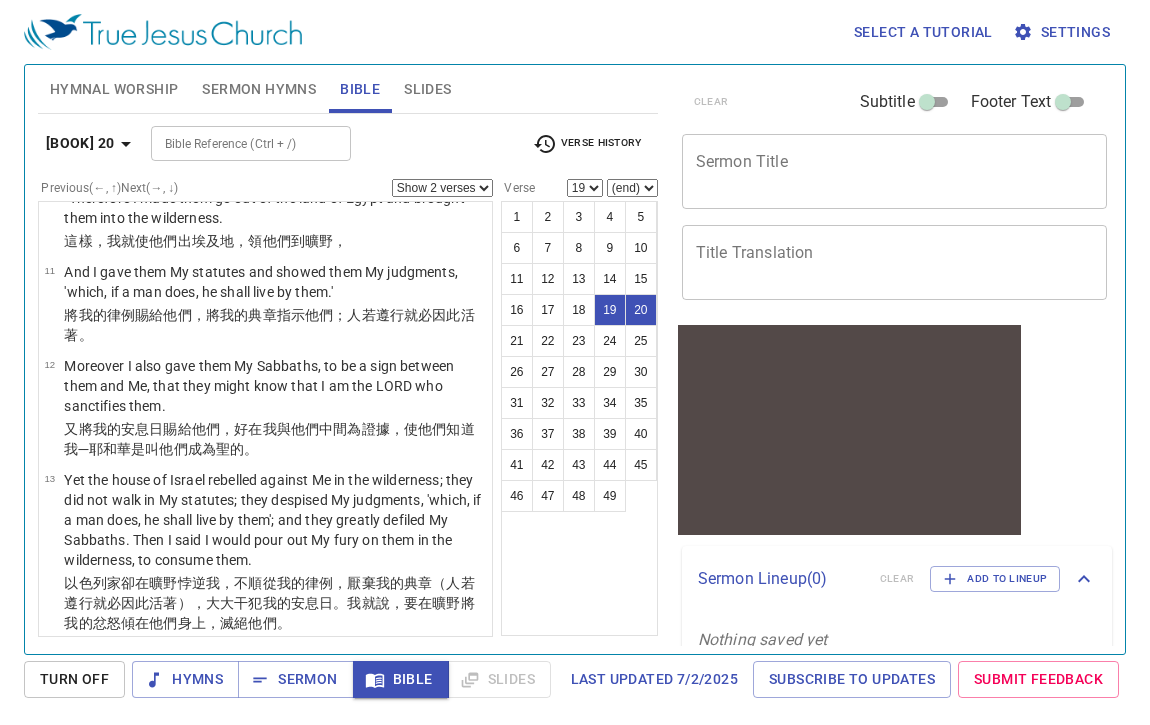 scroll, scrollTop: 1931, scrollLeft: 0, axis: vertical 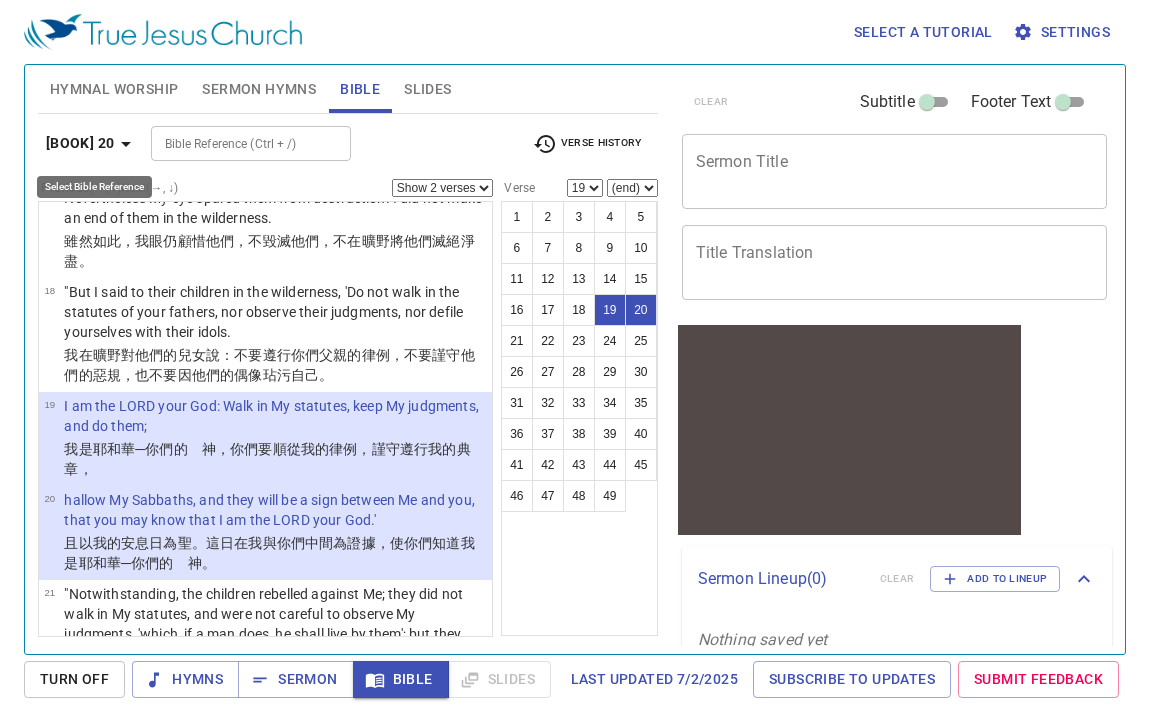 click 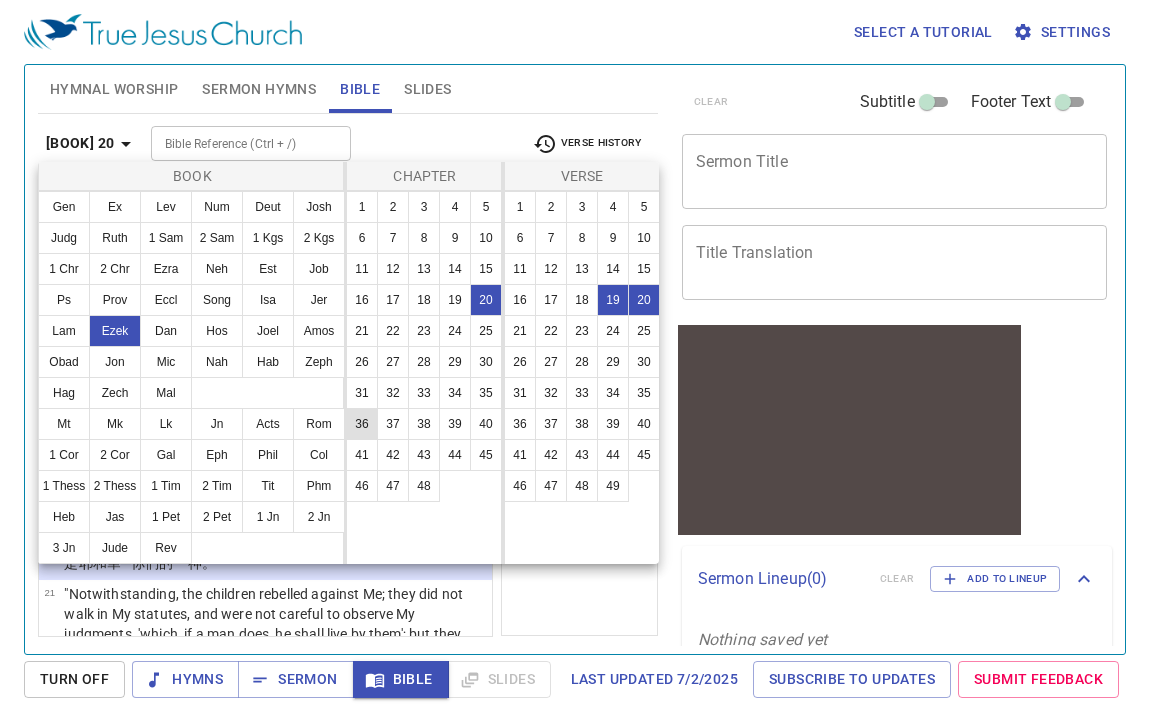 click on "36" at bounding box center [362, 424] 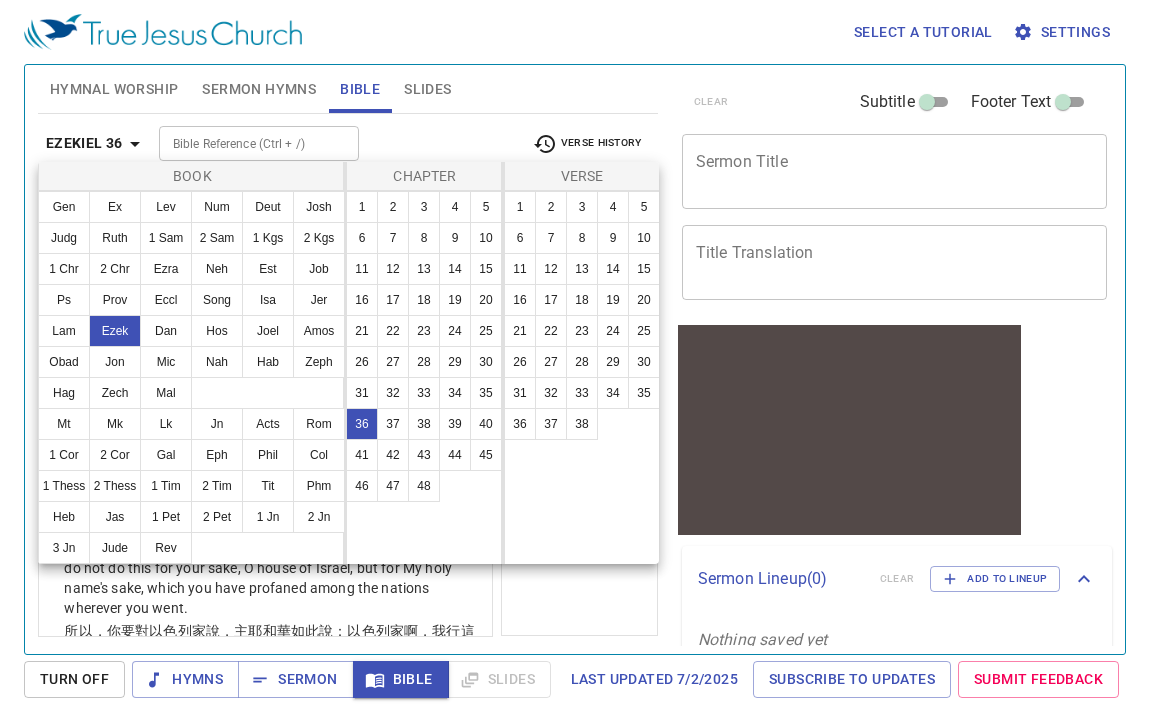 scroll, scrollTop: 0, scrollLeft: 0, axis: both 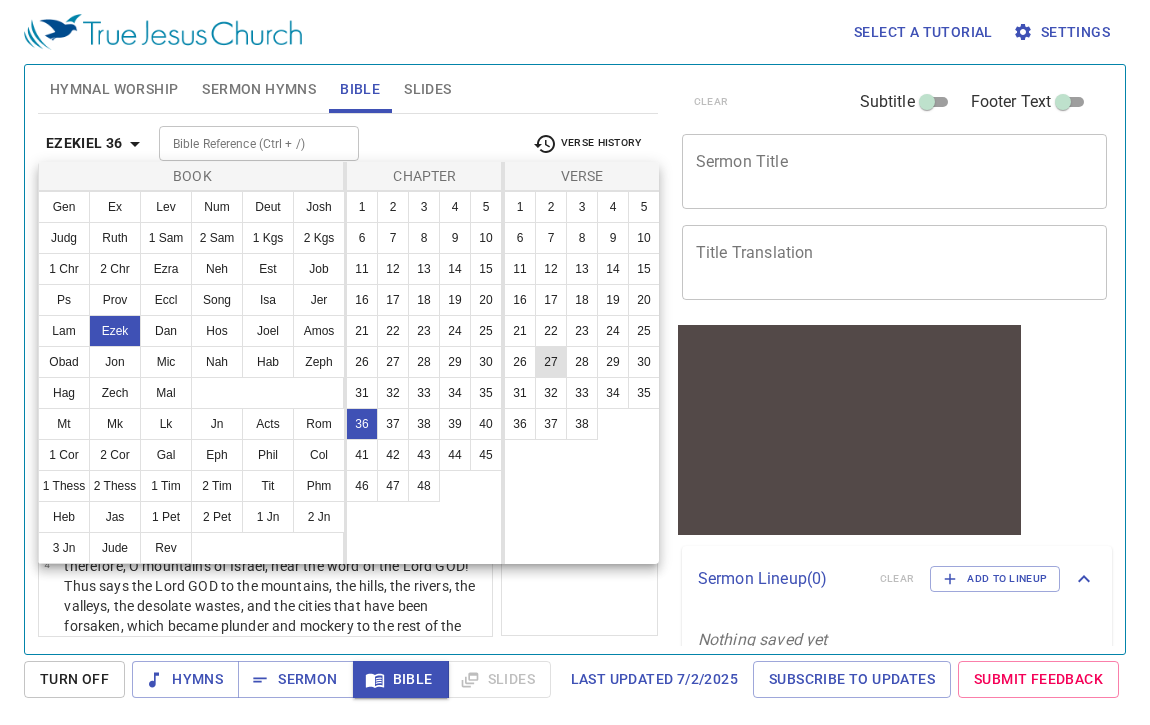 click on "27" at bounding box center (551, 362) 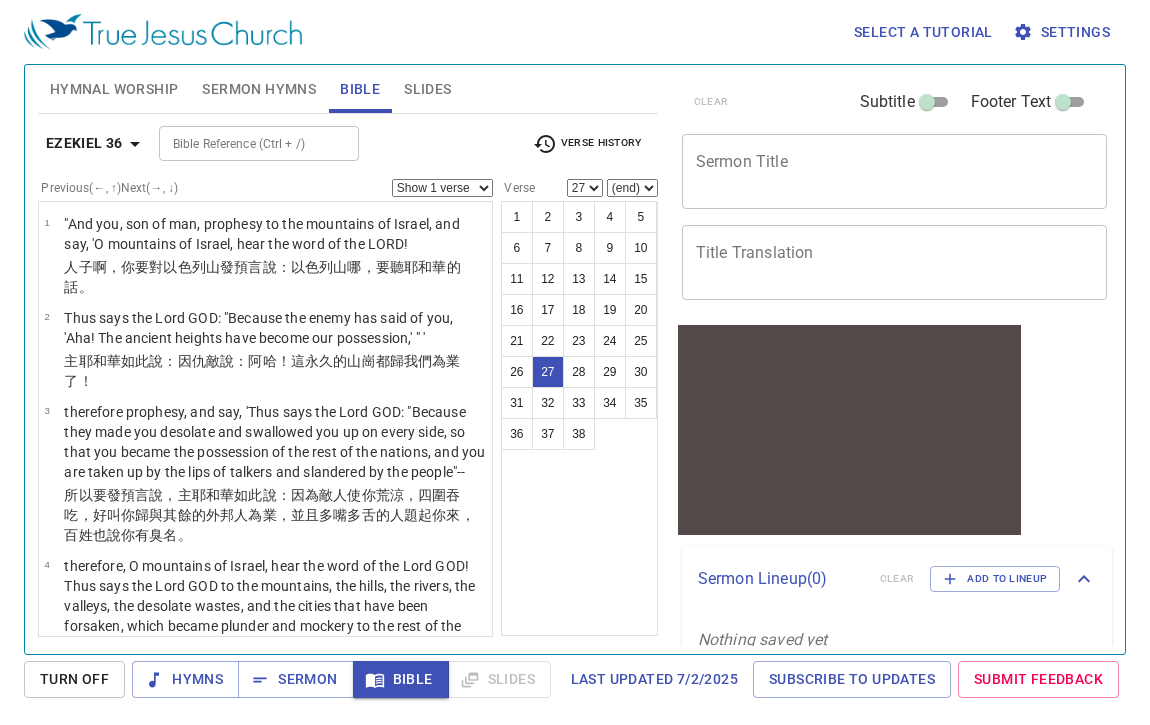 scroll, scrollTop: 2683, scrollLeft: 0, axis: vertical 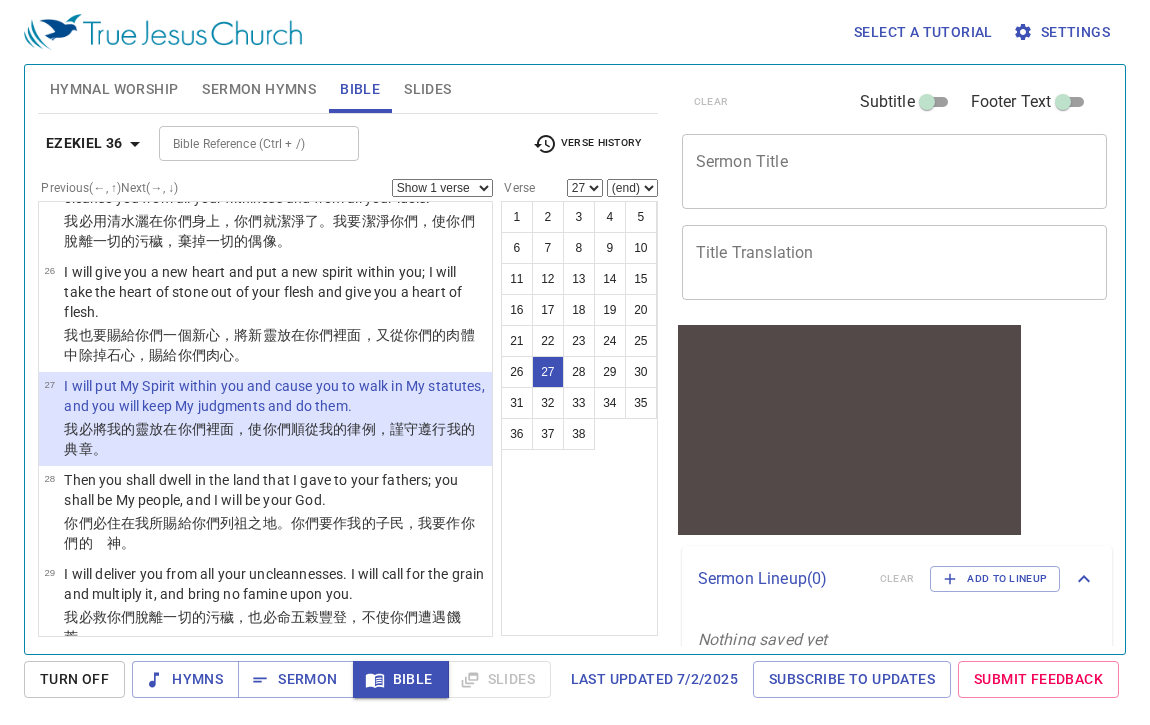 click on "Show 1 verse Show 2 verses Show 3 verses Show 4 verses Show 5 verses" at bounding box center (442, 188) 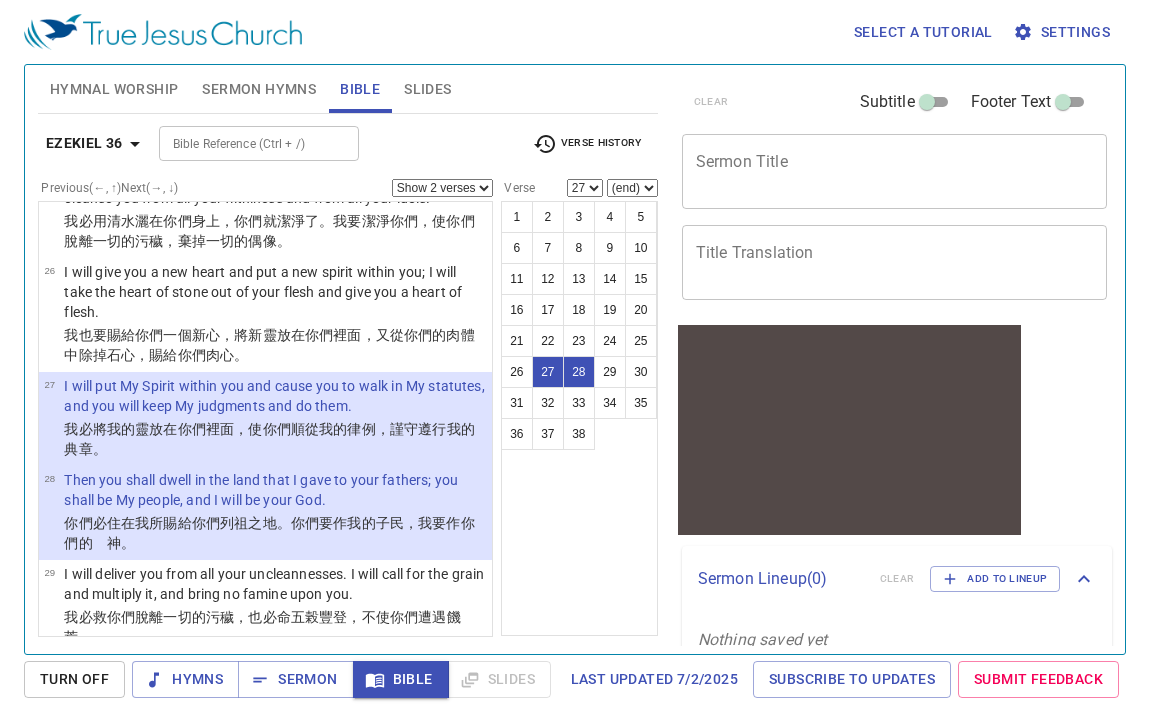 click on "Hymnal Worship" at bounding box center (114, 89) 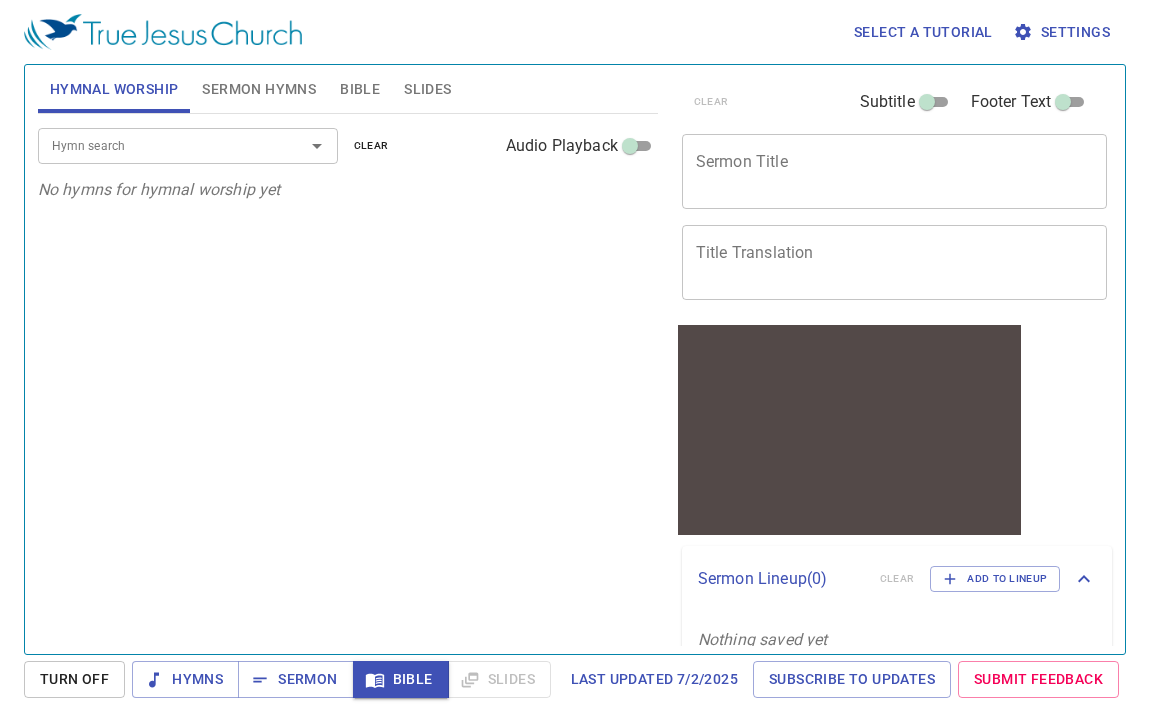 click 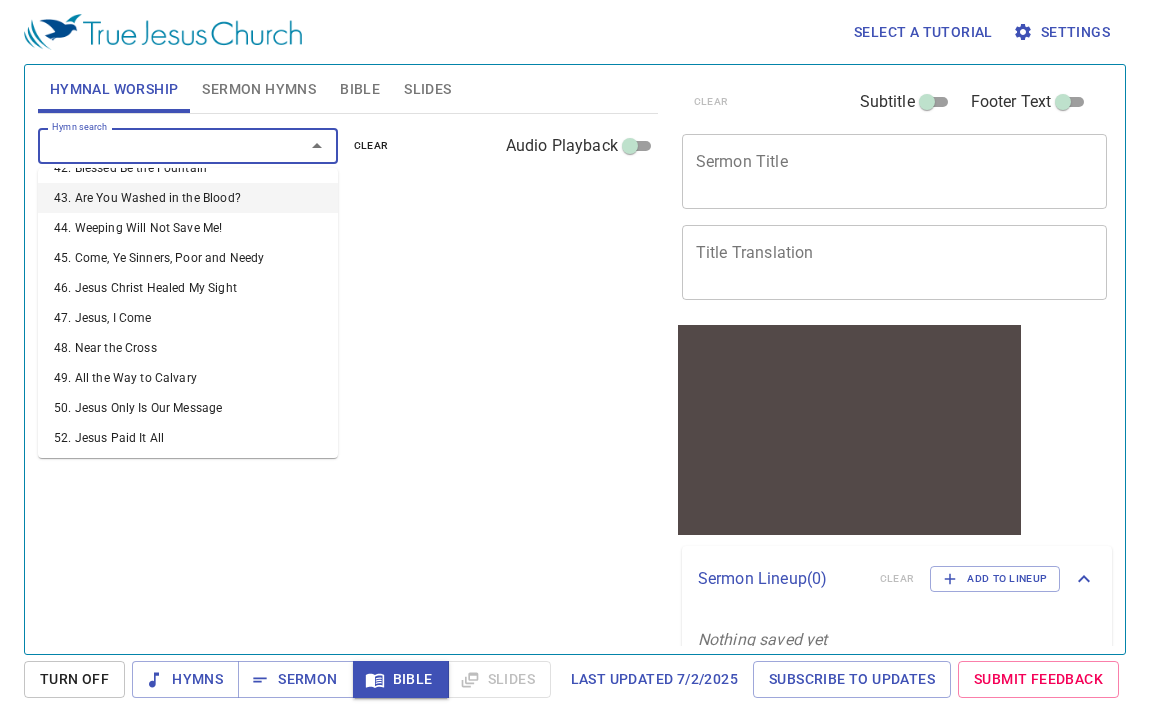 scroll, scrollTop: 1260, scrollLeft: 0, axis: vertical 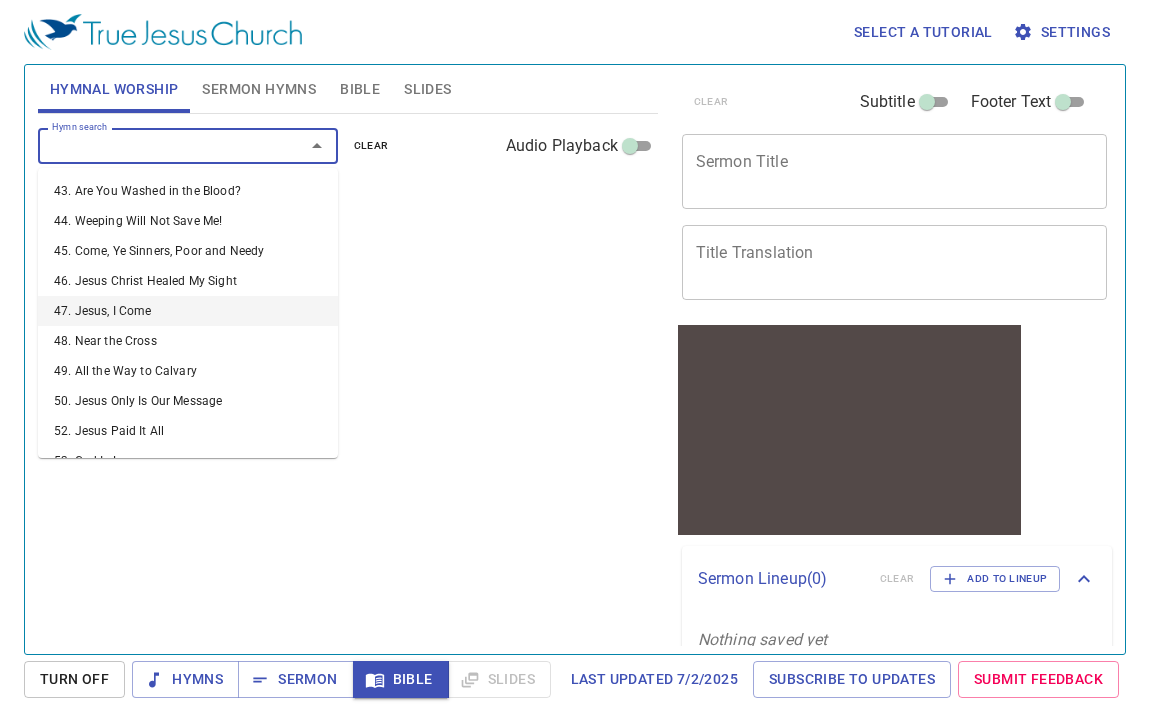 click on "47. Jesus, I Come" at bounding box center [188, 311] 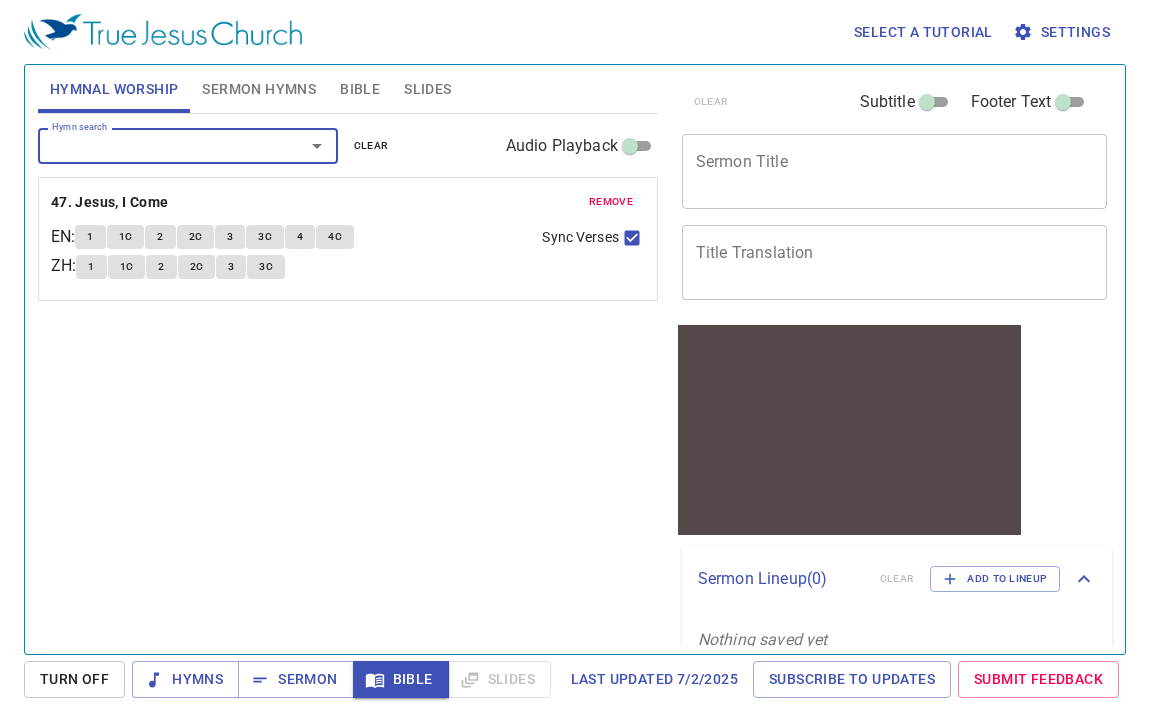 click on "1" at bounding box center [90, 237] 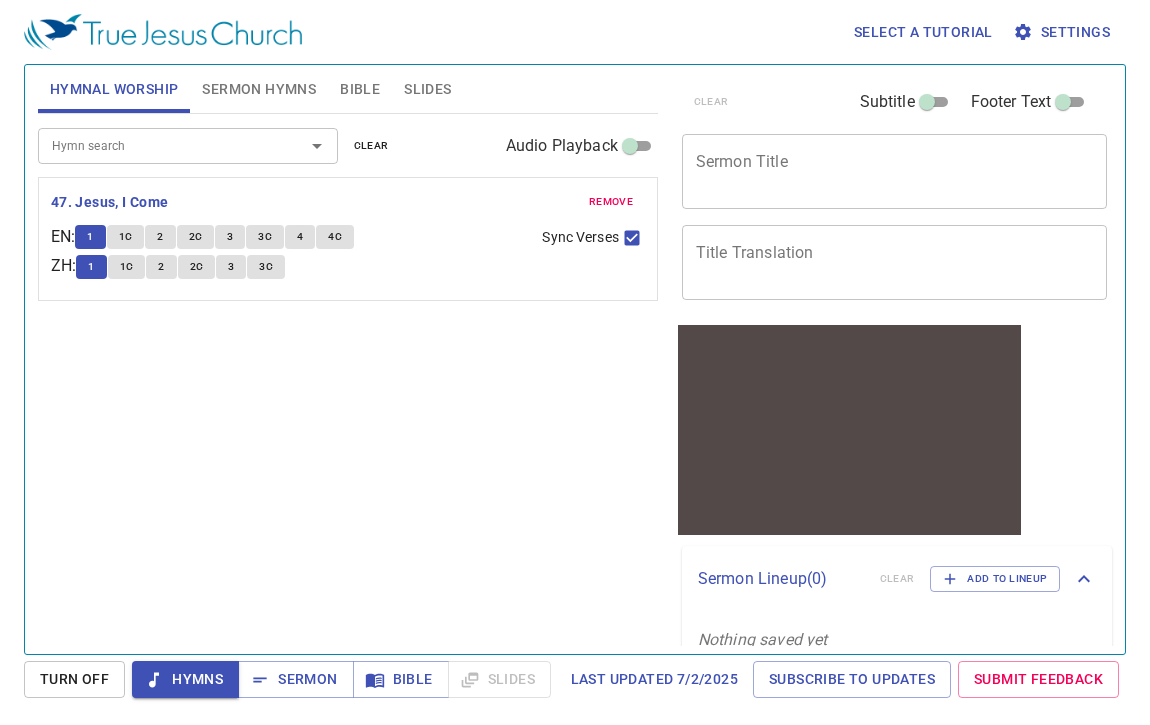 click on "1C" at bounding box center [126, 237] 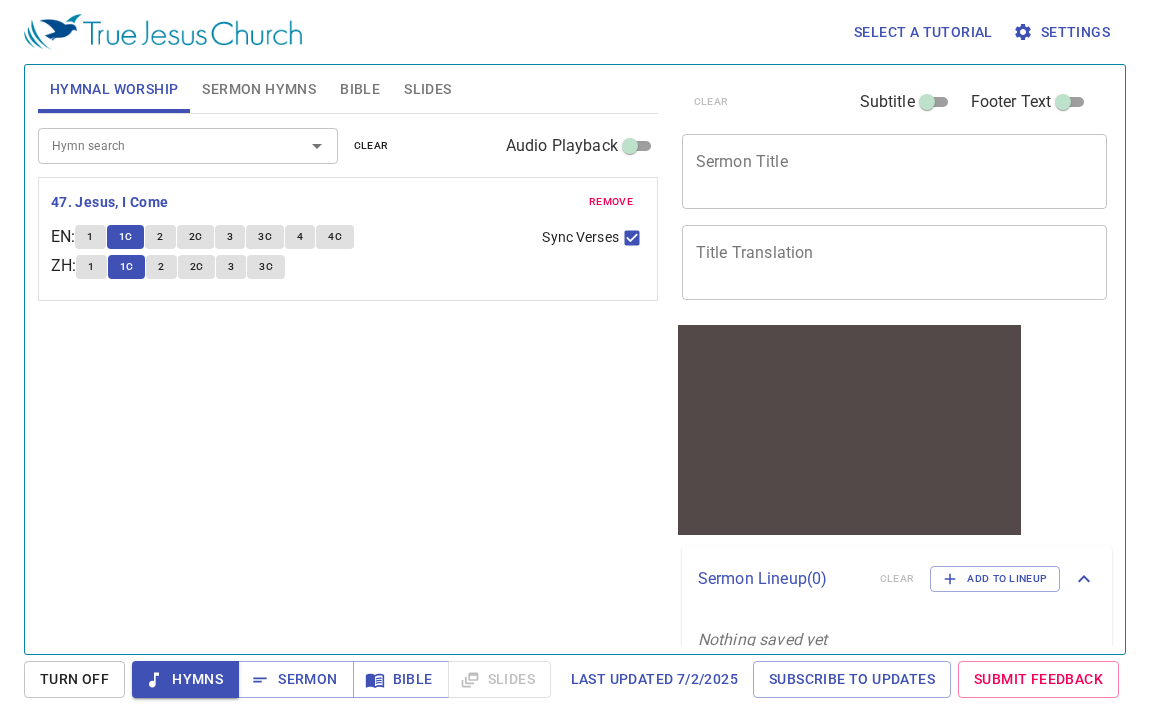 click on "2" at bounding box center [160, 237] 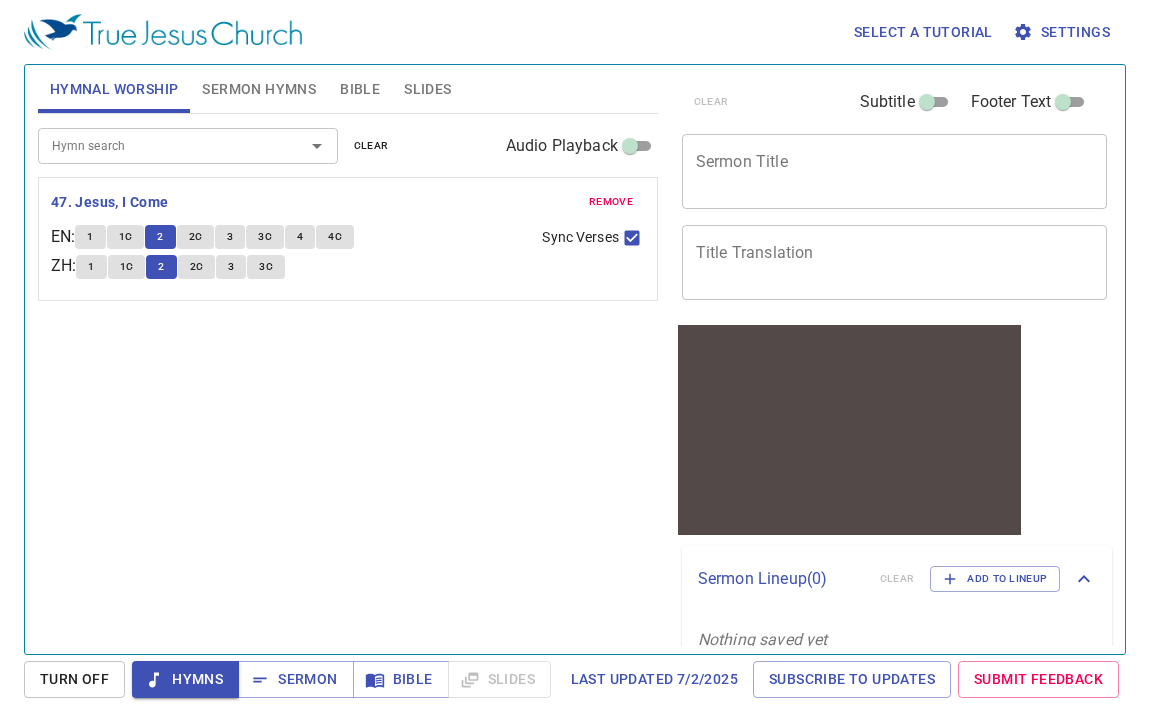 click on "2C" at bounding box center [196, 237] 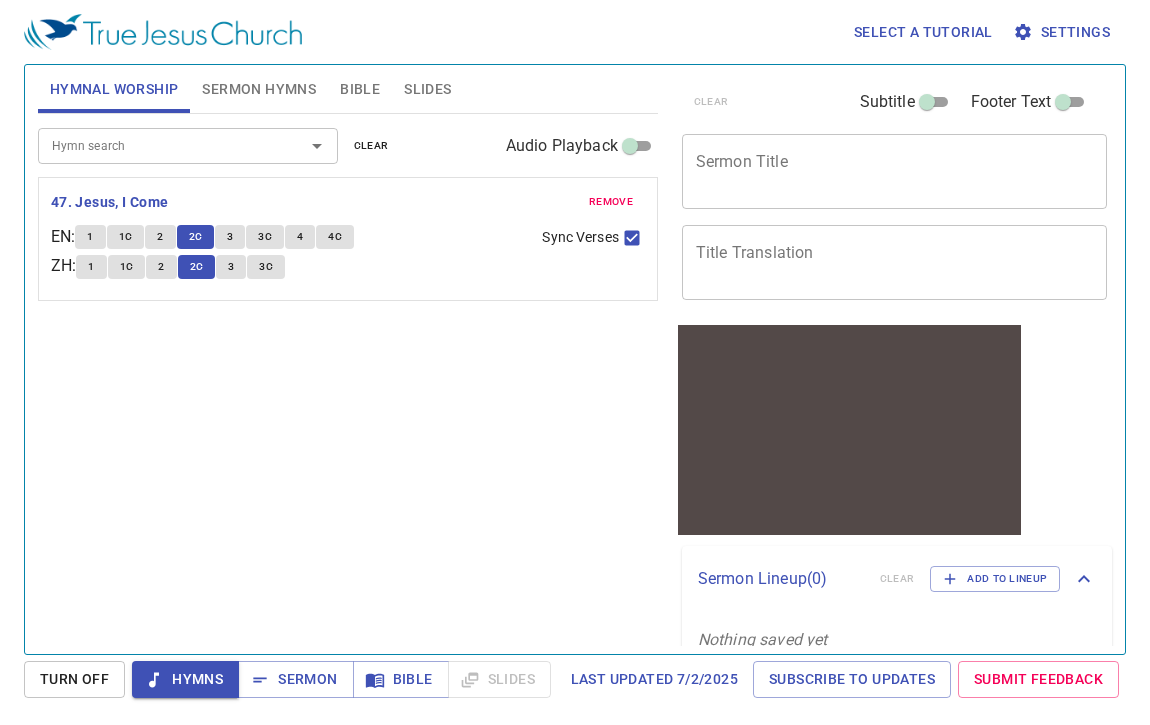 click on "3" at bounding box center (230, 237) 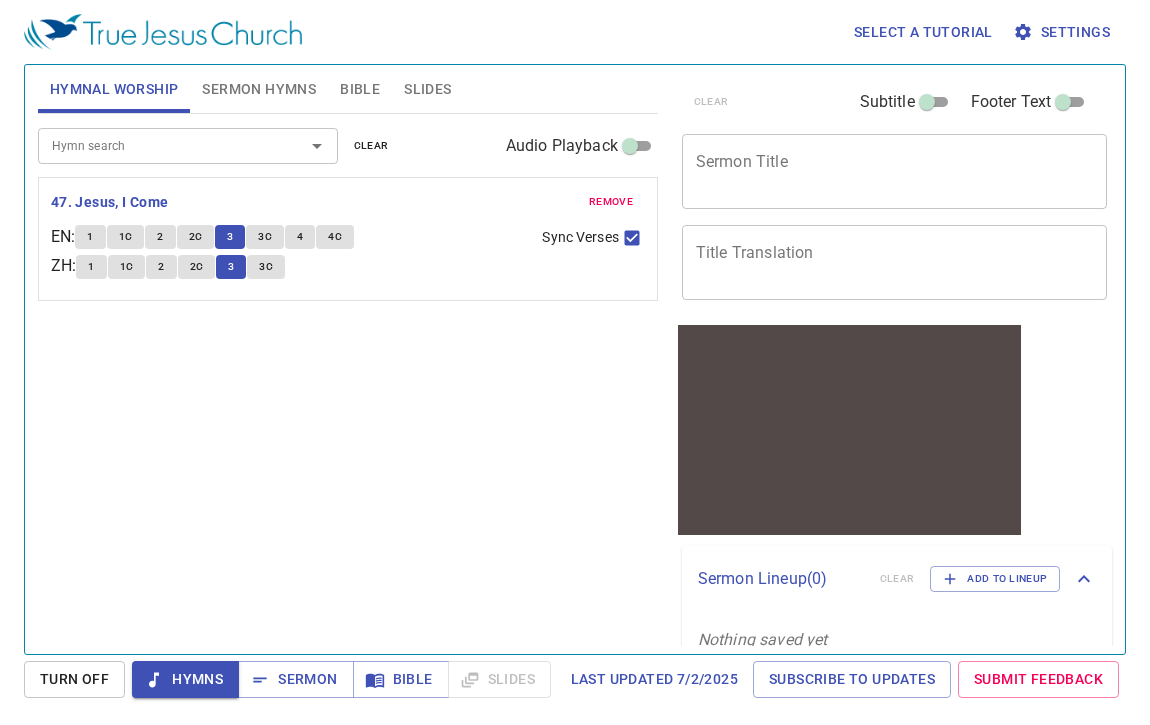 click on "3C" at bounding box center (265, 237) 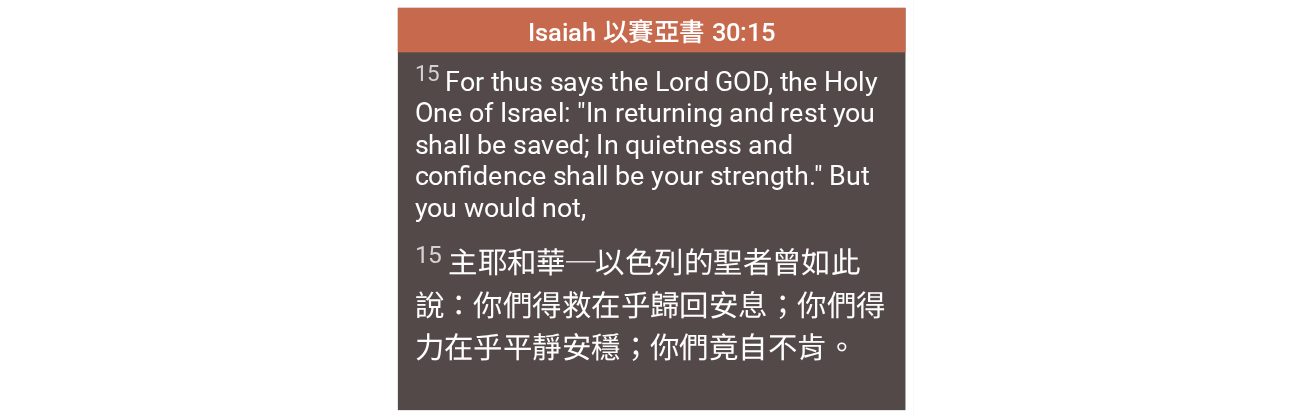 scroll, scrollTop: 0, scrollLeft: 0, axis: both 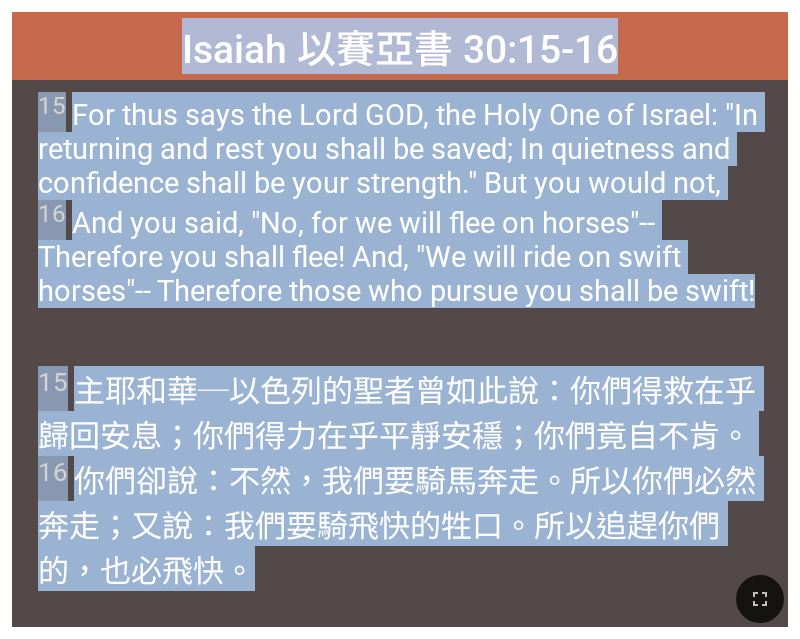 drag, startPoint x: 184, startPoint y: 43, endPoint x: 560, endPoint y: 599, distance: 671.2019 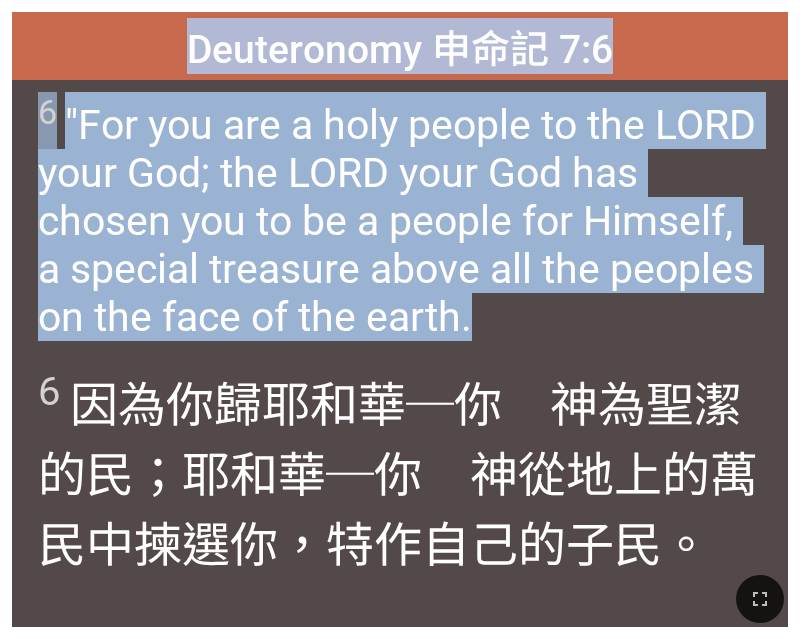 click on "6 "For you are a holy people to the LORD your God; the LORD your God has chosen you to be a people for Himself, a special treasure above all the peoples on the face of the earth." at bounding box center (400, 216) 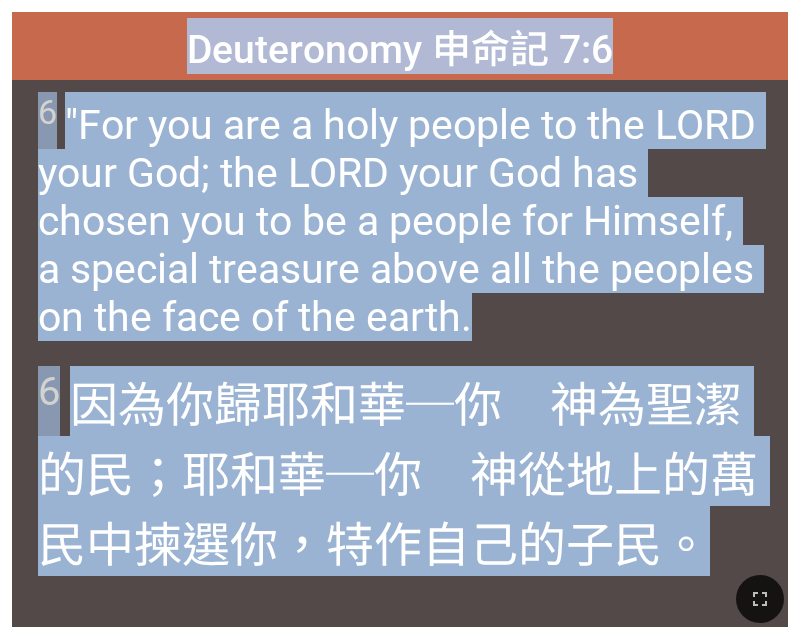 drag, startPoint x: 192, startPoint y: 48, endPoint x: 725, endPoint y: 529, distance: 717.9485 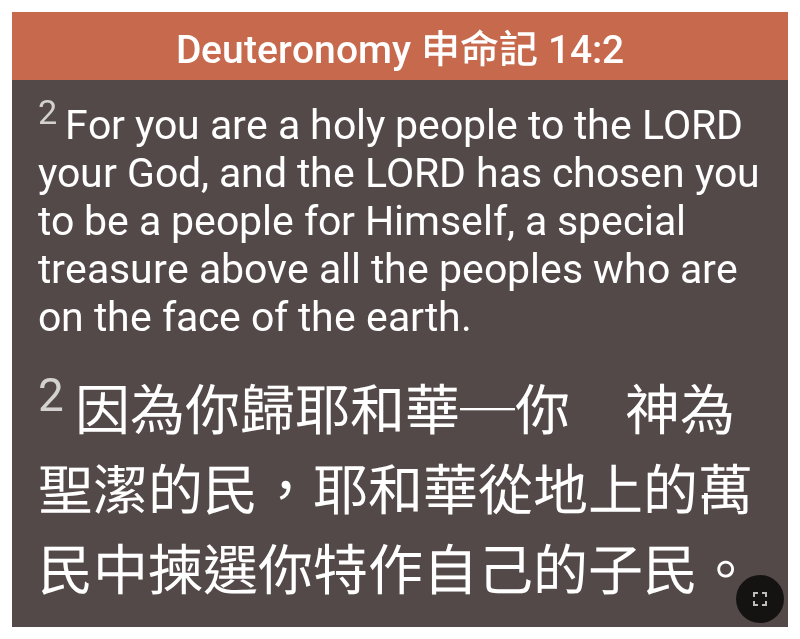 click on "Deuteronomy 申命記 14:2" at bounding box center (400, 46) 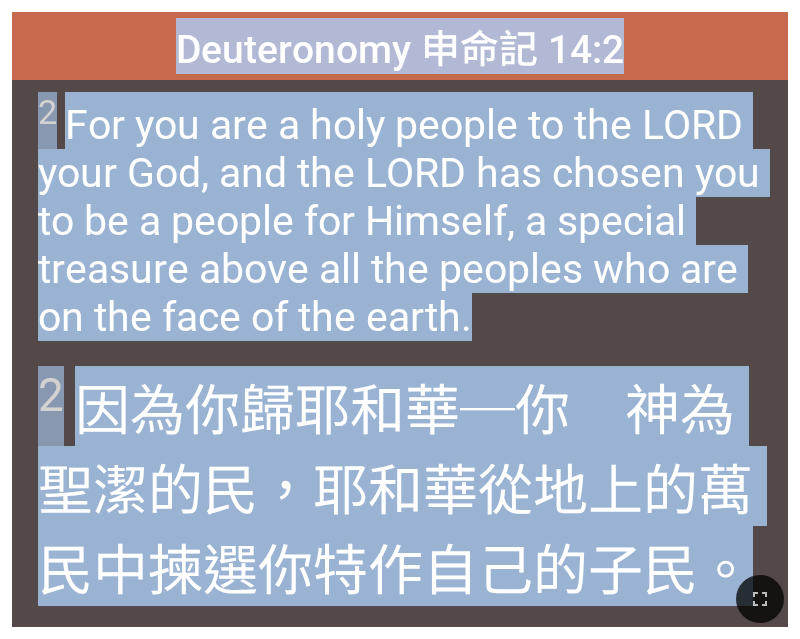 drag, startPoint x: 180, startPoint y: 47, endPoint x: 723, endPoint y: 563, distance: 749.0694 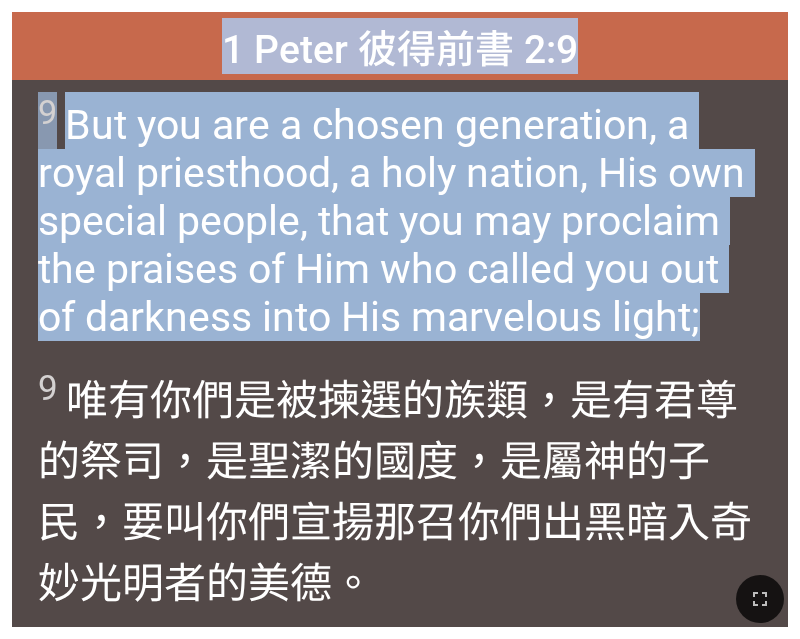 click on "9 But you are a chosen generation, a royal priesthood, a holy nation, His own special people, that you may proclaim the praises of Him who called you out of darkness into His marvelous light;" at bounding box center (400, 216) 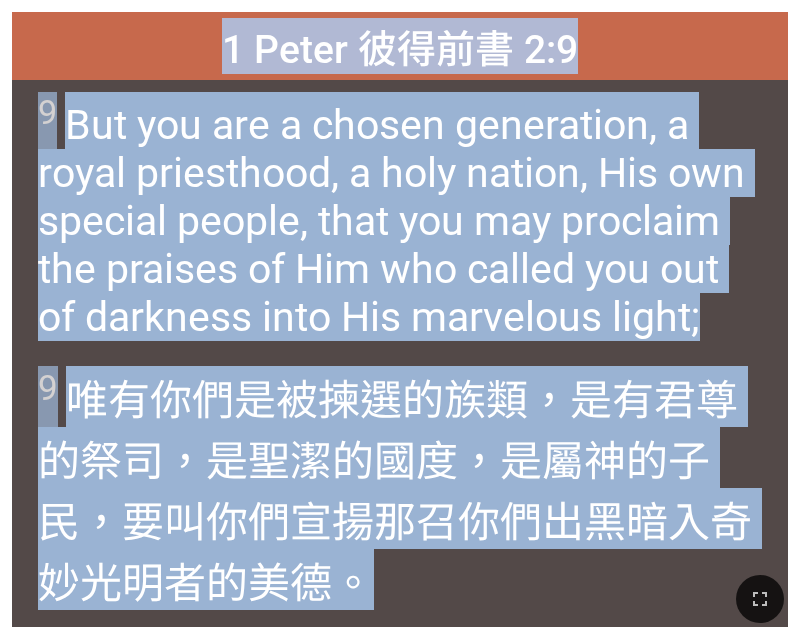 drag, startPoint x: 229, startPoint y: 43, endPoint x: 530, endPoint y: 608, distance: 640.1765 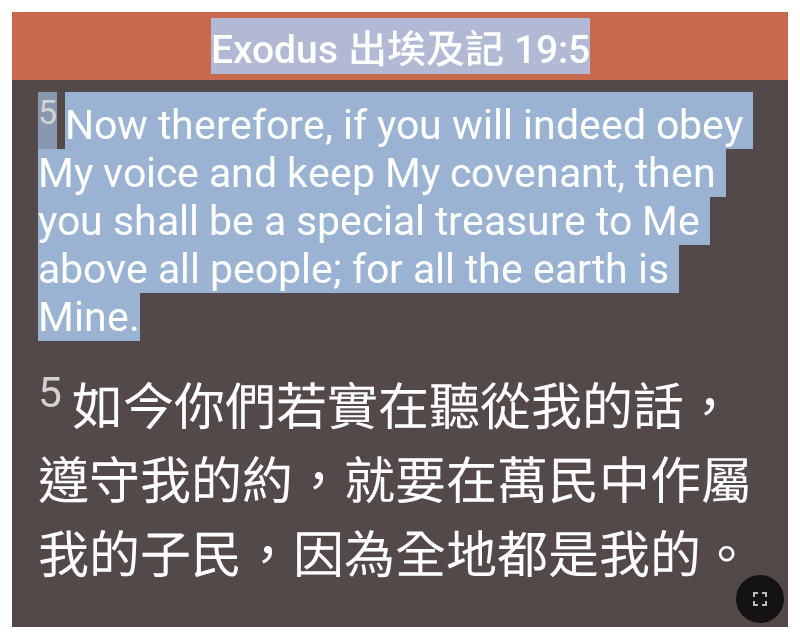 click on "Exodus 出埃及記 19:5" at bounding box center [400, 46] 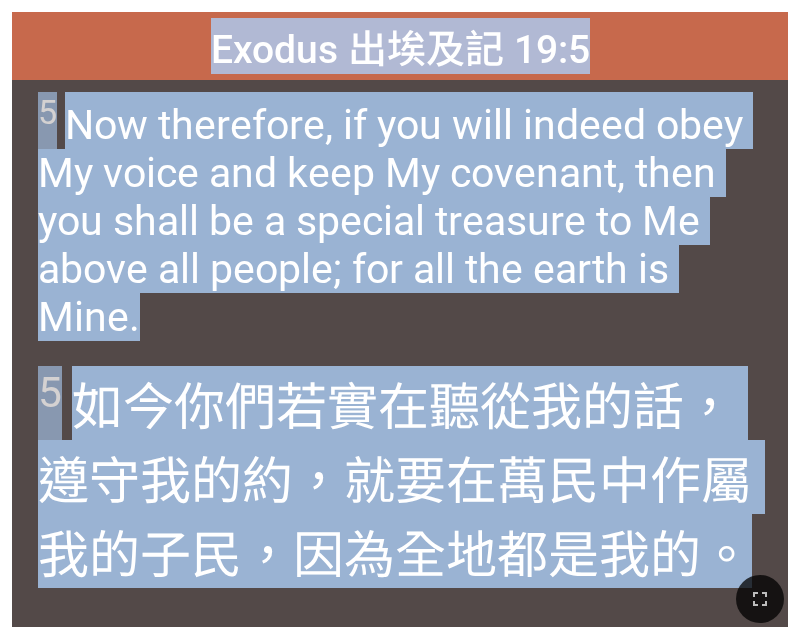 drag, startPoint x: 212, startPoint y: 38, endPoint x: 747, endPoint y: 534, distance: 729.54846 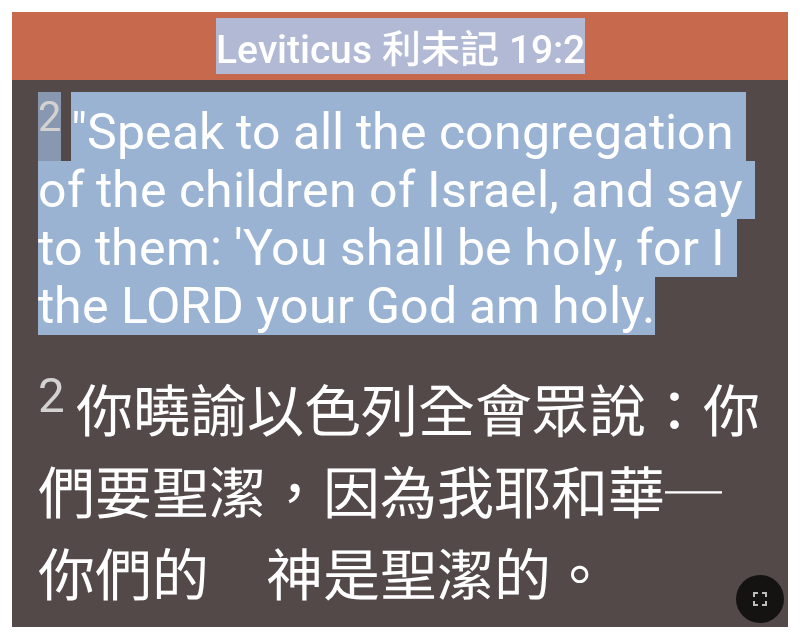 click on "2 "Speak to all the congregation of the children of Israel, and say to them: 'You shall be holy, for I the LORD your God am holy." at bounding box center [400, 213] 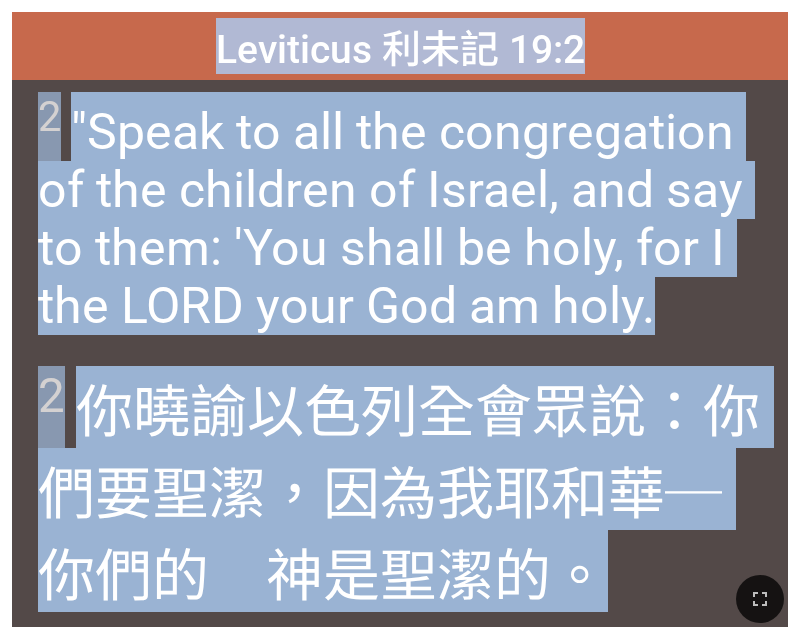 drag, startPoint x: 219, startPoint y: 39, endPoint x: 659, endPoint y: 560, distance: 681.93915 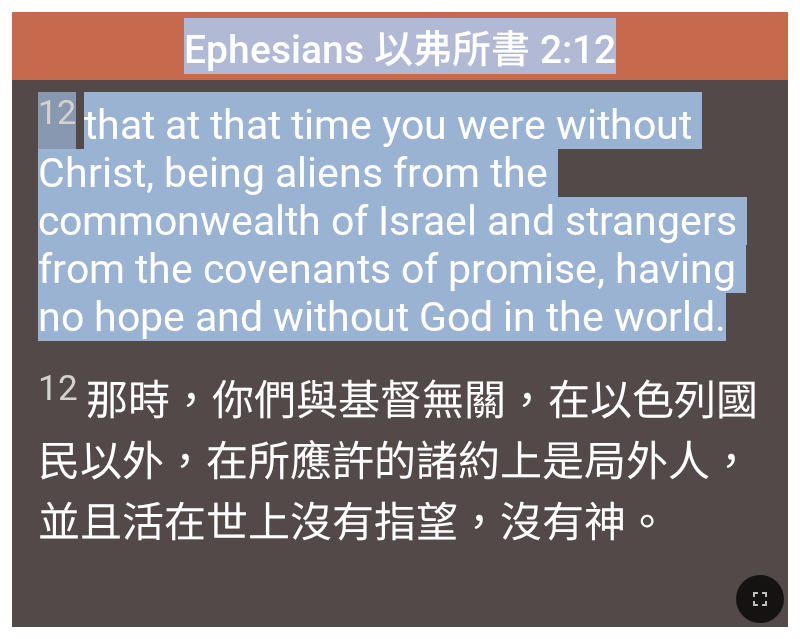 click on "12 that at that time you were without Christ, being aliens from the commonwealth of Israel and strangers from the covenants of promise, having no hope and without God in the world." at bounding box center (400, 216) 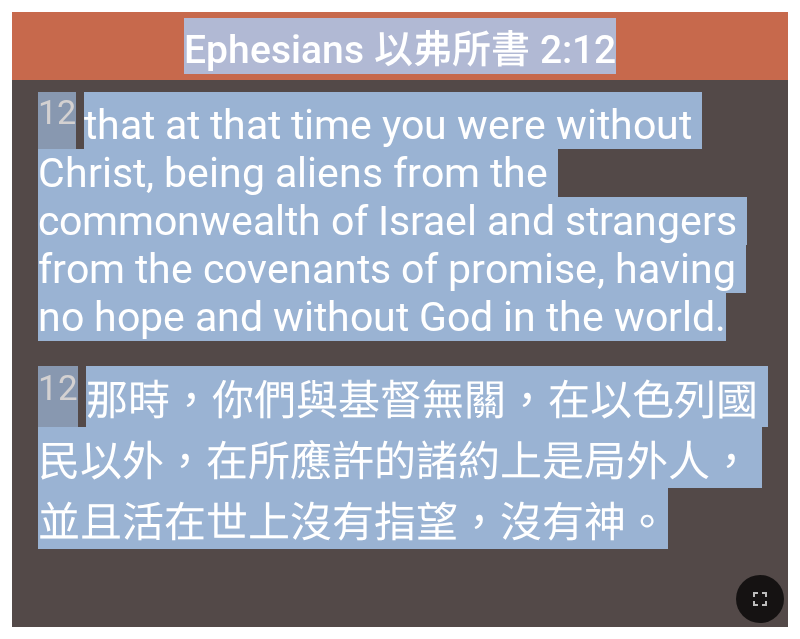 drag, startPoint x: 186, startPoint y: 32, endPoint x: 691, endPoint y: 521, distance: 702.9552 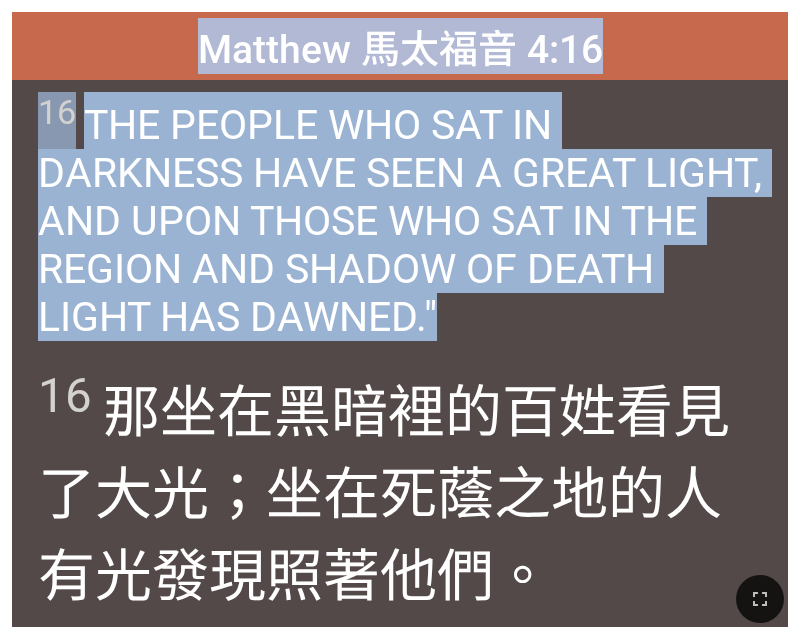 click on "16 THE PEOPLE WHO SAT IN DARKNESS HAVE SEEN A GREAT LIGHT, AND UPON THOSE WHO SAT IN THE REGION AND SHADOW OF DEATH LIGHT HAS DAWNED."" at bounding box center (400, 216) 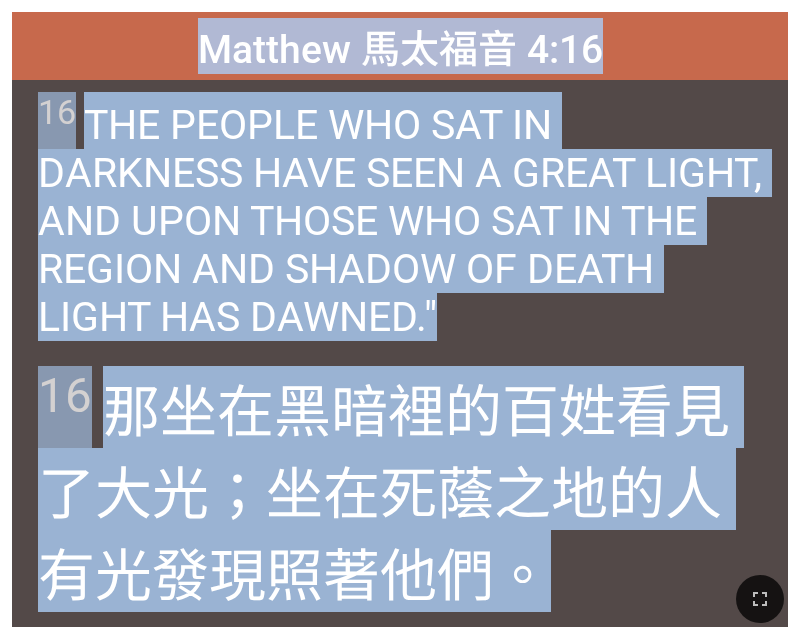 drag, startPoint x: 198, startPoint y: 37, endPoint x: 652, endPoint y: 544, distance: 680.56226 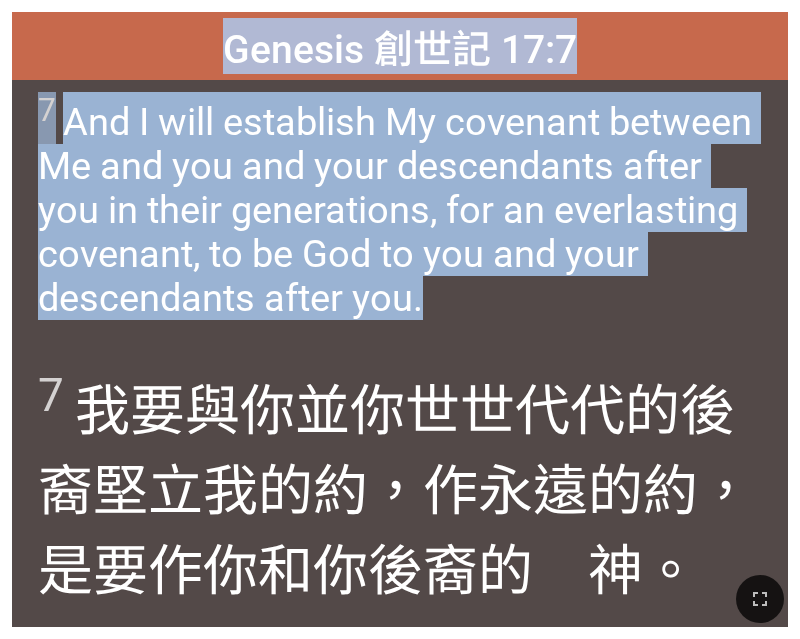 click on "7 And I will establish My covenant between Me and you and your descendants after you in their generations, for an everlasting covenant, to be God to you and your descendants after you." at bounding box center (400, 206) 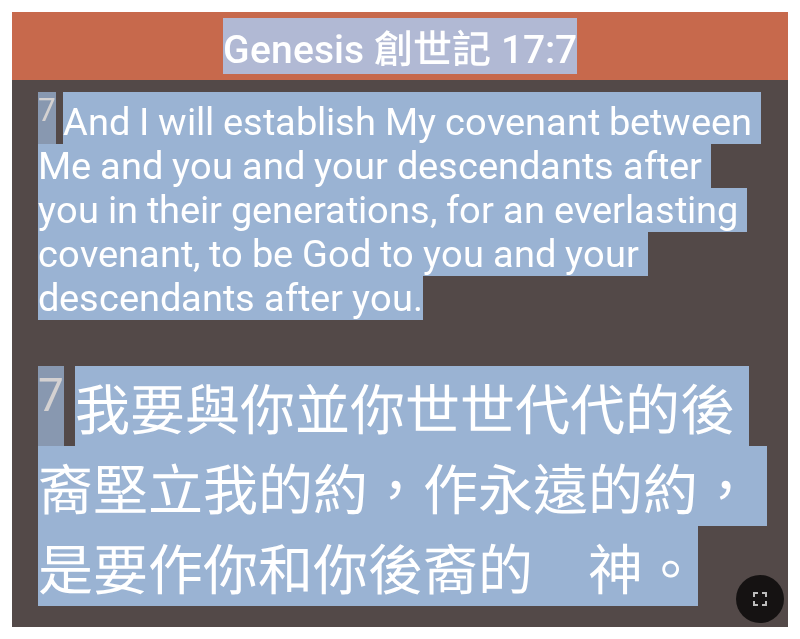 drag, startPoint x: 229, startPoint y: 49, endPoint x: 748, endPoint y: 538, distance: 713.0792 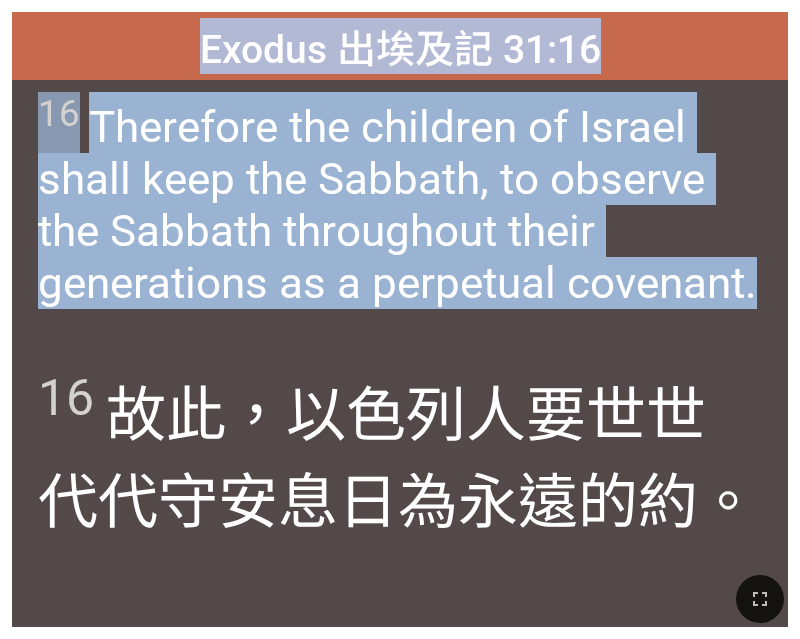 click on "Exodus 出埃及記 31:16" at bounding box center (400, 46) 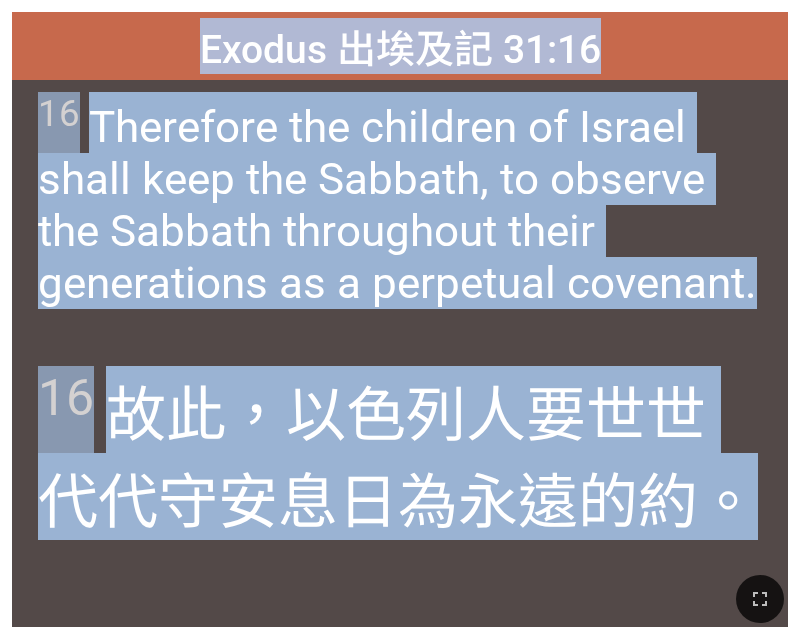 drag, startPoint x: 201, startPoint y: 41, endPoint x: 750, endPoint y: 517, distance: 726.62024 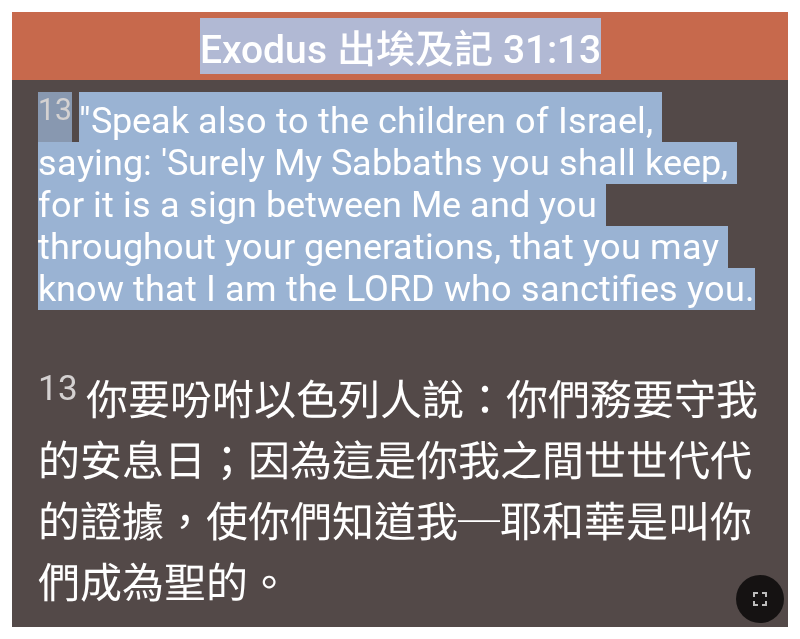 click on "Exodus 出埃及記 31:13" at bounding box center (400, 46) 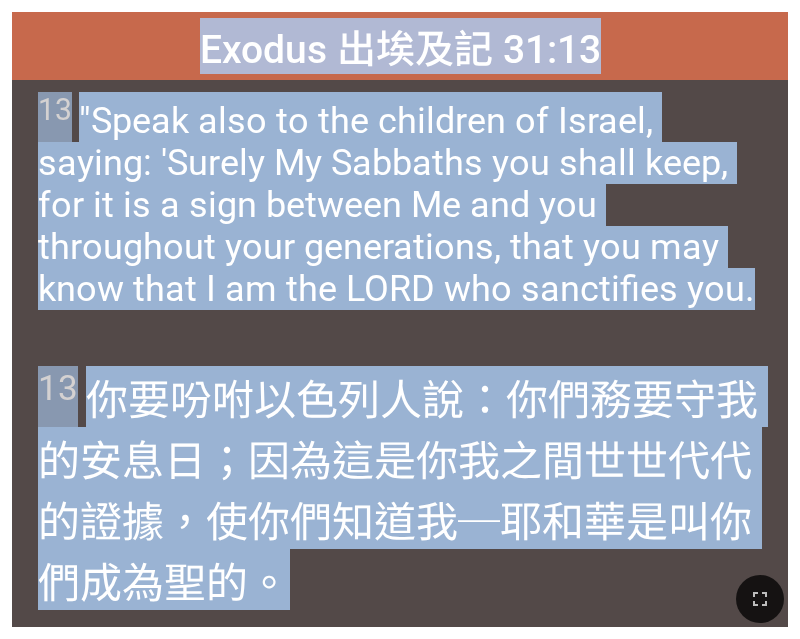 drag, startPoint x: 202, startPoint y: 35, endPoint x: 447, endPoint y: 577, distance: 594.80164 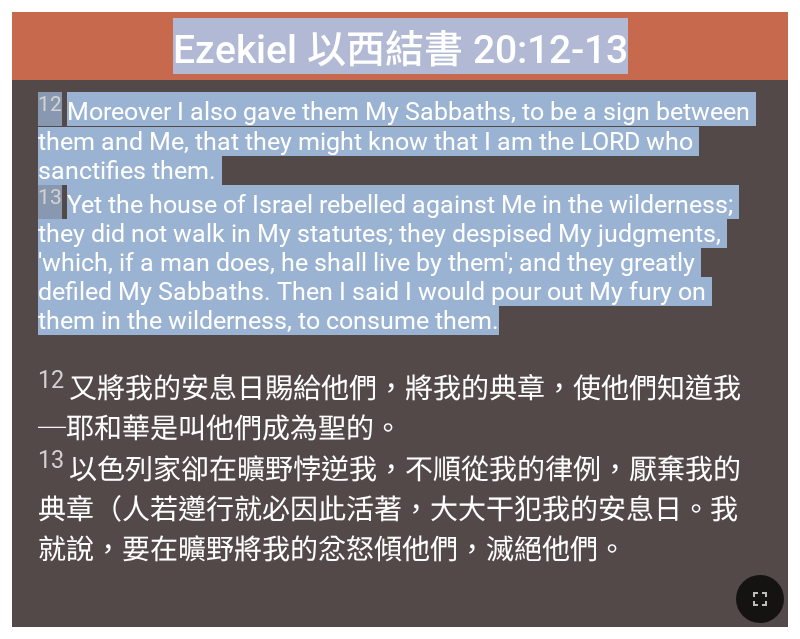 click on "12 Moreover I also gave them My Sabbaths, to be a sign between them and Me, that they might know that I am the LORD who sanctifies them. 13 Yet the house of Israel rebelled against Me in the wilderness; they did not walk in My statutes; they despised My judgments, 'which, if a man does, he shall live by them'; and they greatly defiled My Sabbaths. Then I said I would pour out My fury on them in the wilderness, to consume them." at bounding box center [400, 213] 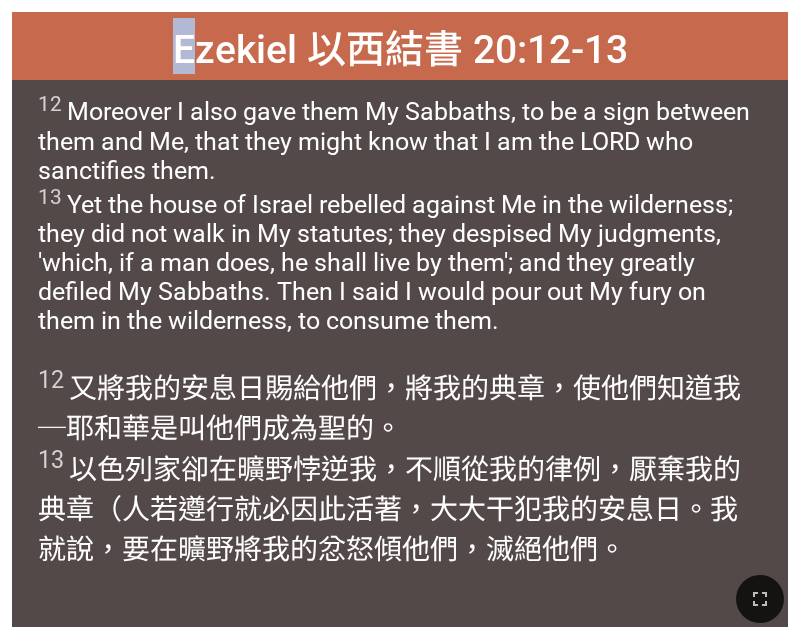click on "Ezekiel 以西結書 20:12-13" at bounding box center [400, 46] 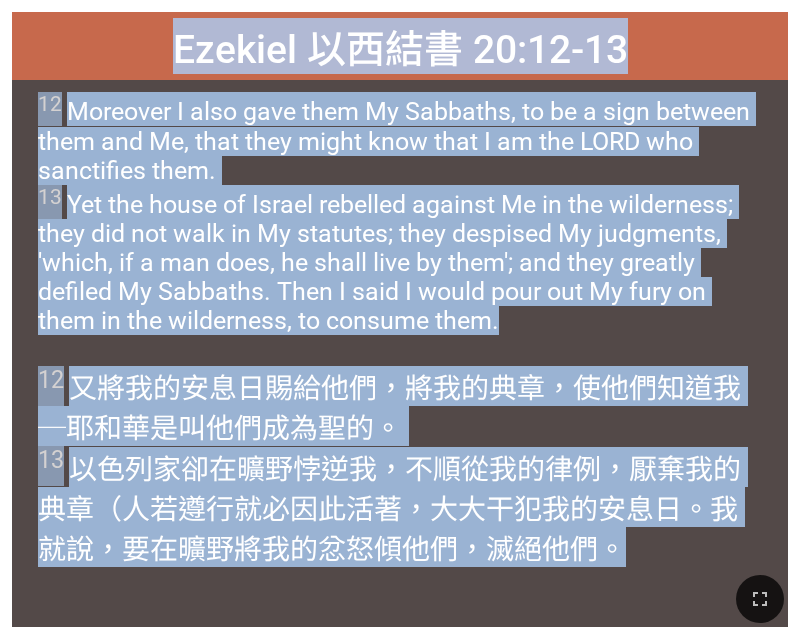 drag, startPoint x: 175, startPoint y: 43, endPoint x: 747, endPoint y: 557, distance: 769.0123 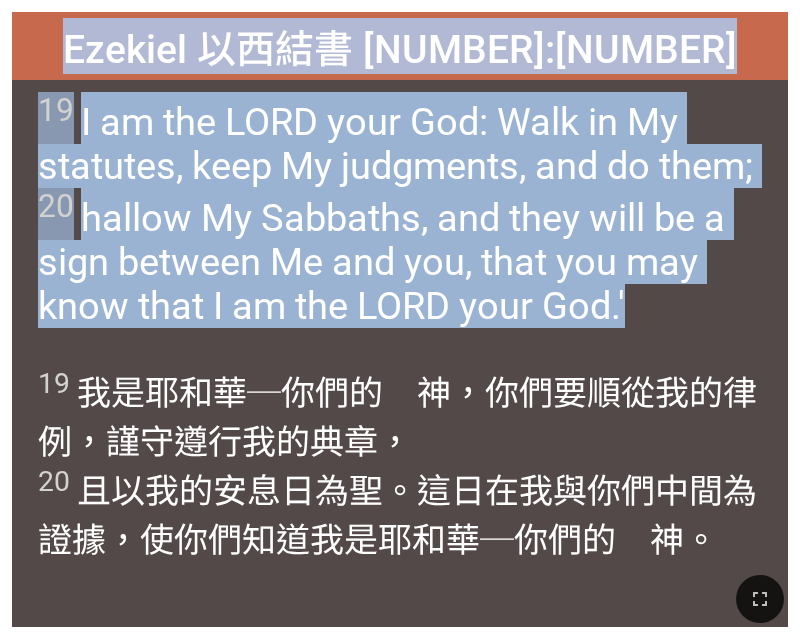 click on "19 I am the LORD your God: Walk in My statutes, keep My judgments, and do them; 20 hallow My Sabbaths, and they will be a sign between Me and you, that you may know that I am the LORD your God.'" at bounding box center [400, 217] 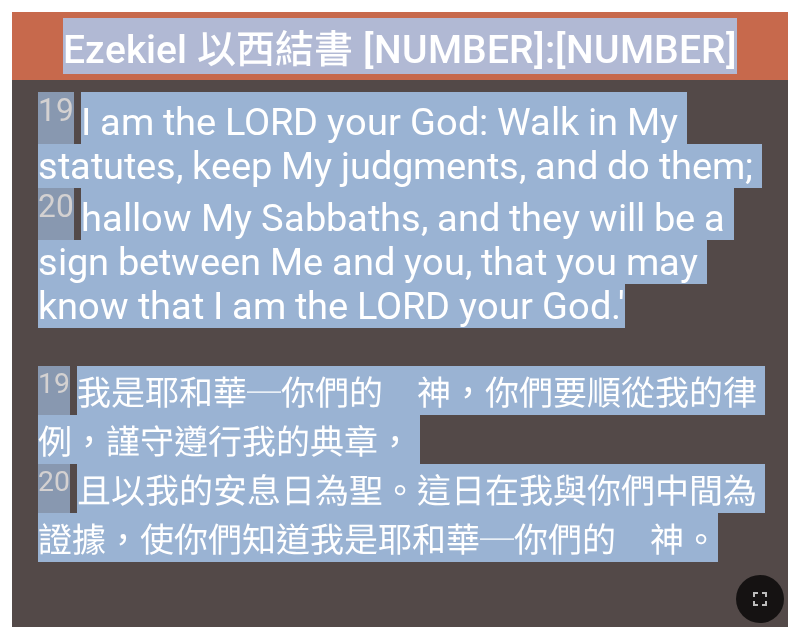 drag, startPoint x: 172, startPoint y: 45, endPoint x: 745, endPoint y: 553, distance: 765.763 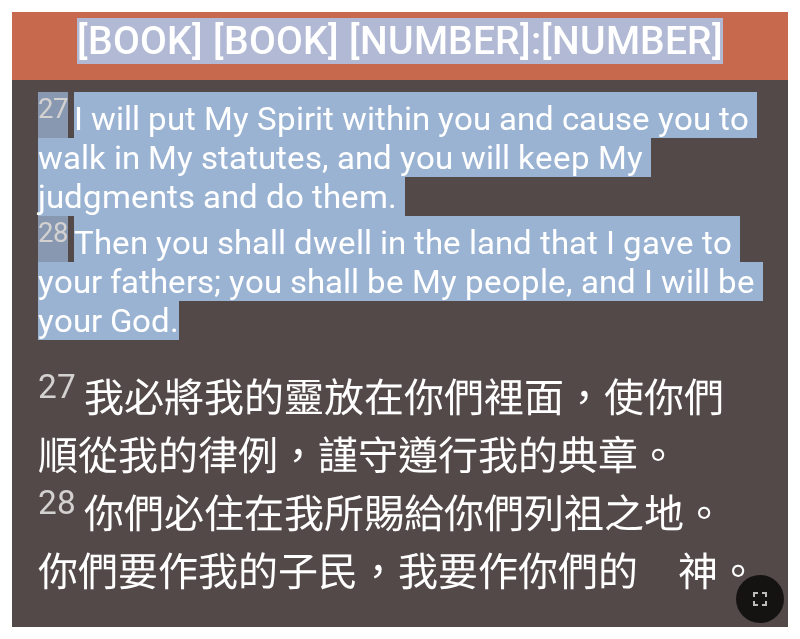click on "27 I will put My Spirit within you and cause you to walk in My statutes, and you will keep My judgments and do them. 28 Then you shall dwell in the land that I gave to your fathers; you shall be My people, and I will be your God." at bounding box center (400, 216) 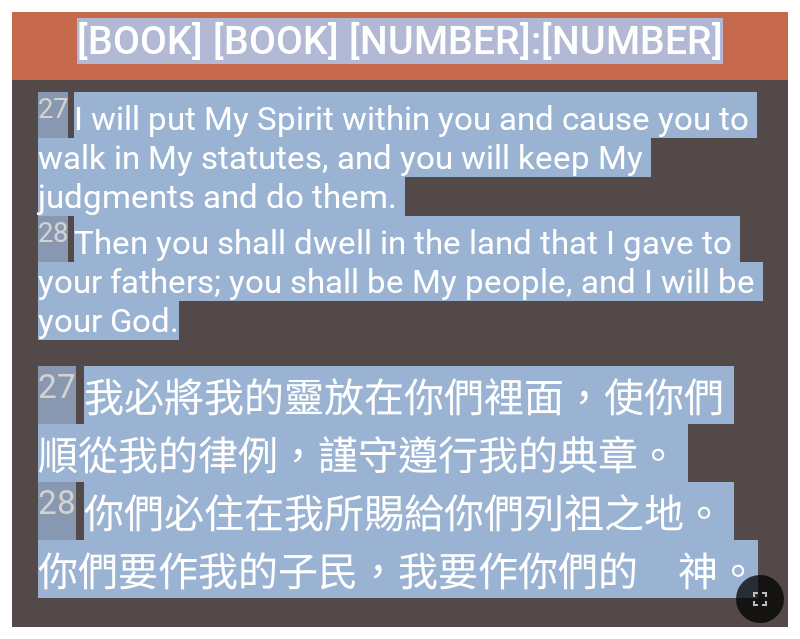 drag, startPoint x: 175, startPoint y: 34, endPoint x: 753, endPoint y: 544, distance: 770.8333 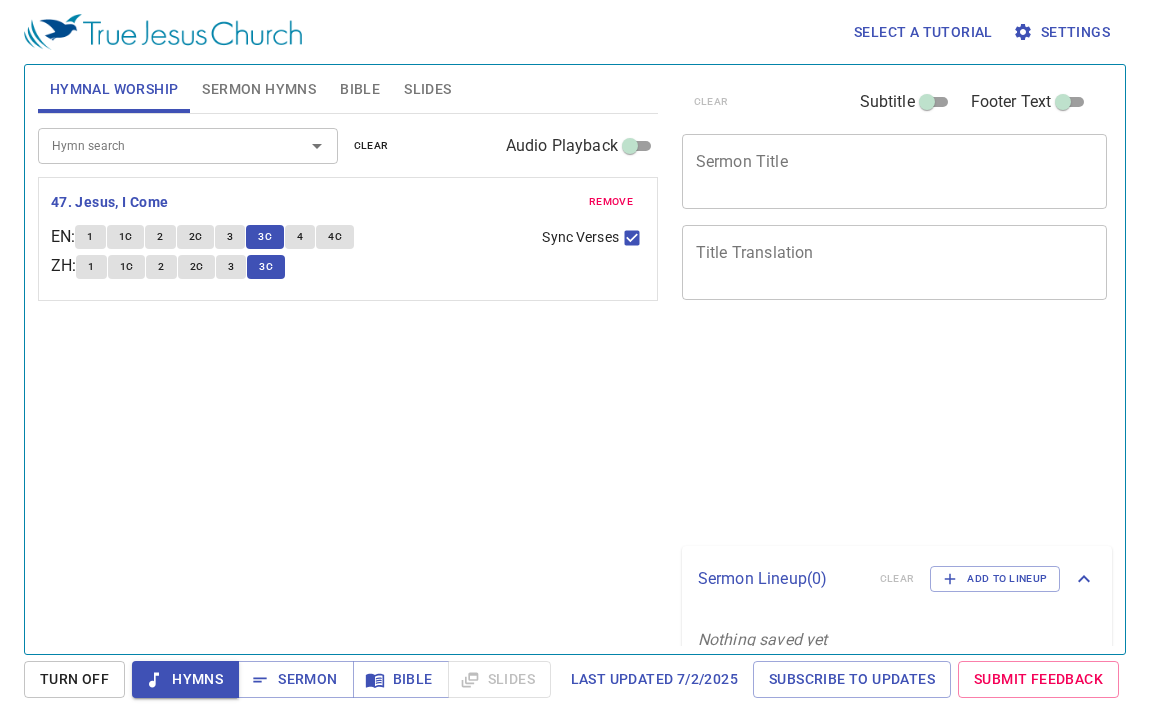 scroll, scrollTop: 0, scrollLeft: 0, axis: both 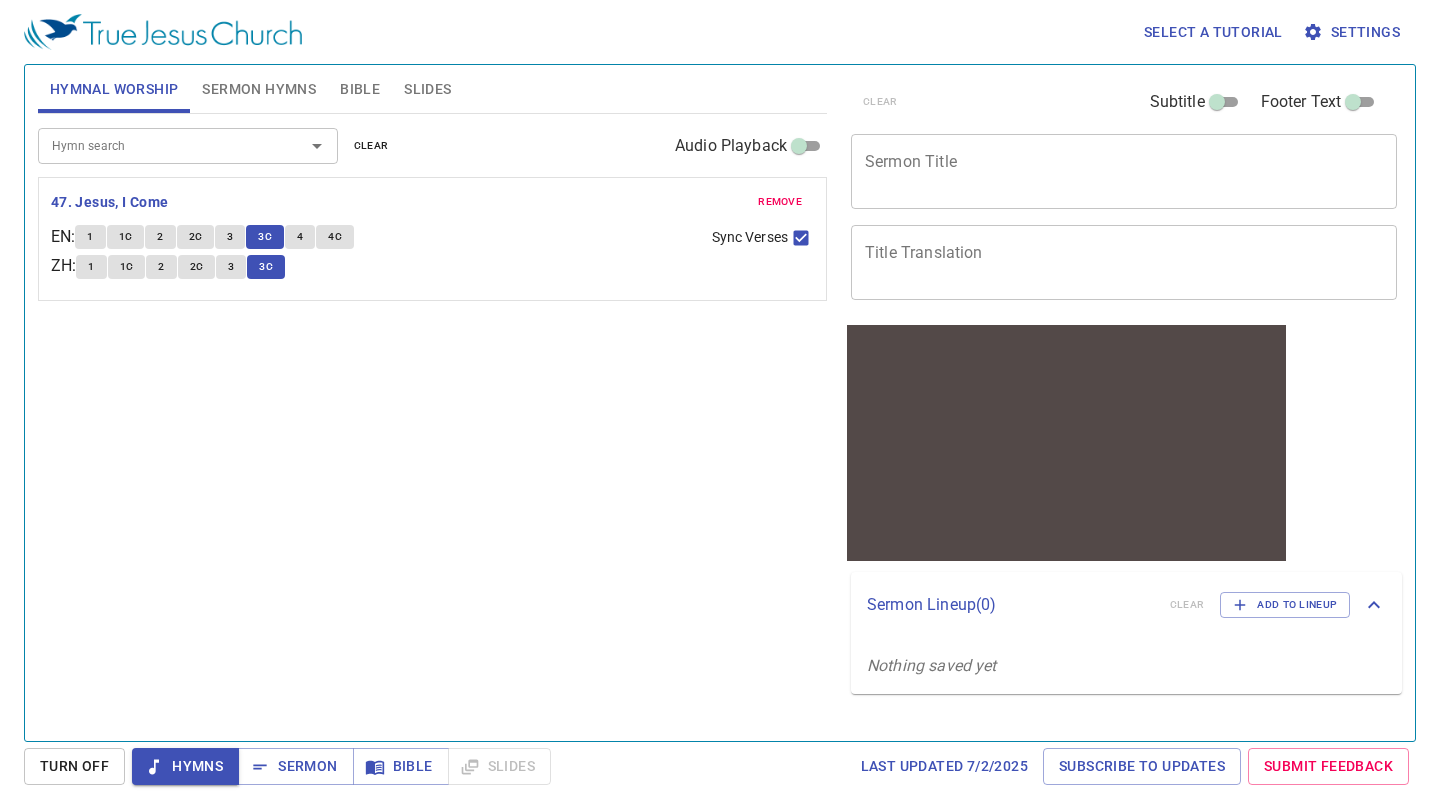 click 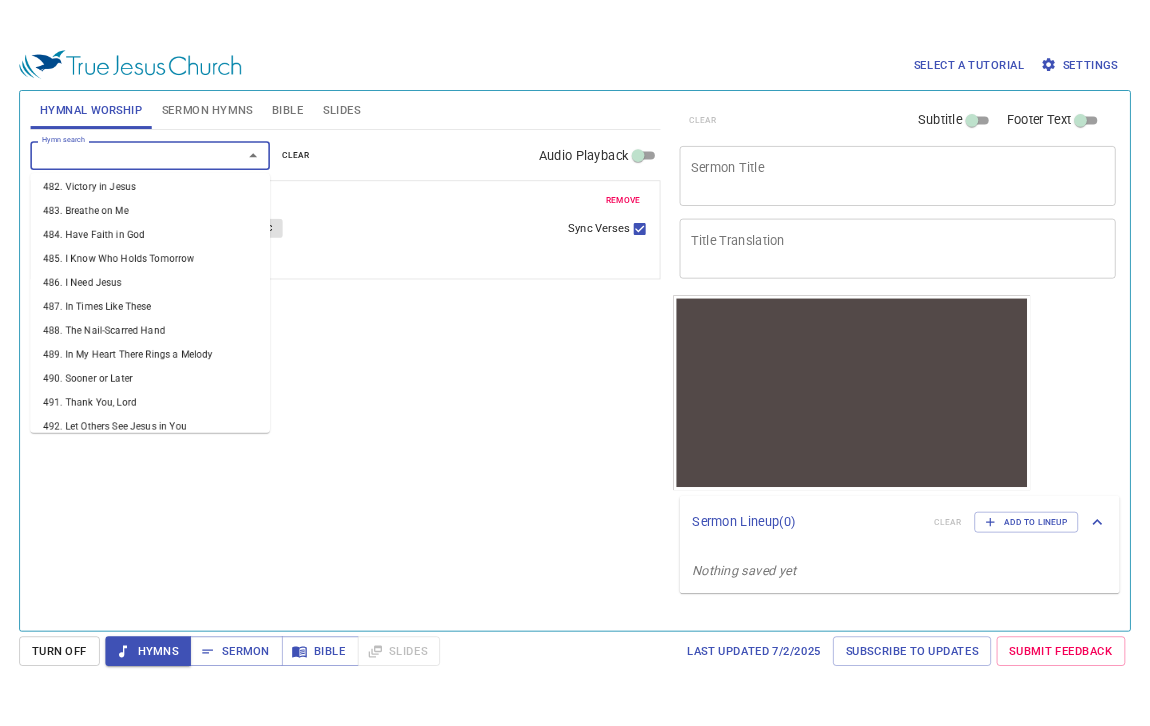 scroll, scrollTop: 14299, scrollLeft: 0, axis: vertical 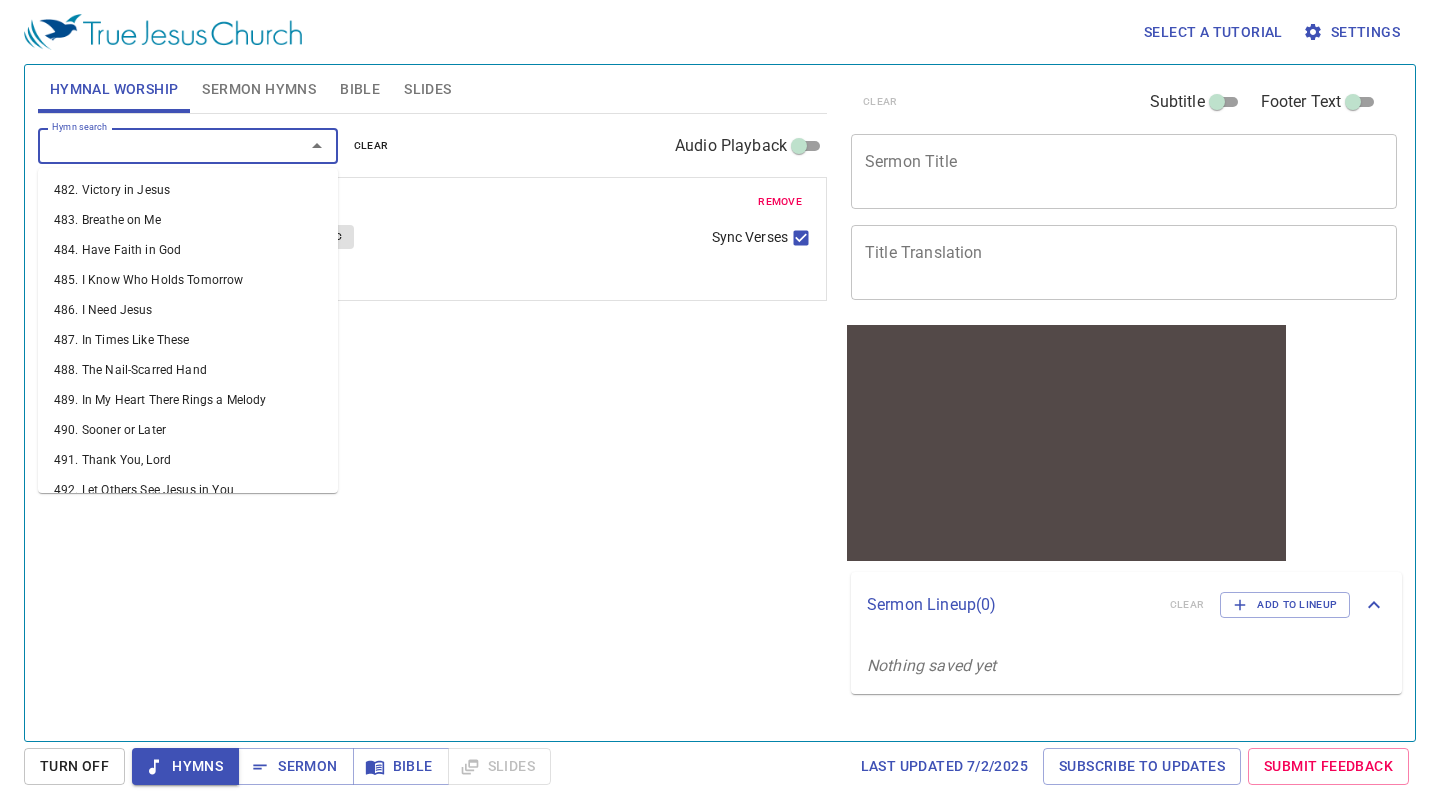 click on "488. The Nail-Scarred Hand" at bounding box center (188, 370) 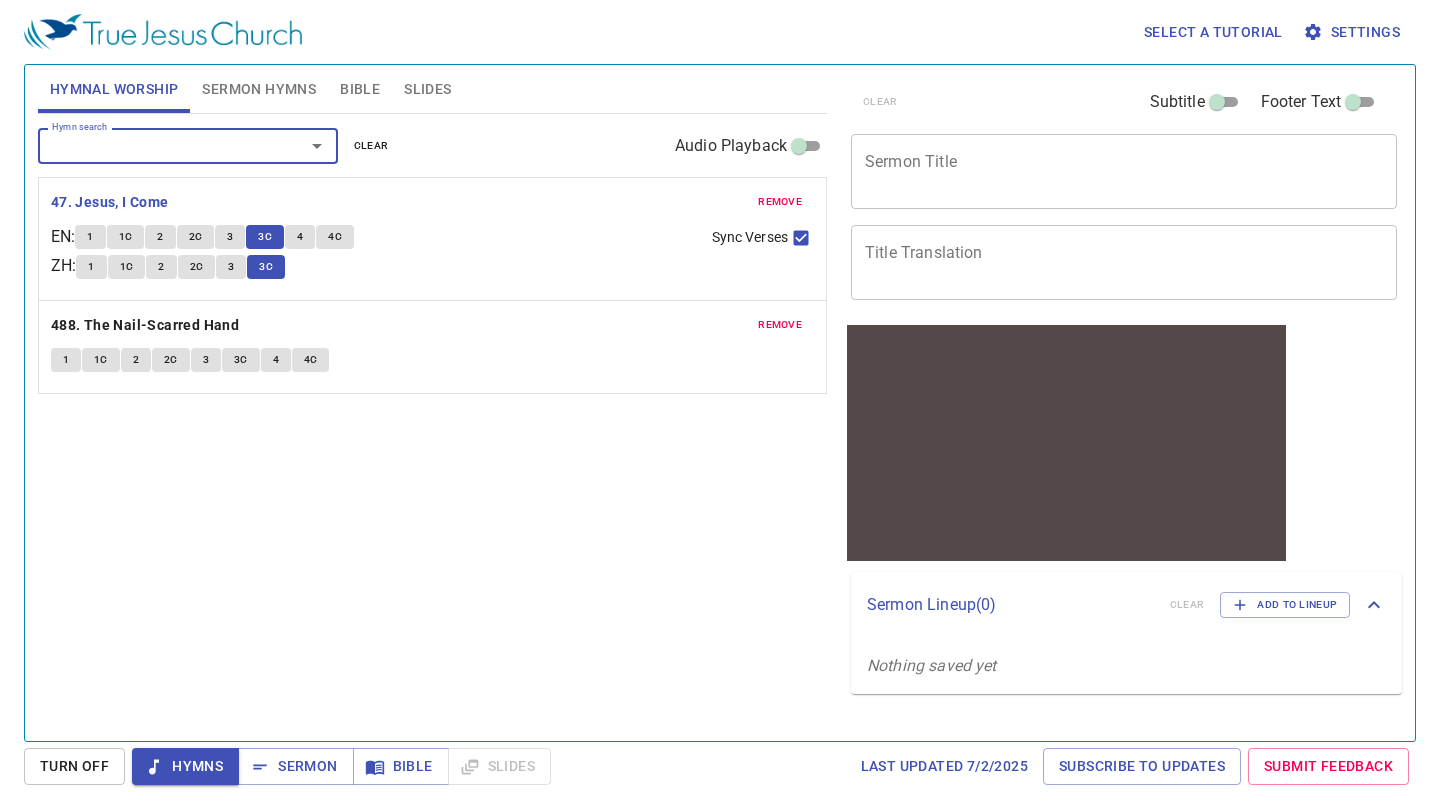 click on "1" at bounding box center (66, 360) 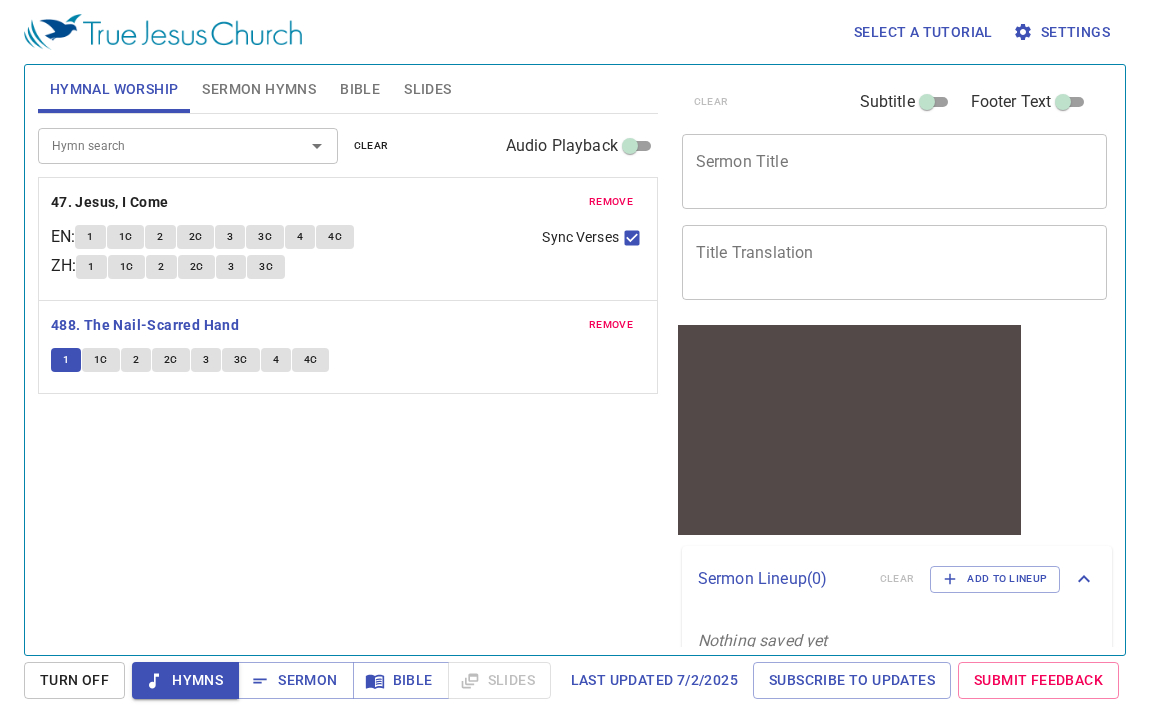 scroll, scrollTop: 17, scrollLeft: 0, axis: vertical 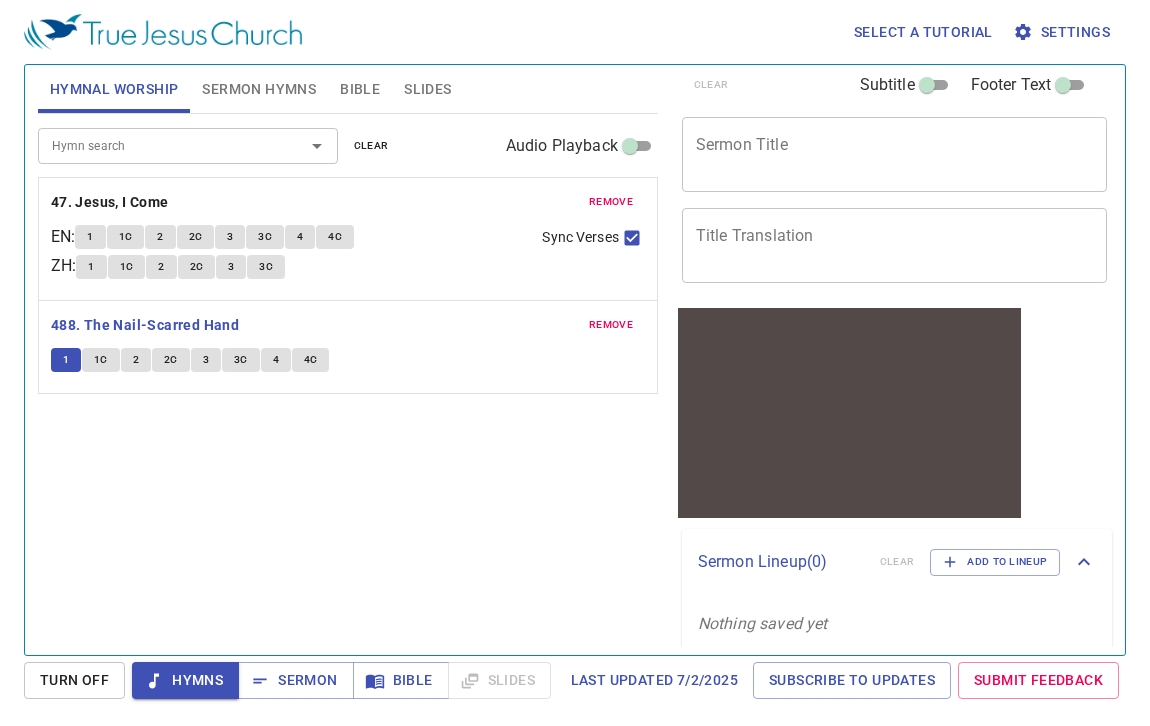 click on "1C" at bounding box center (101, 360) 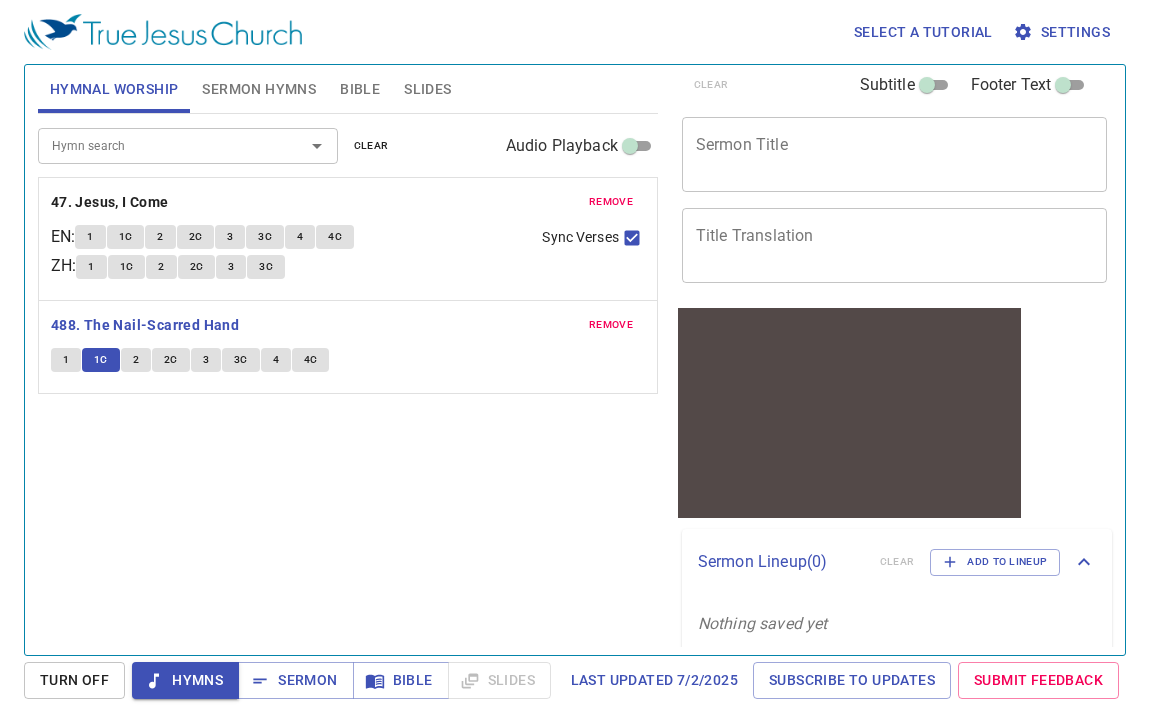 click on "2" at bounding box center [136, 360] 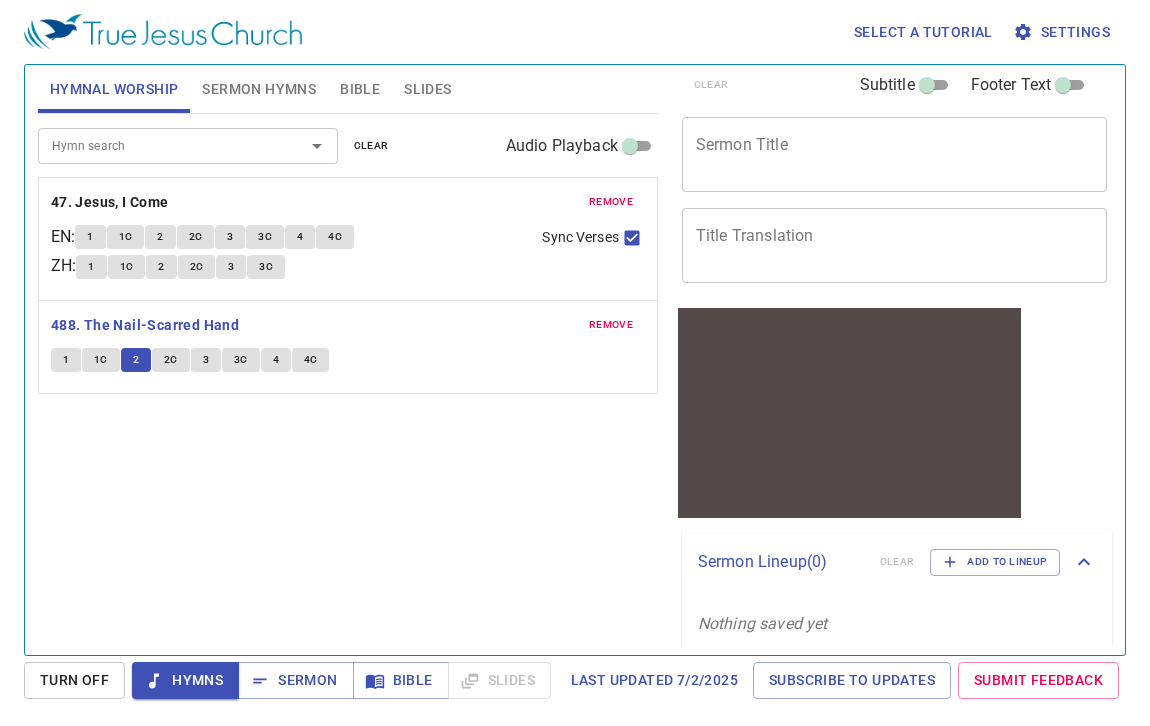 click on "3" at bounding box center [206, 360] 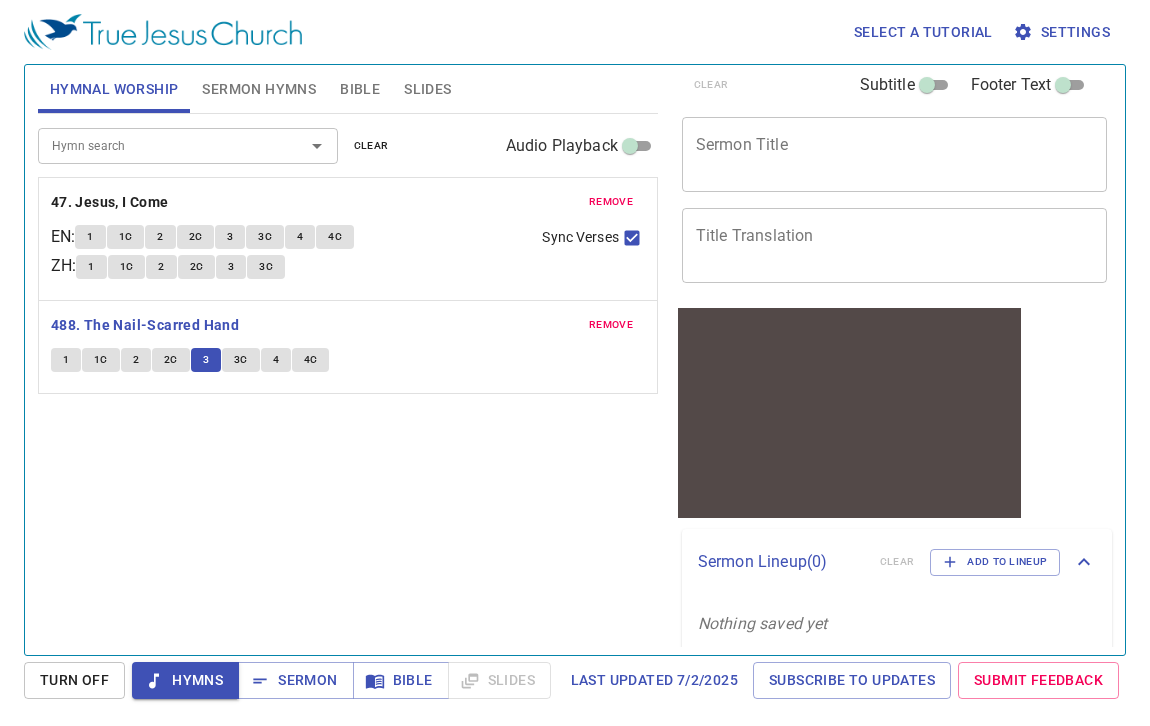 click on "1" at bounding box center [66, 360] 